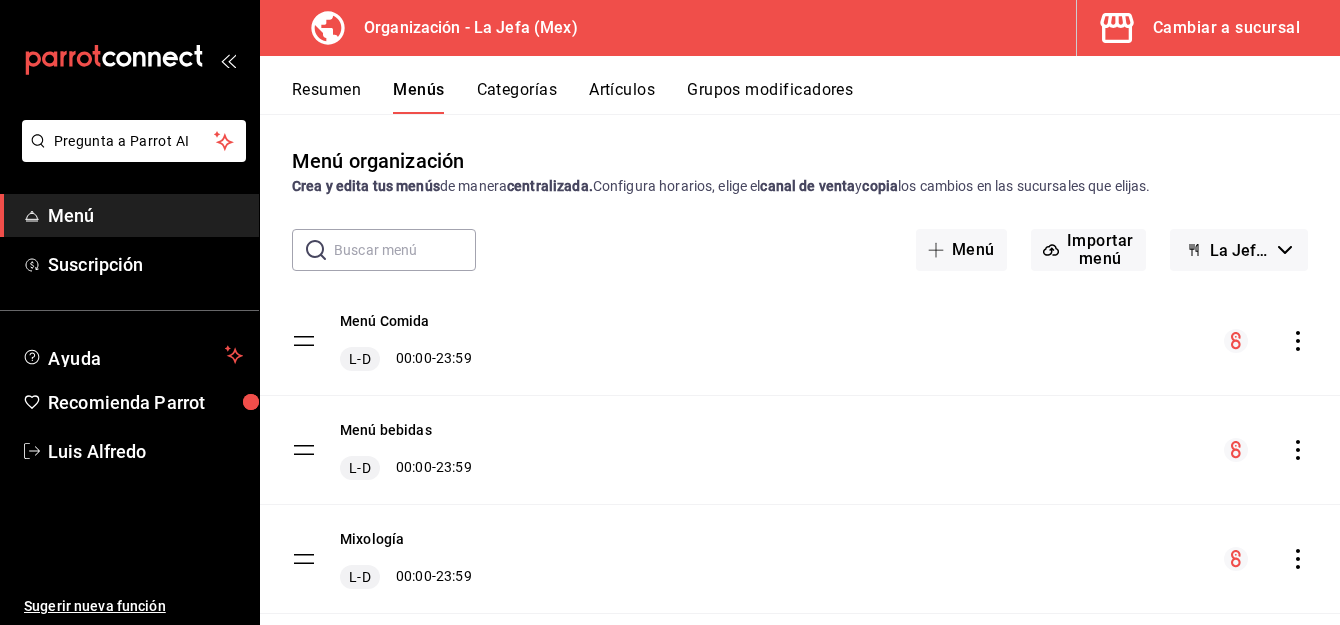 scroll, scrollTop: 0, scrollLeft: 0, axis: both 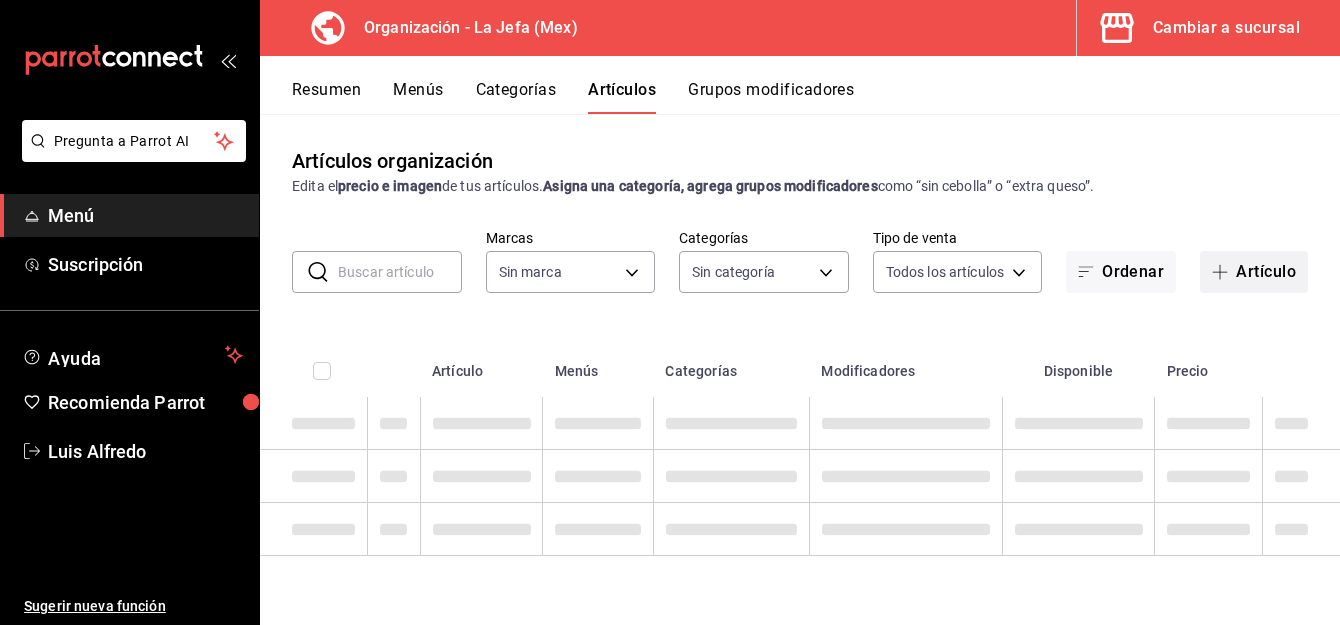 type on "[UUID]" 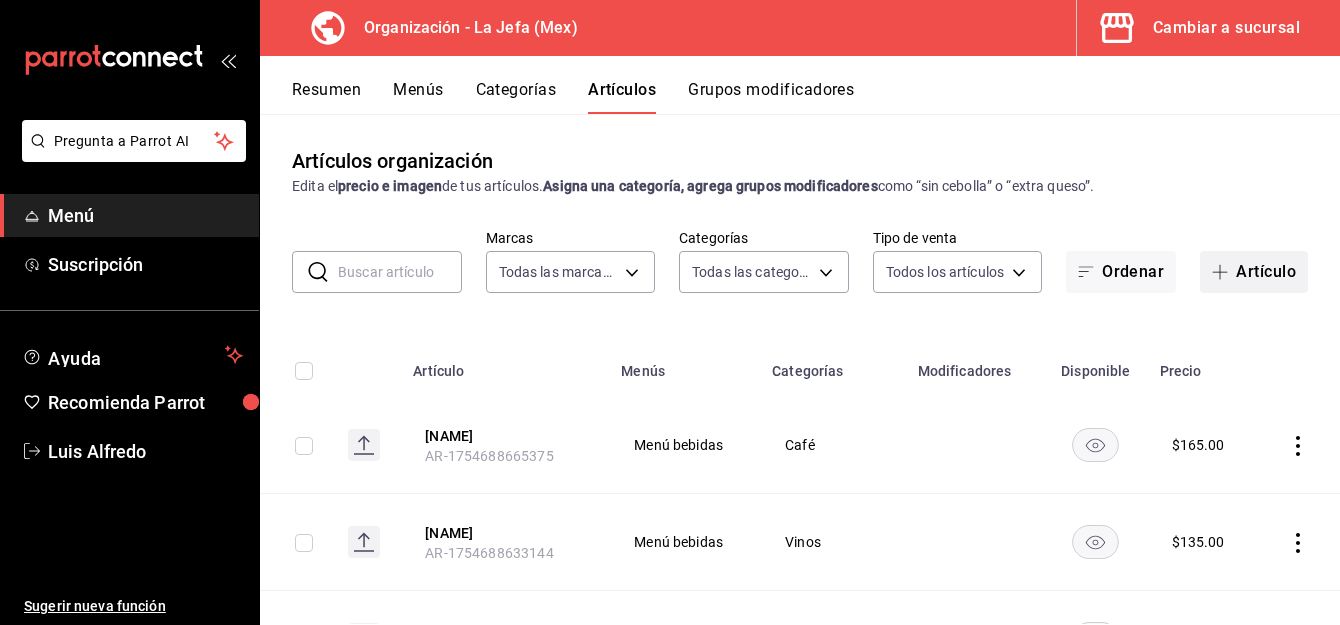 type on "[UUID]" 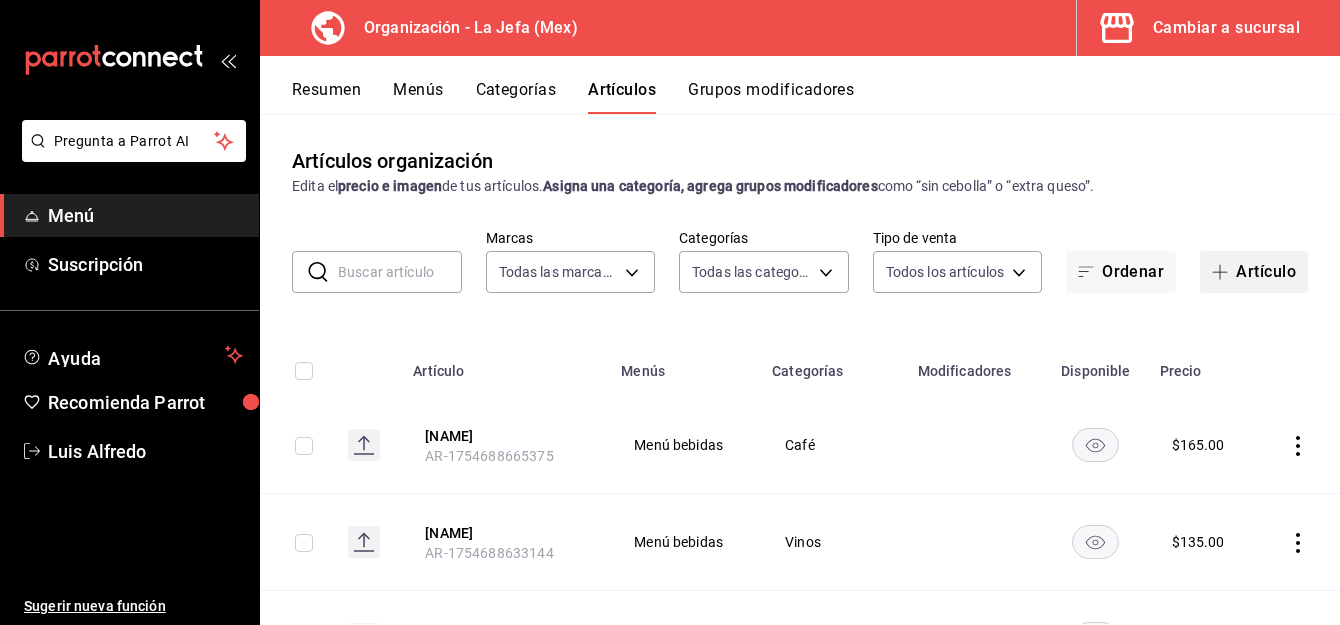 click on "Artículo" at bounding box center [1254, 272] 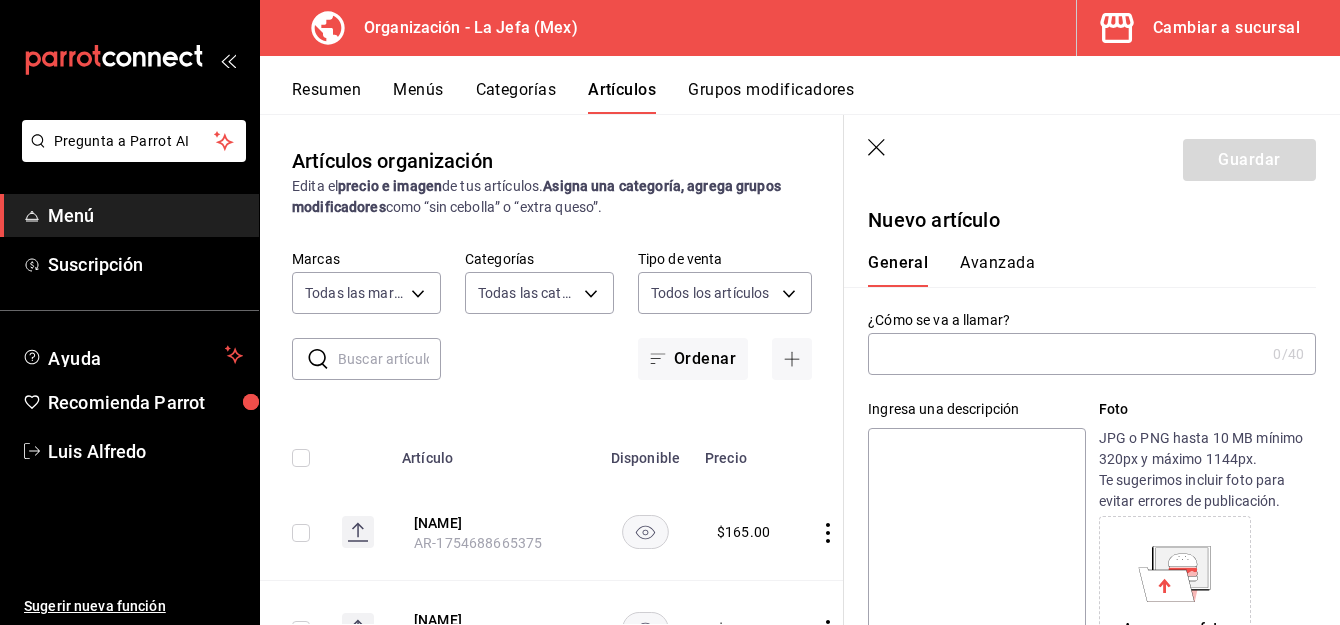 click at bounding box center (1066, 354) 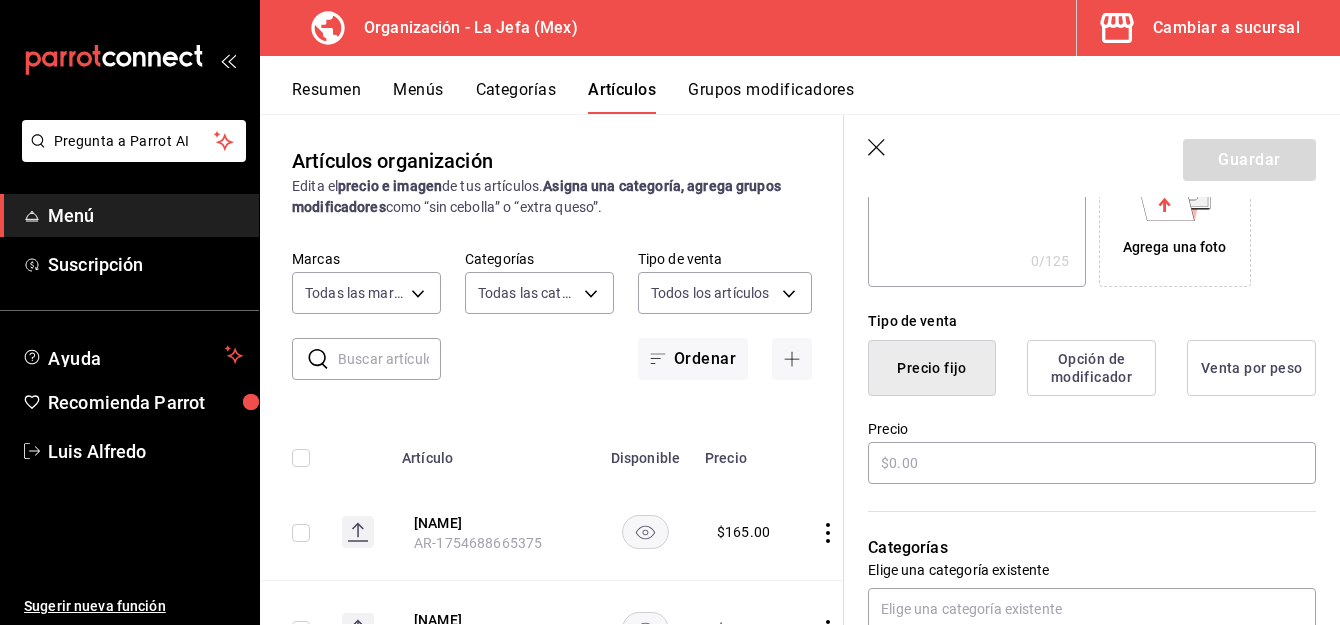 scroll, scrollTop: 385, scrollLeft: 0, axis: vertical 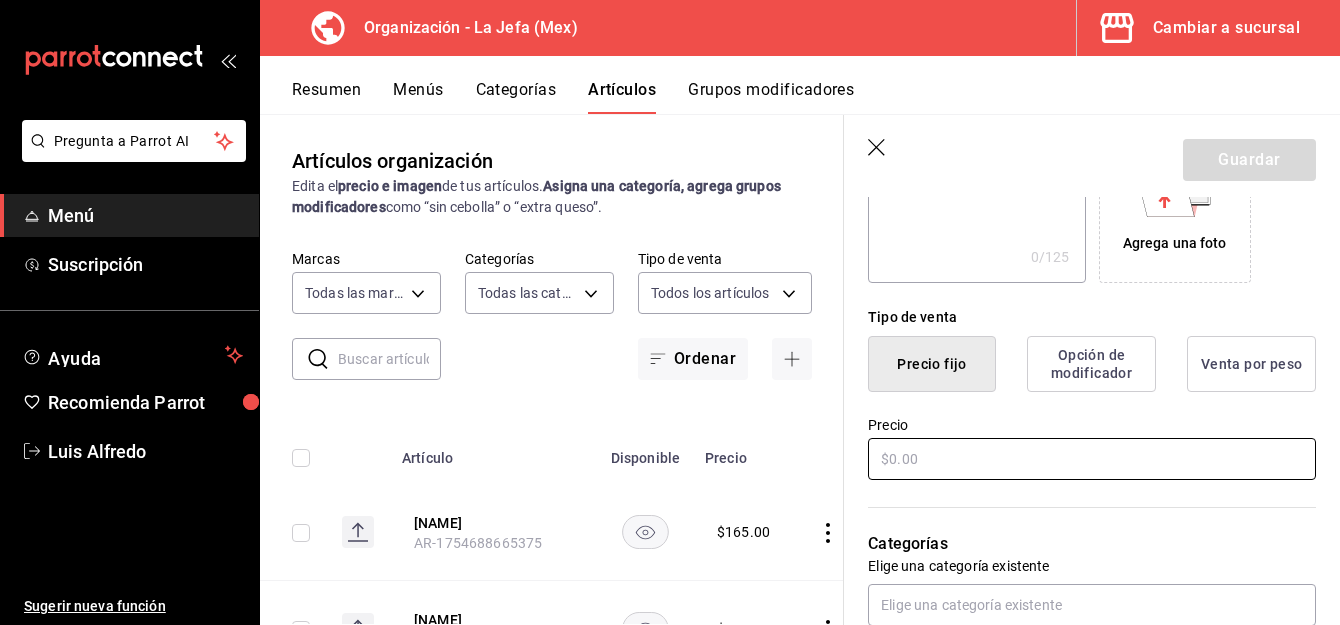 type on "[NAME]" 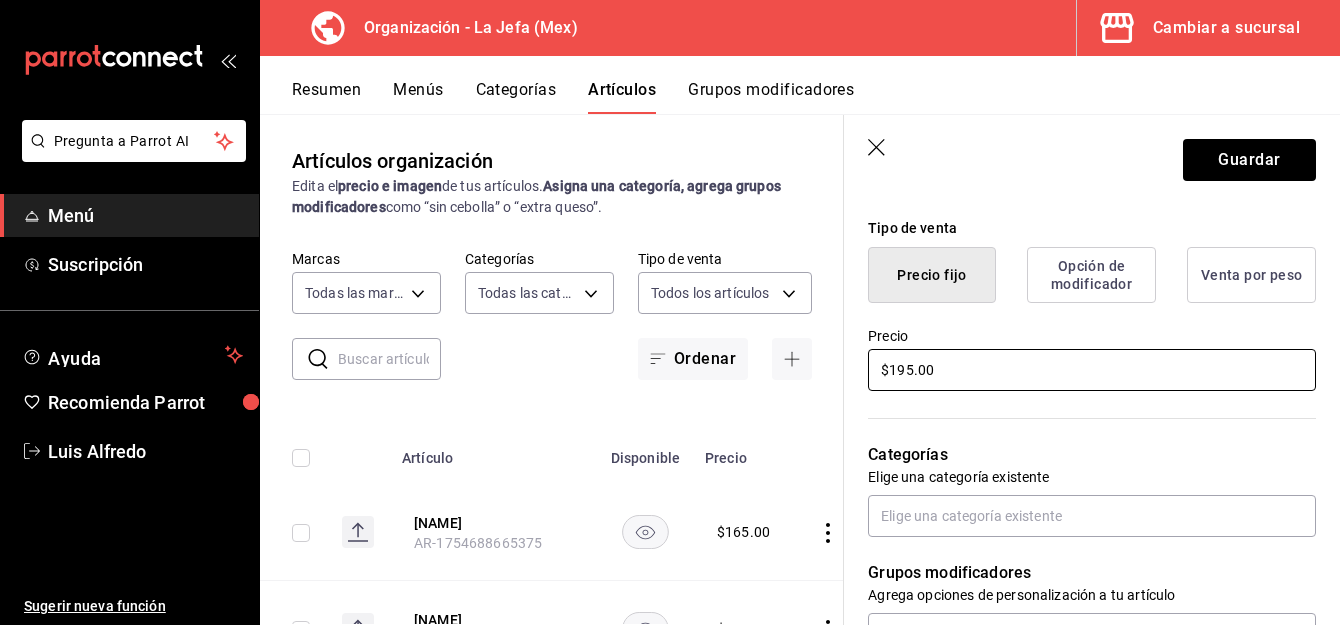 scroll, scrollTop: 562, scrollLeft: 0, axis: vertical 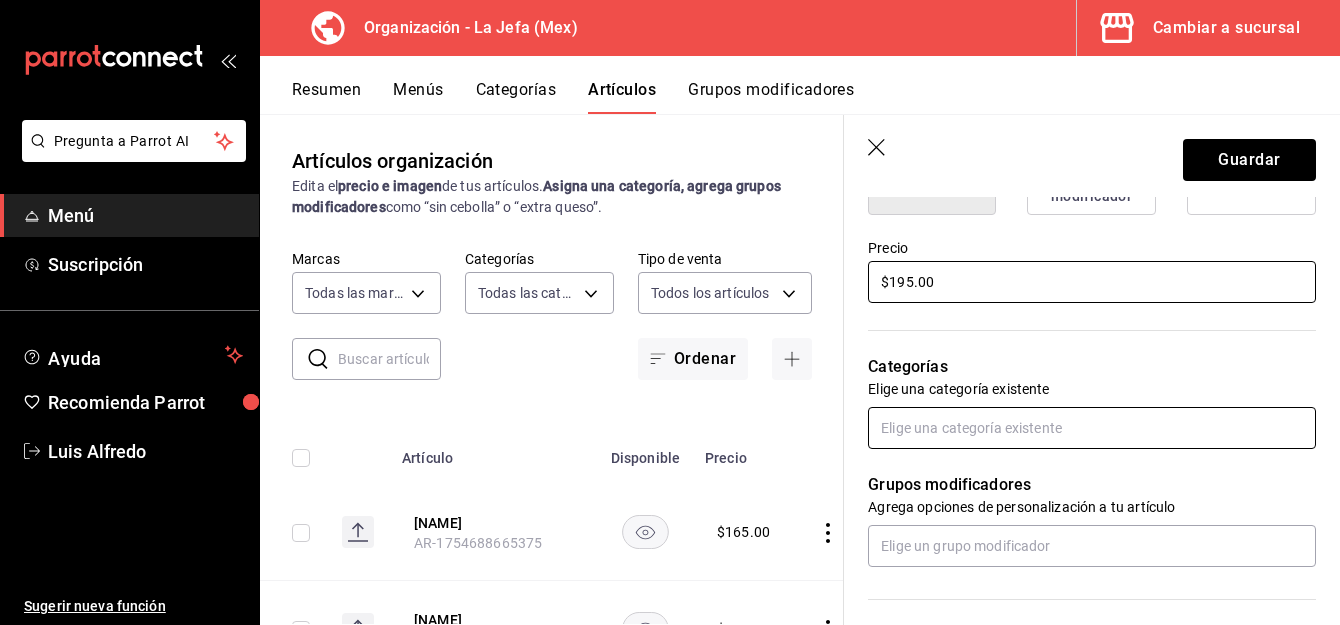 type on "$195.00" 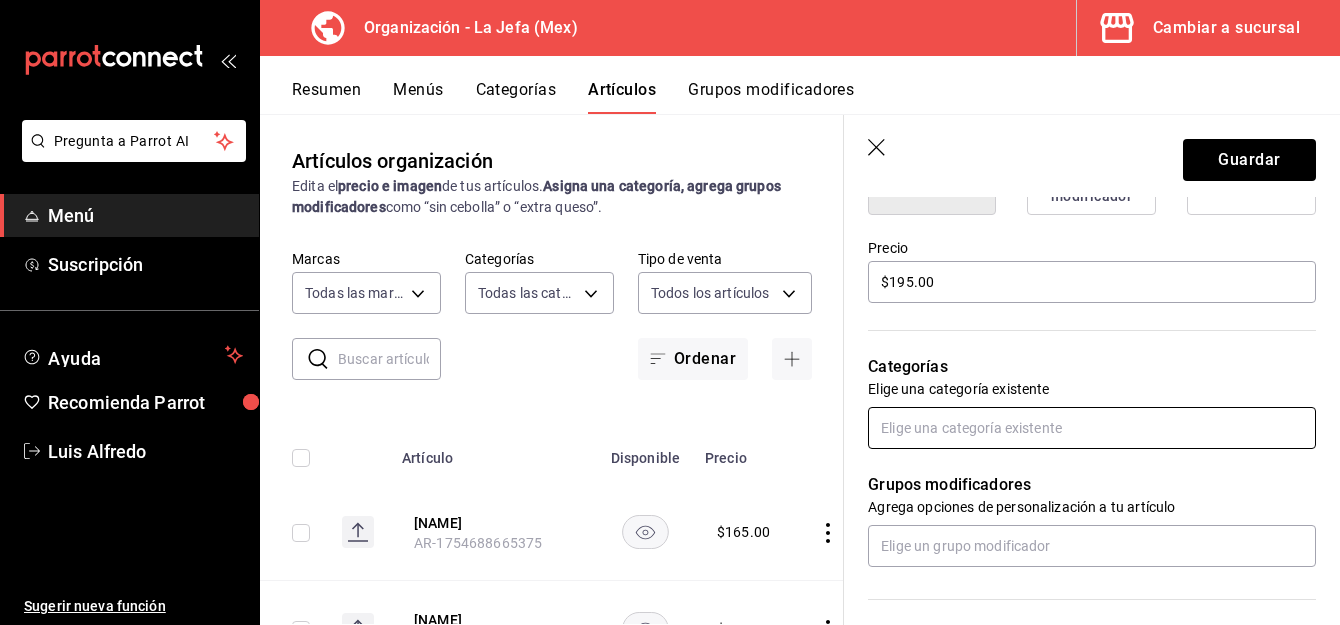click at bounding box center [1092, 428] 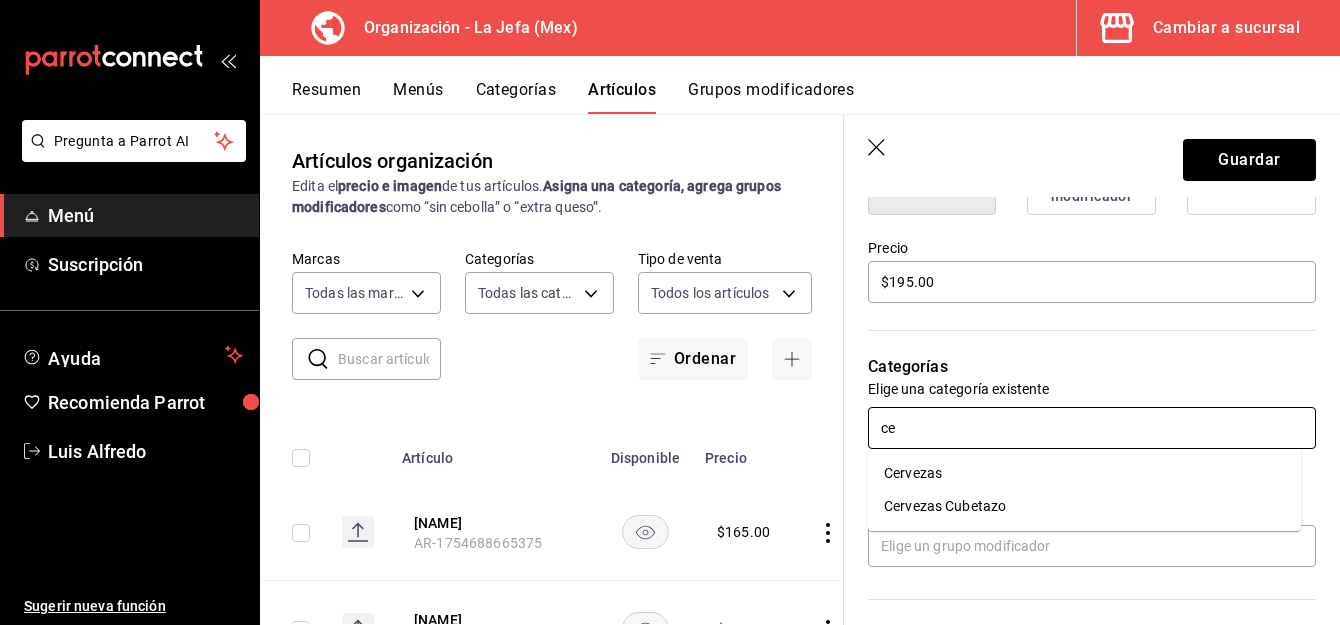 type on "cer" 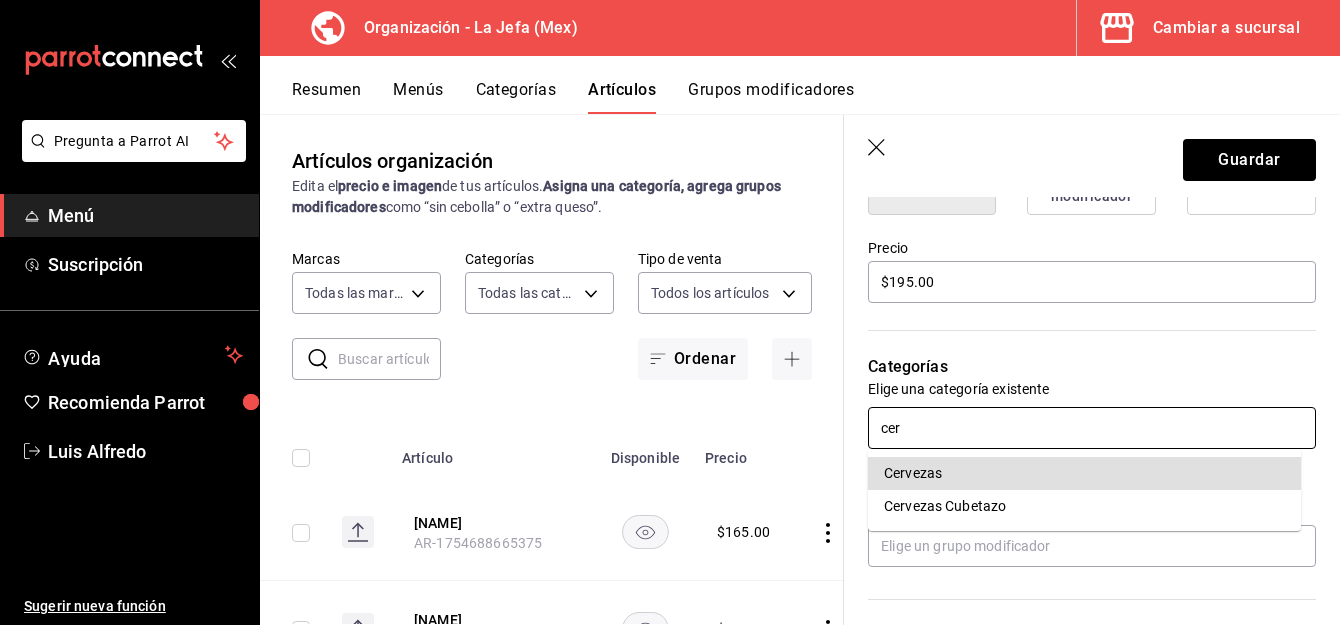 type 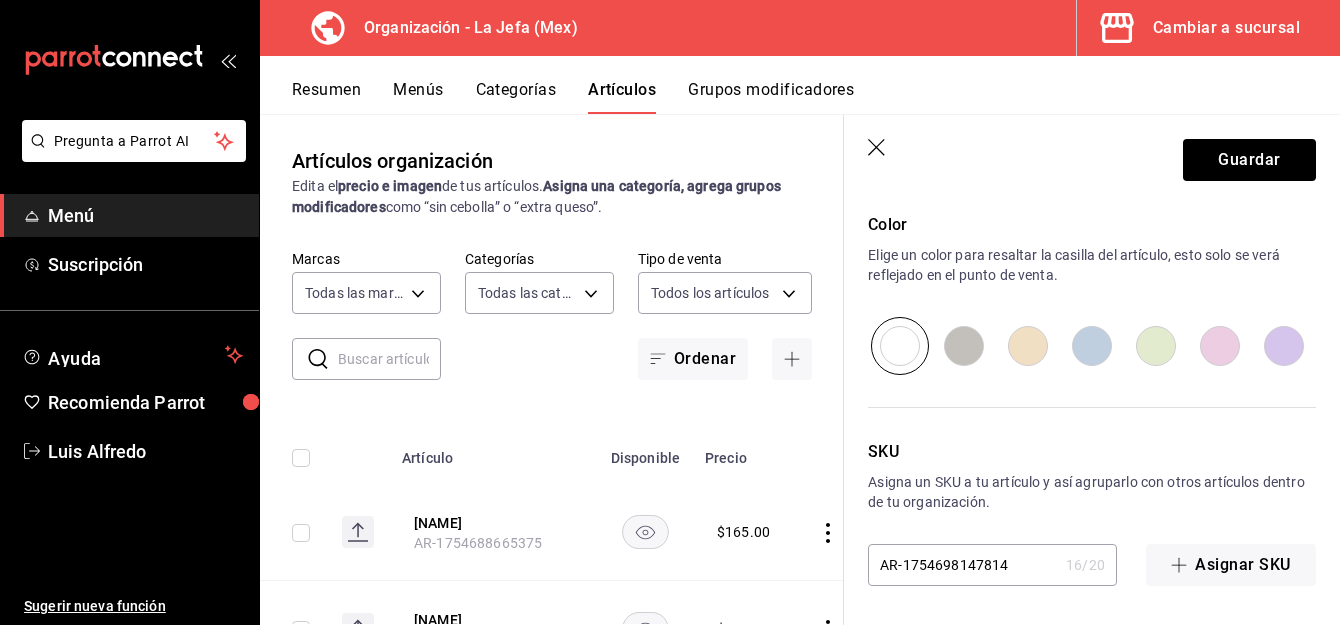 scroll, scrollTop: 1040, scrollLeft: 0, axis: vertical 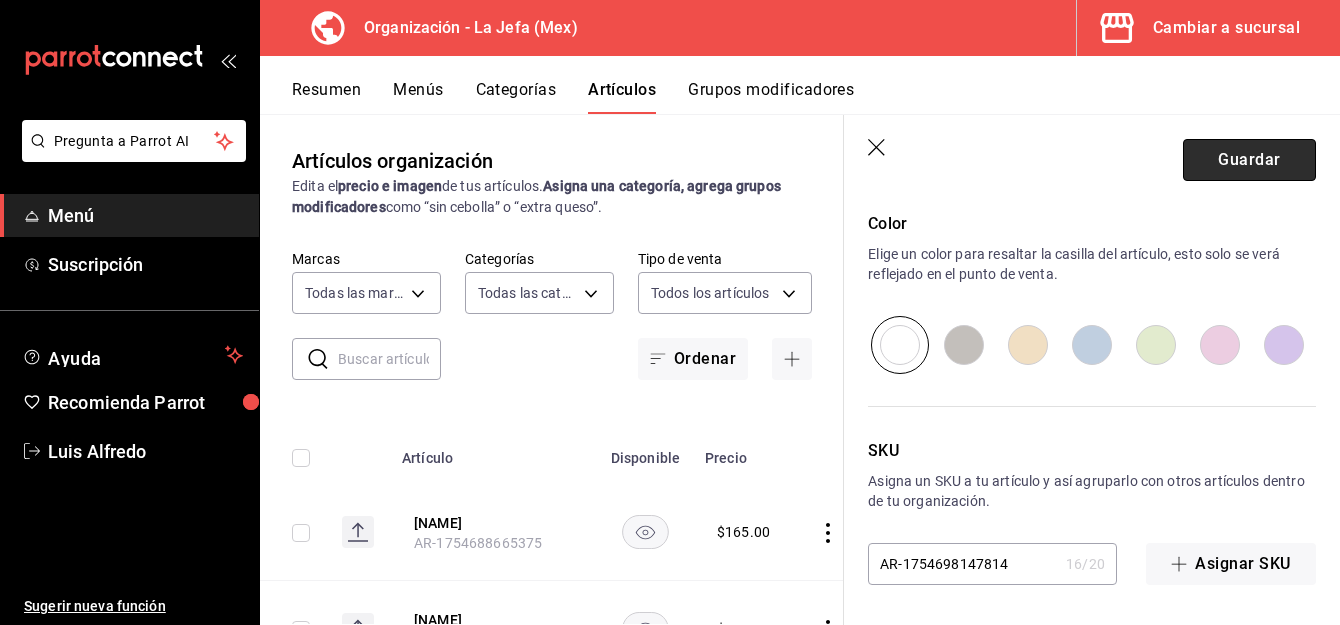 click on "Guardar" at bounding box center [1249, 160] 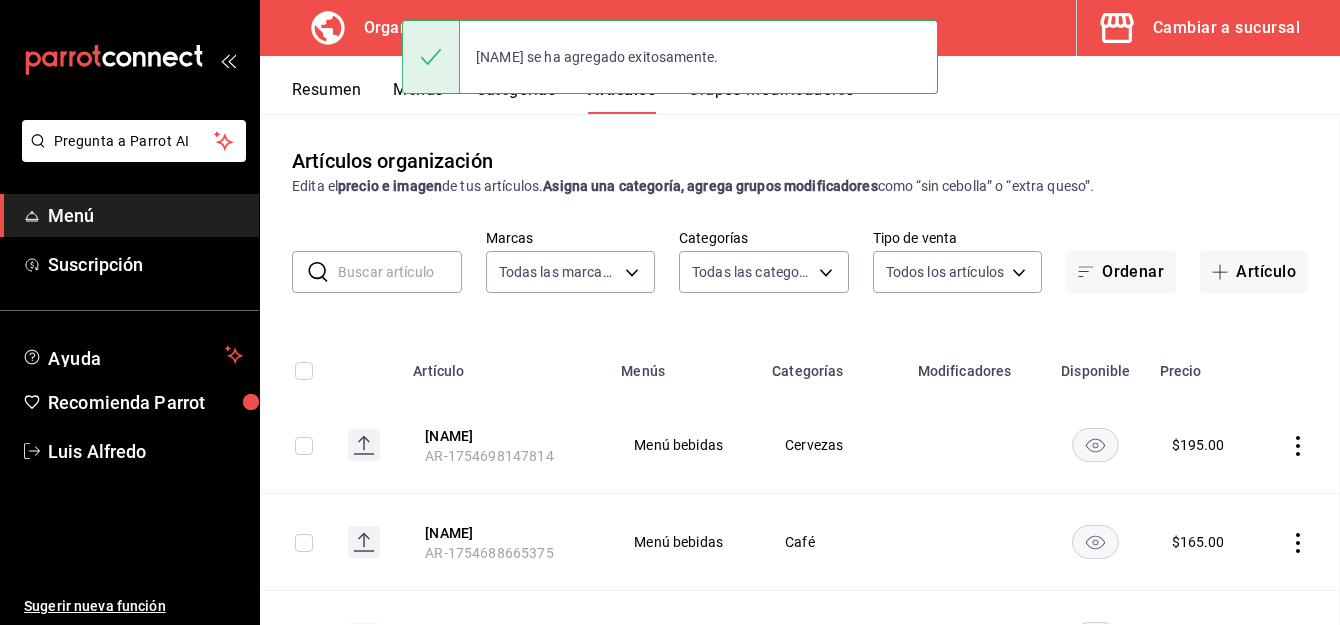 scroll, scrollTop: 0, scrollLeft: 0, axis: both 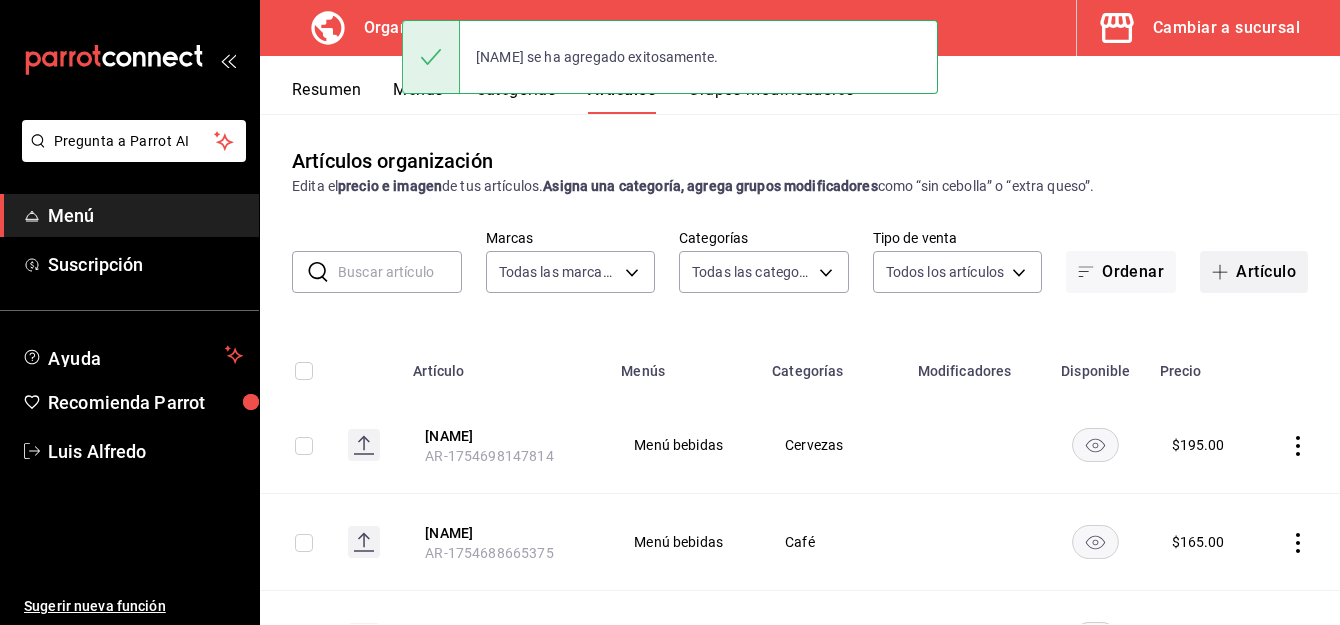 click on "Artículo" at bounding box center (1254, 272) 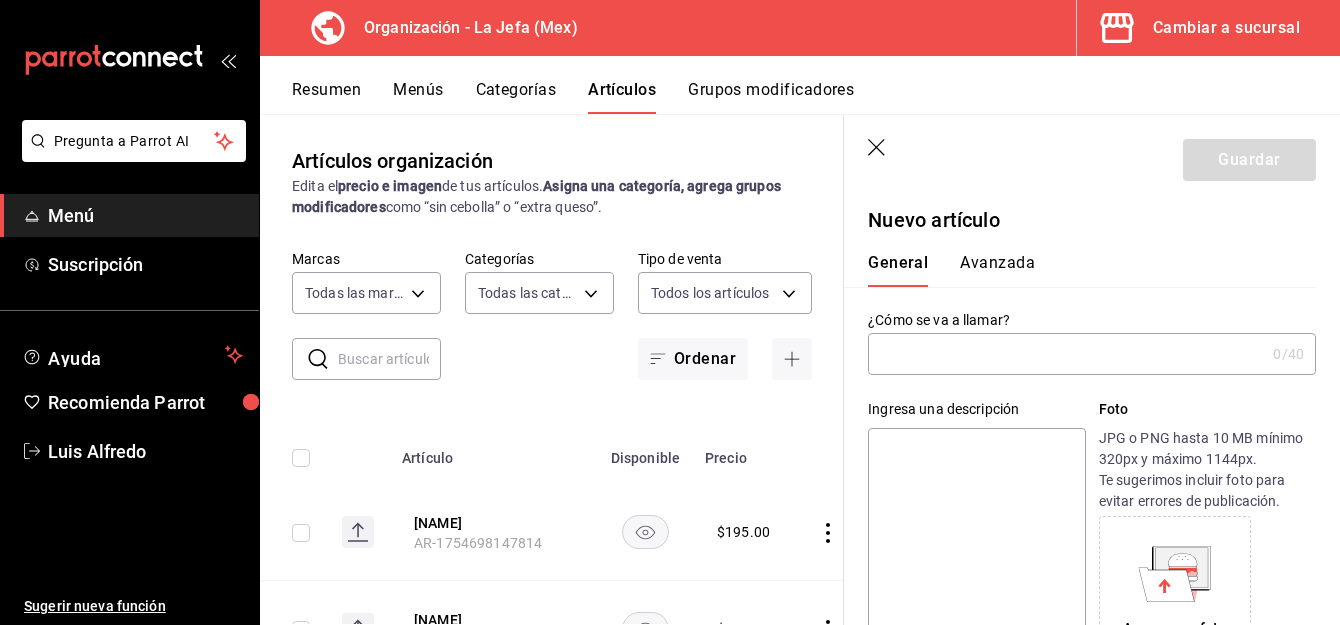 click at bounding box center [1066, 354] 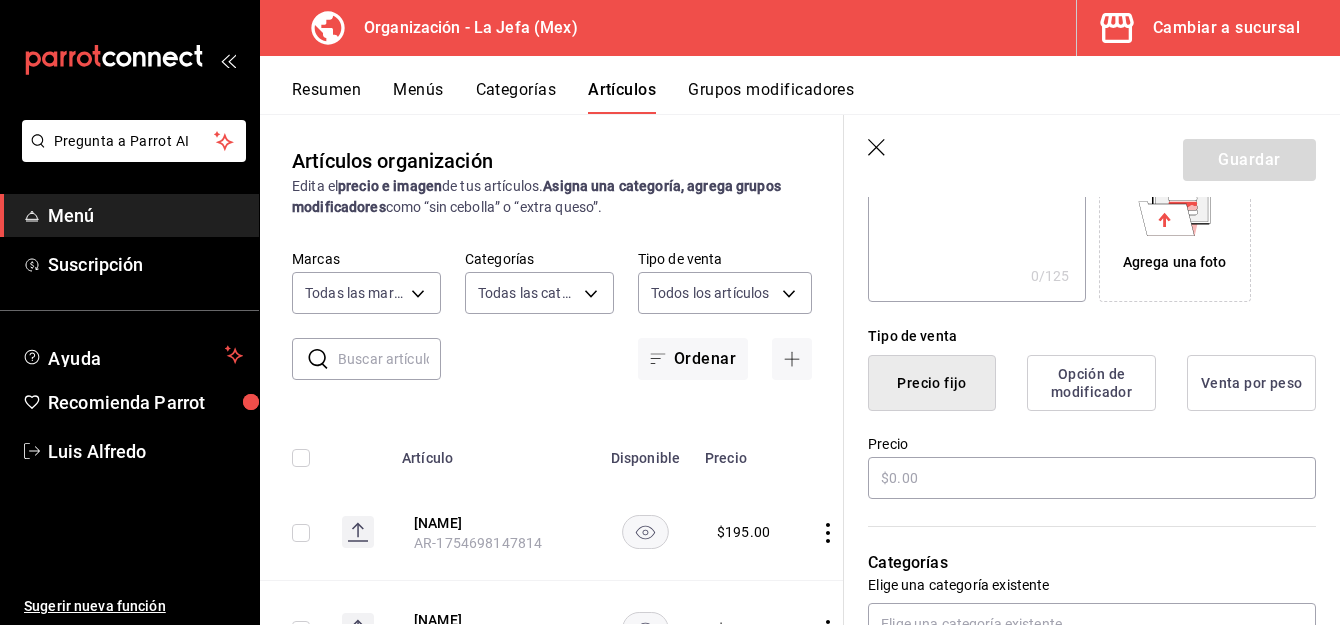 scroll, scrollTop: 367, scrollLeft: 0, axis: vertical 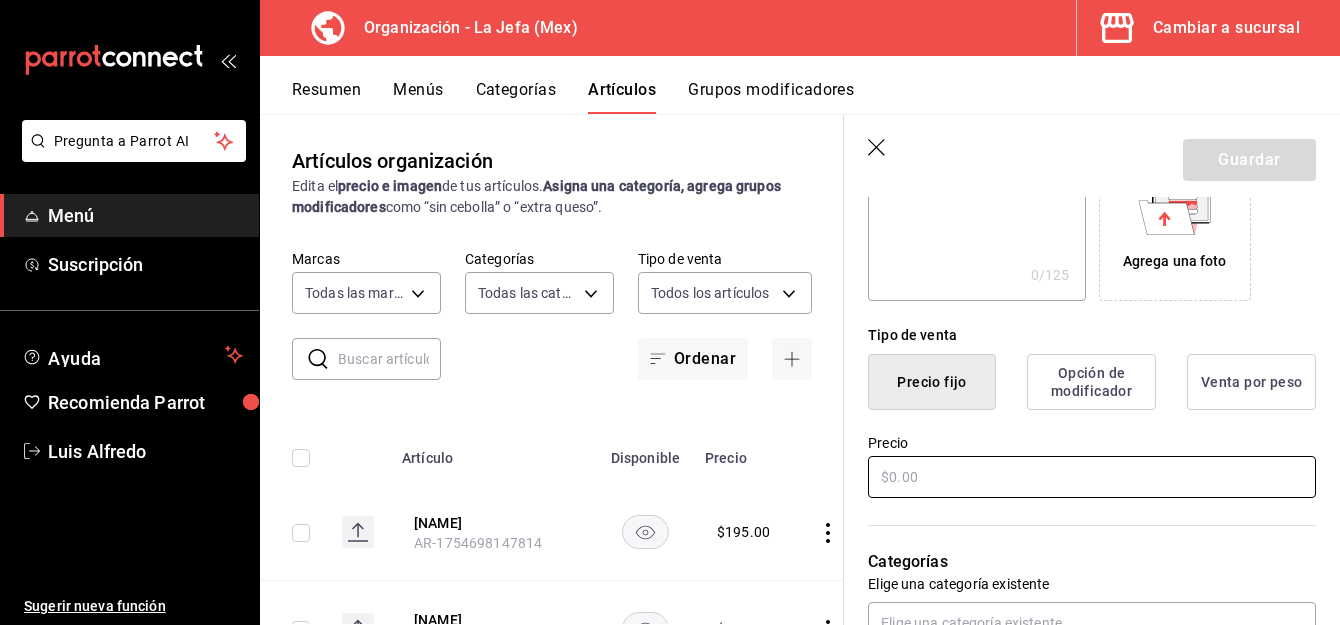type on "[NAME]" 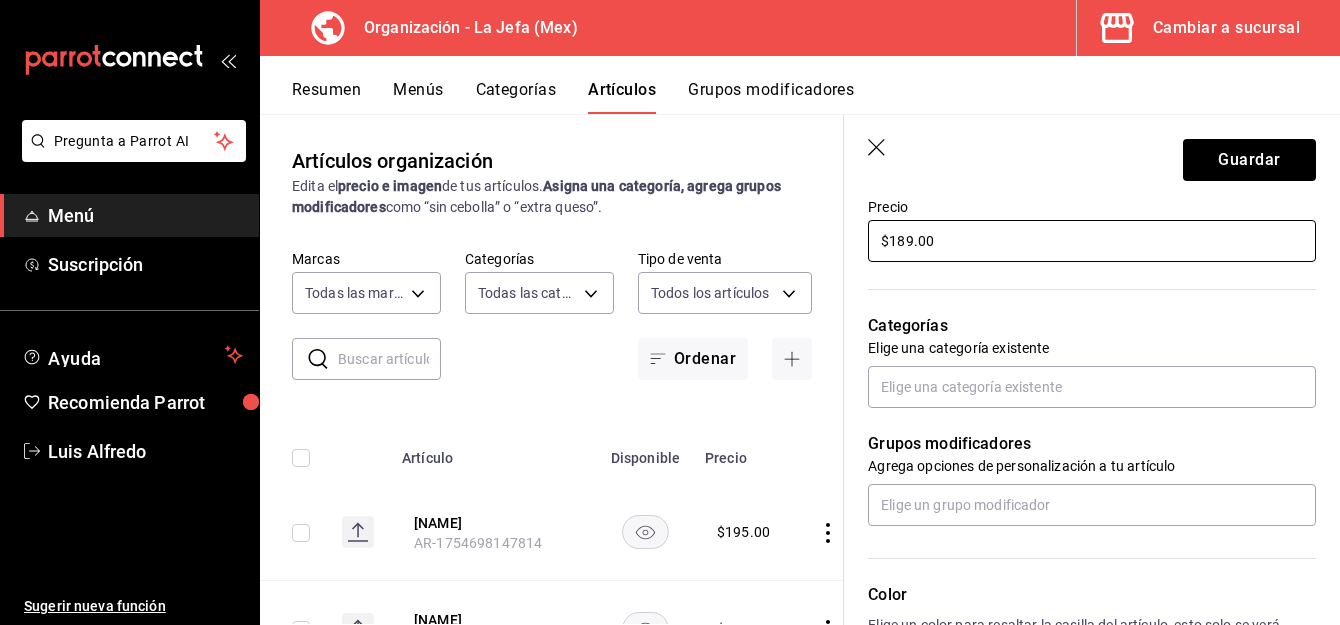 scroll, scrollTop: 614, scrollLeft: 0, axis: vertical 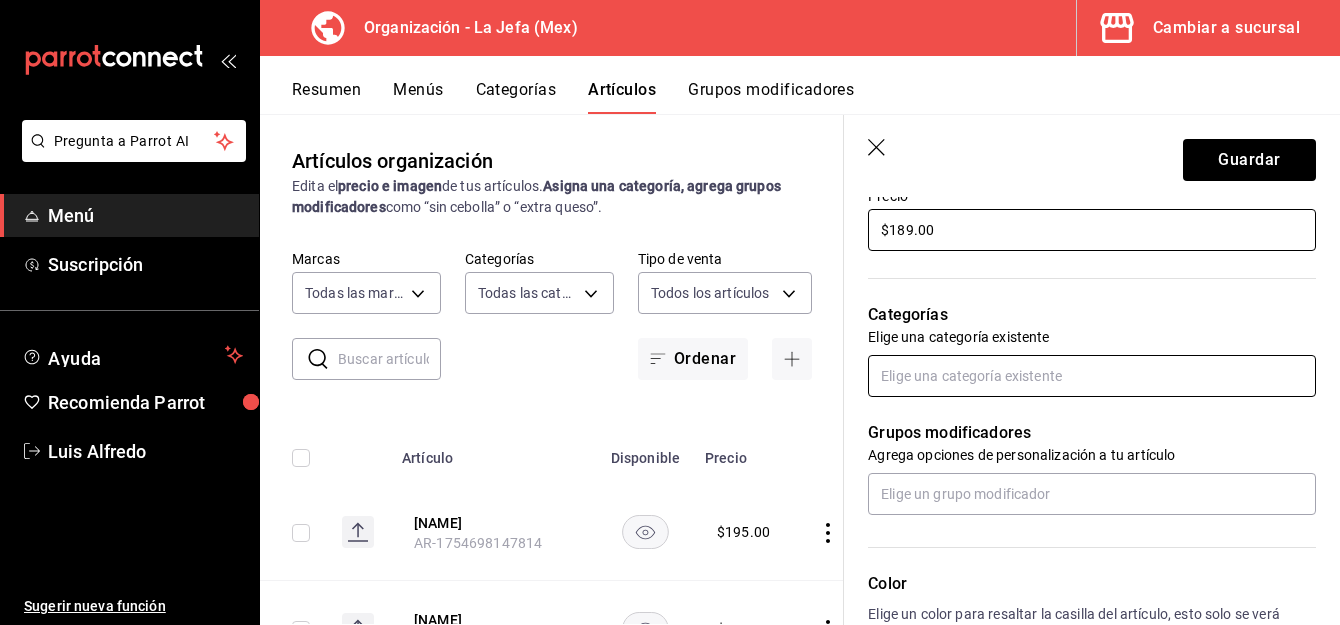 type on "$189.00" 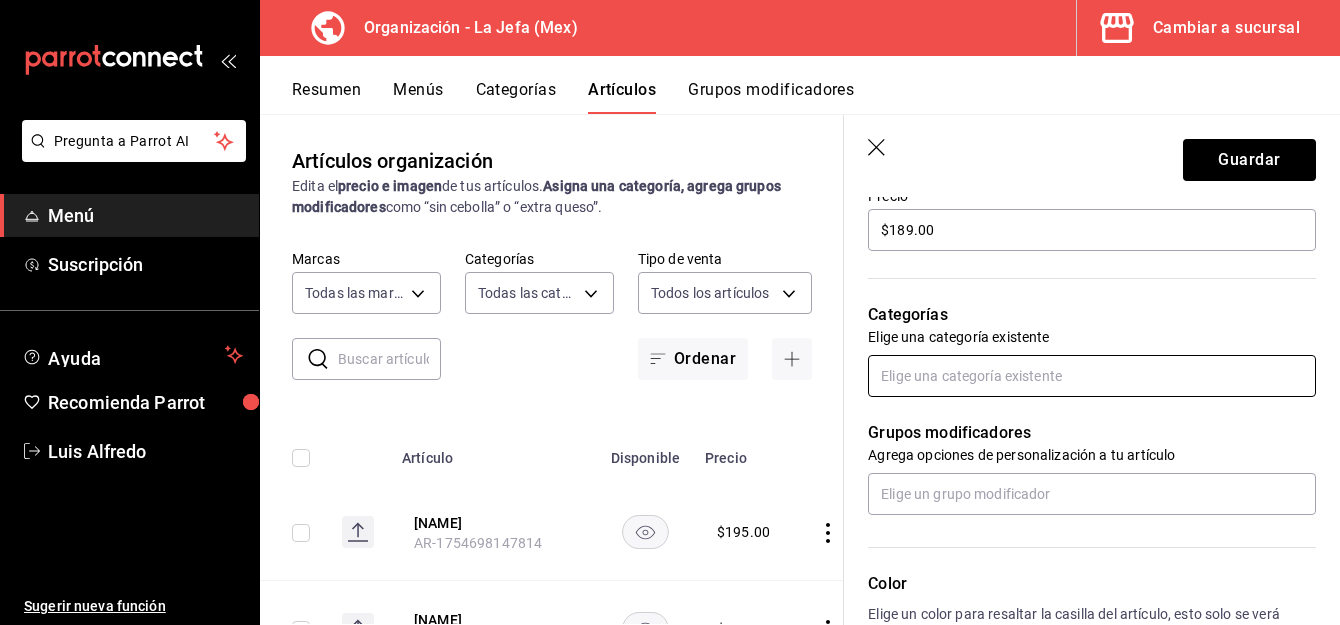 click at bounding box center [1092, 376] 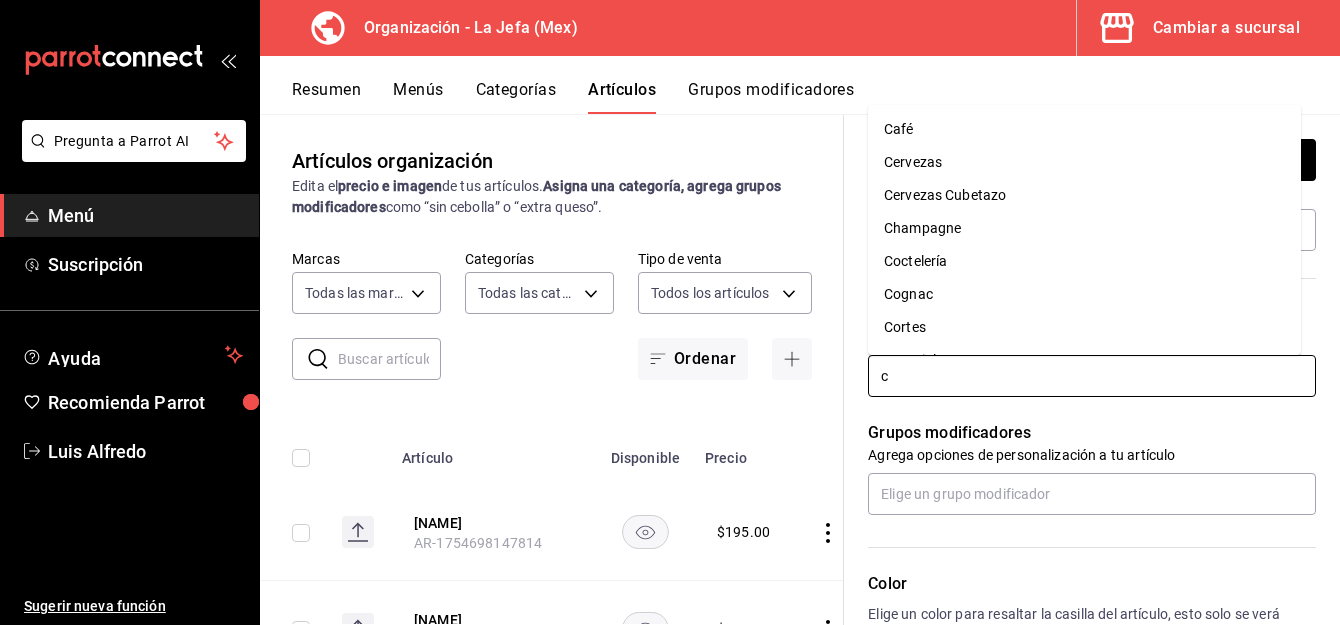 type on "ce" 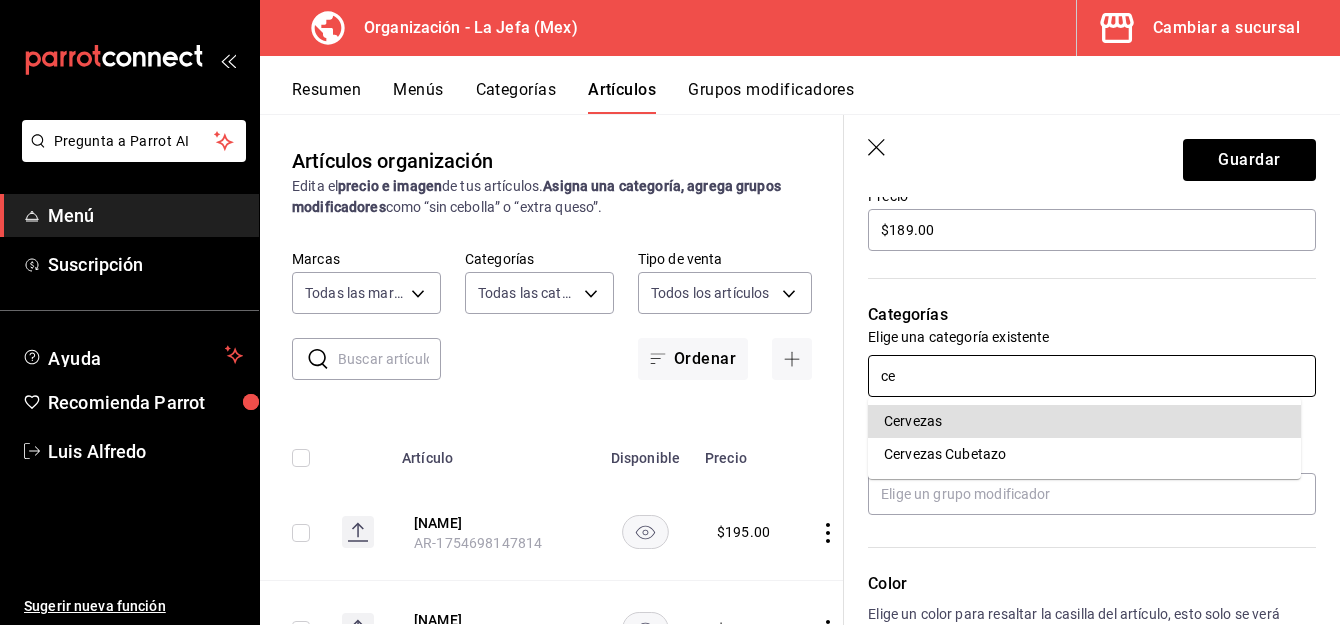 type 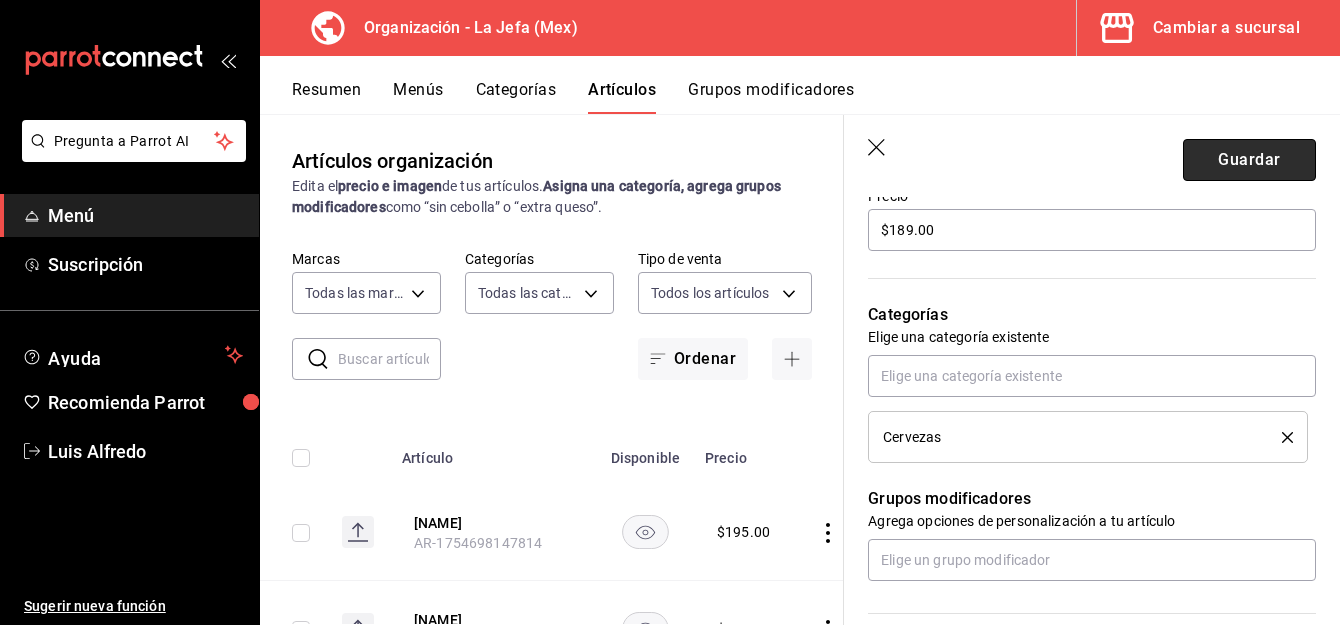 click on "Guardar" at bounding box center [1249, 160] 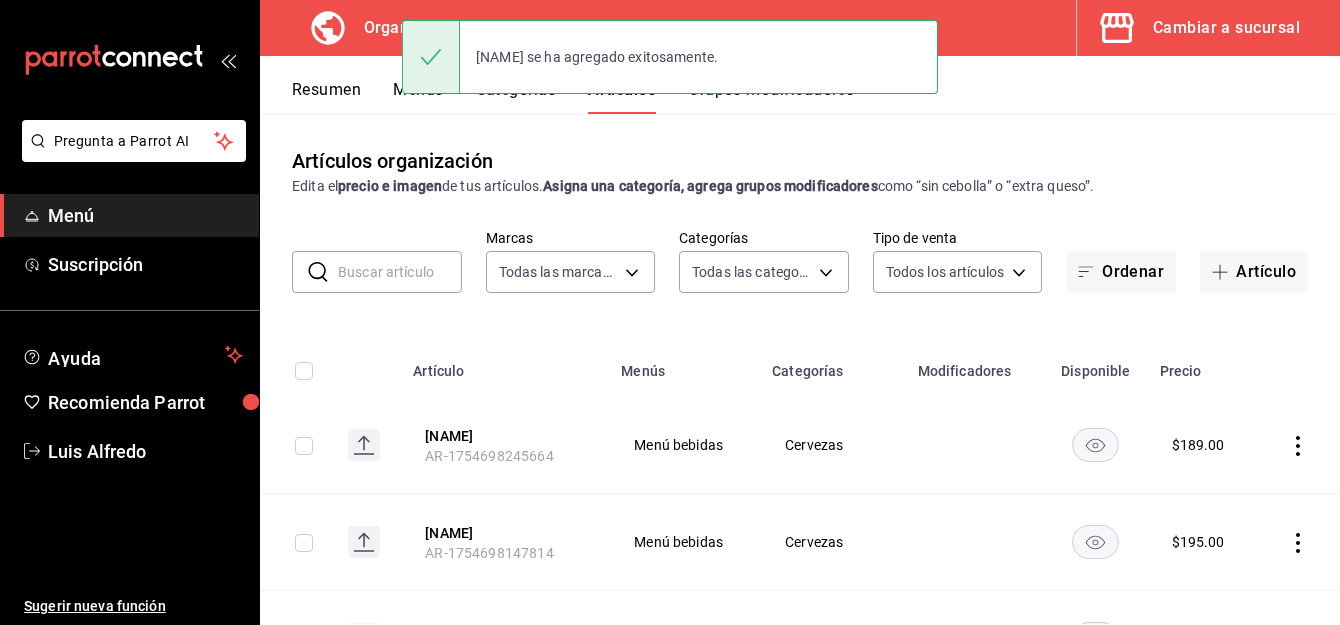 scroll, scrollTop: 0, scrollLeft: 0, axis: both 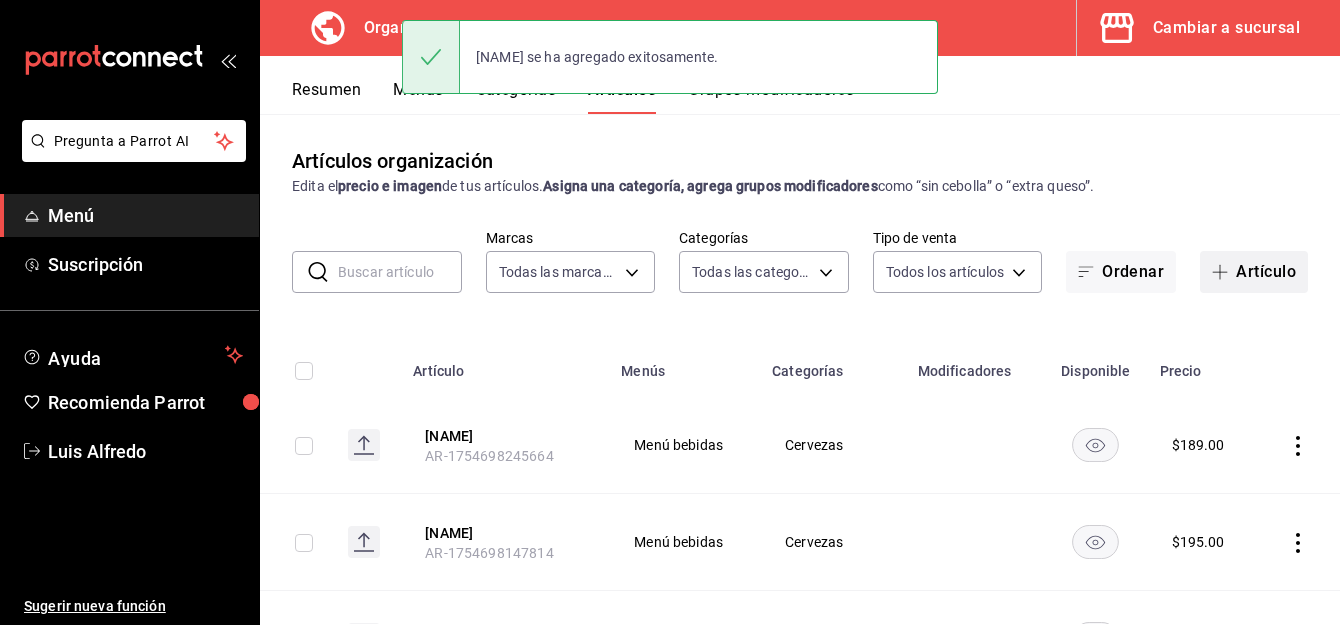 click on "Artículo" at bounding box center [1254, 272] 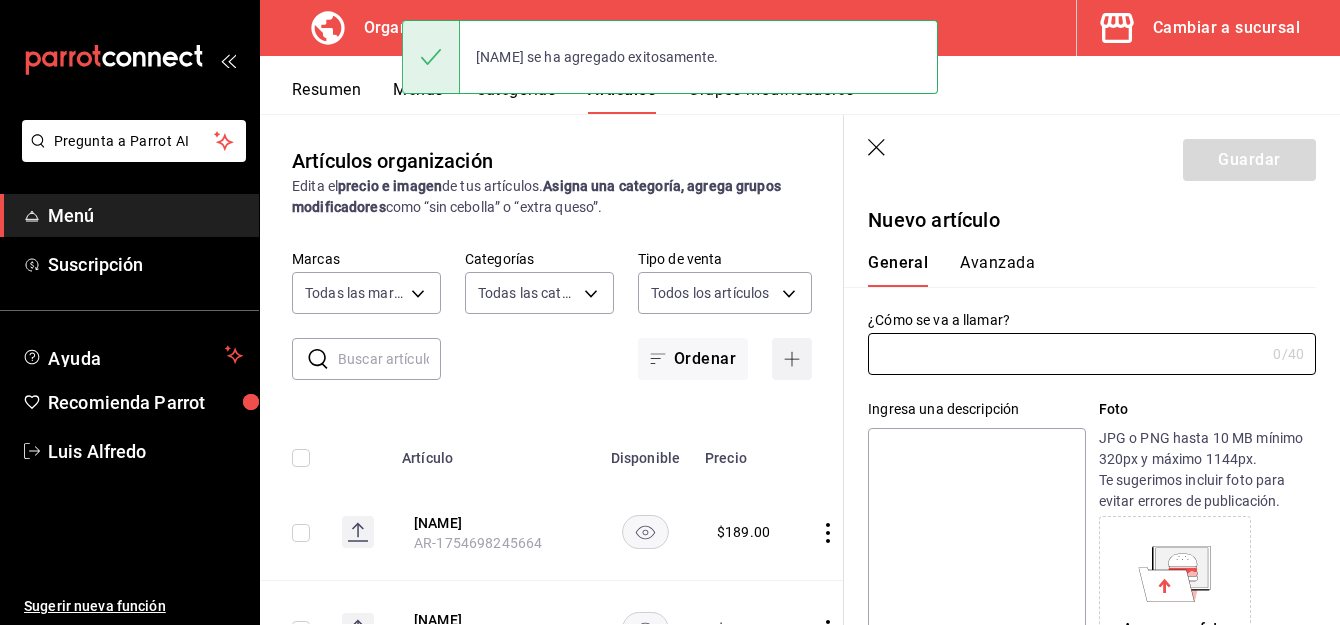 type on "AR-1754698278357" 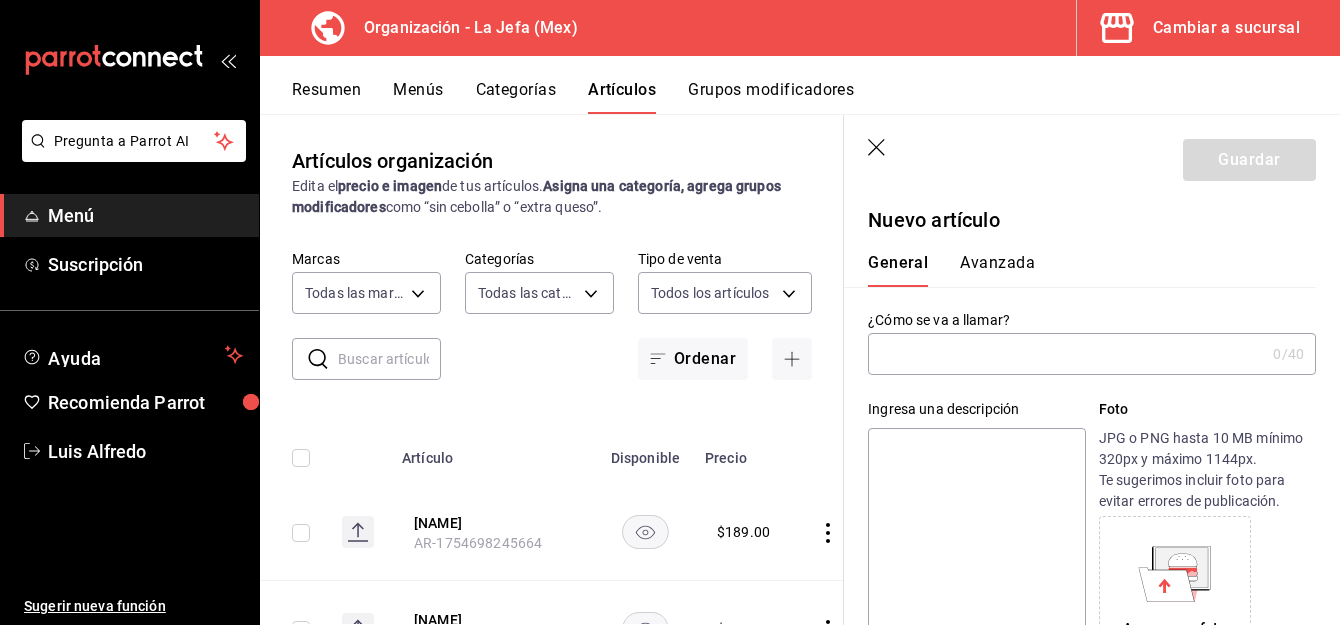 click at bounding box center (1066, 354) 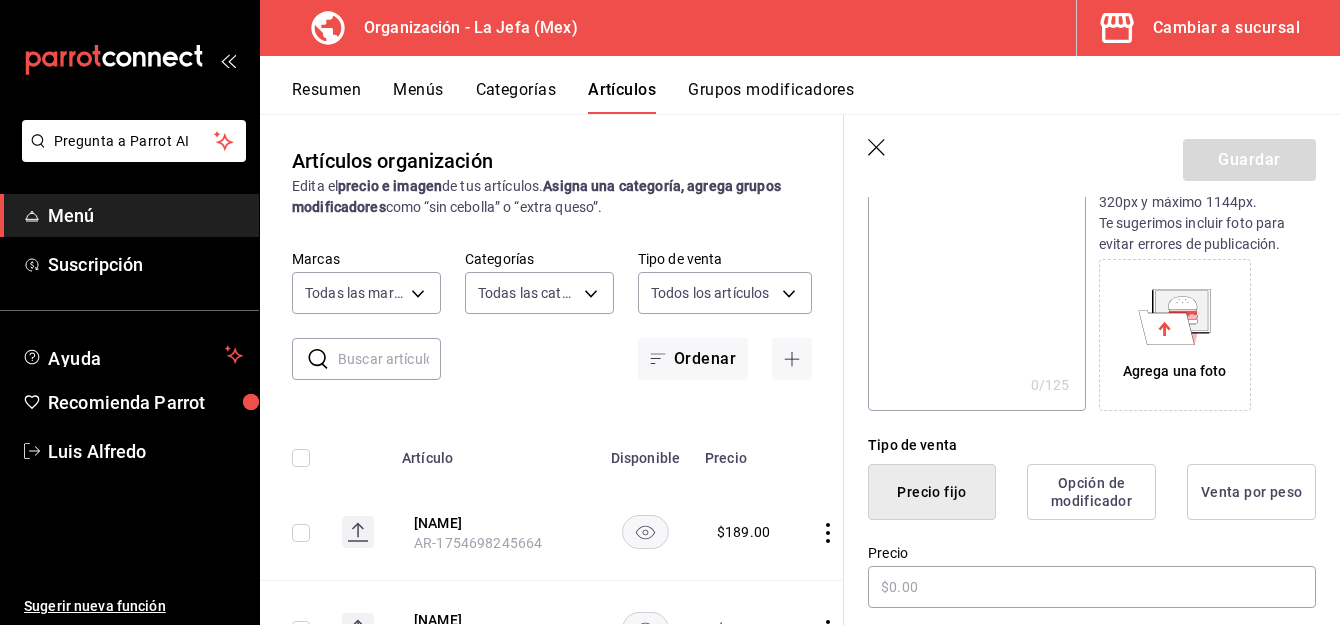 scroll, scrollTop: 353, scrollLeft: 0, axis: vertical 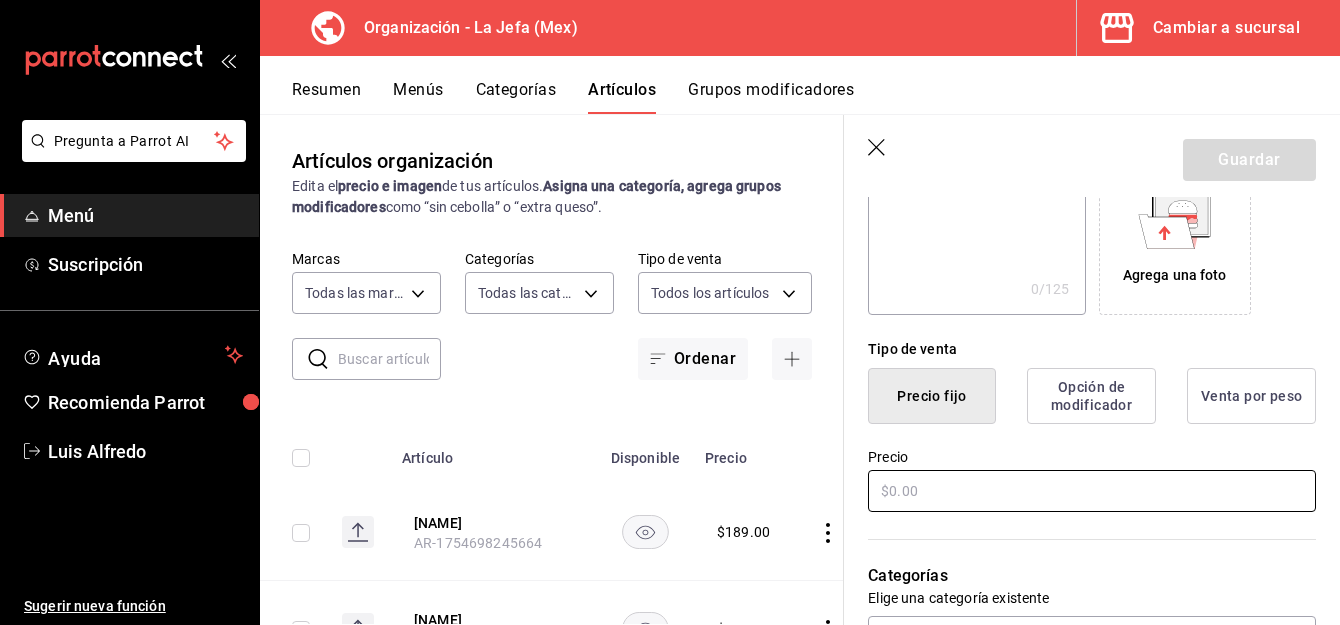 type on "[NAME]" 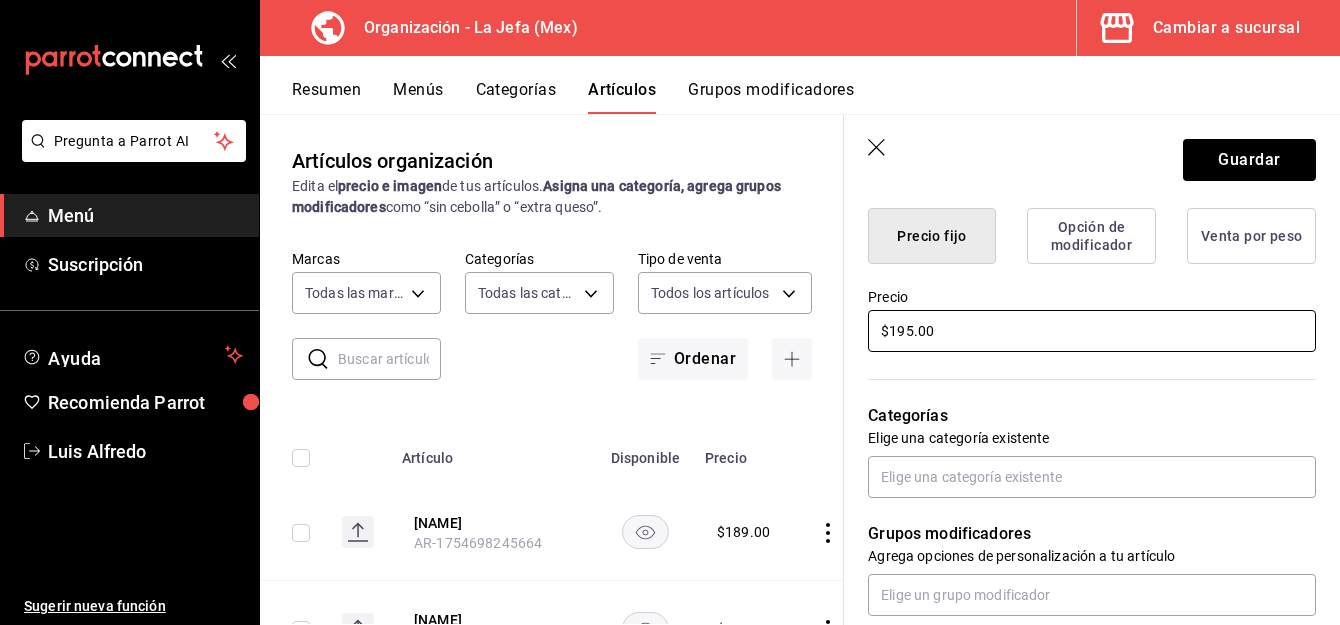 scroll, scrollTop: 514, scrollLeft: 0, axis: vertical 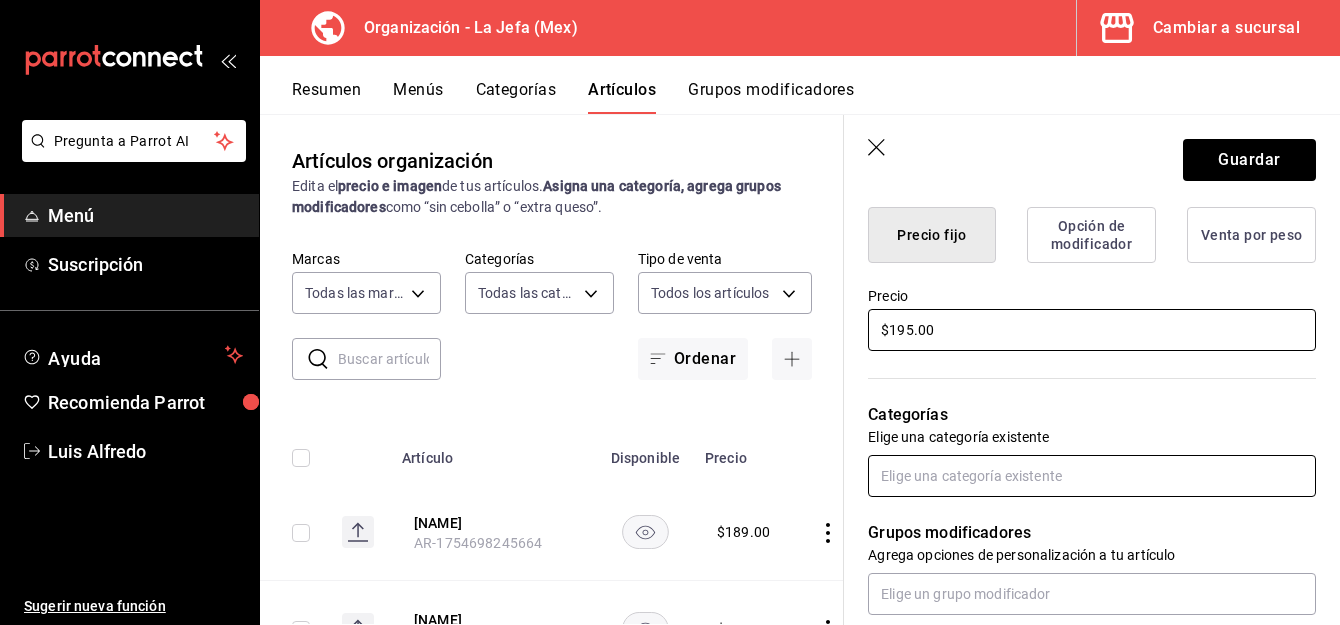 type on "$195.00" 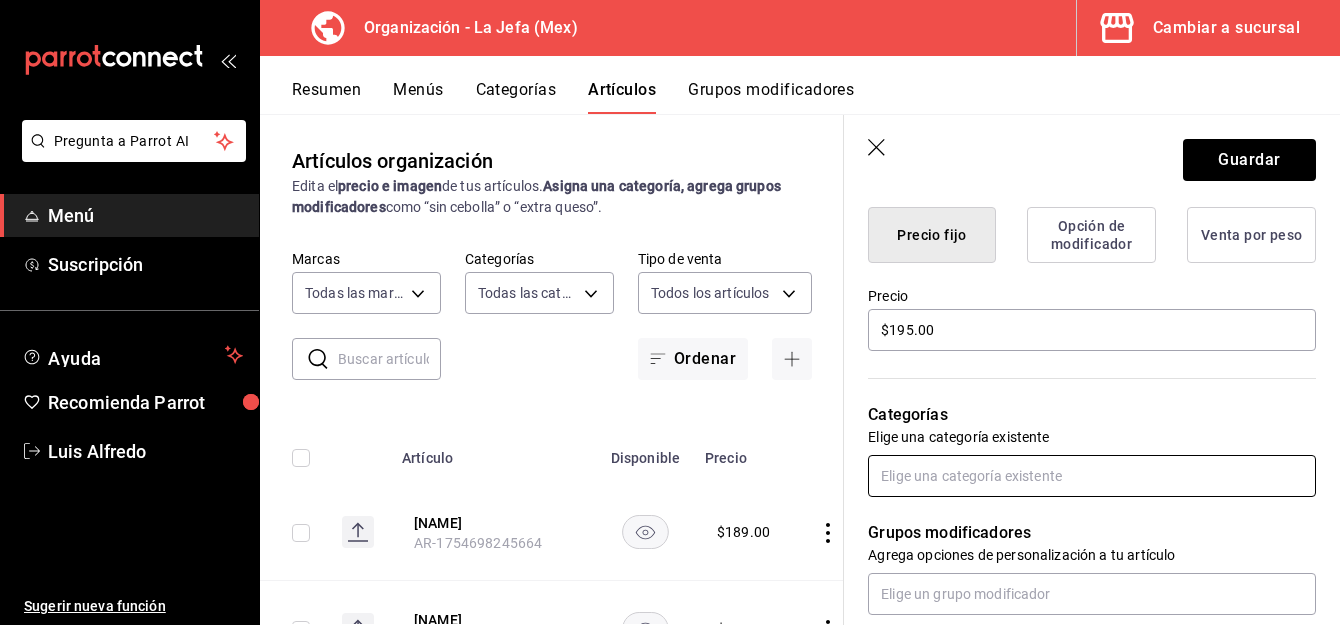 click at bounding box center [1092, 476] 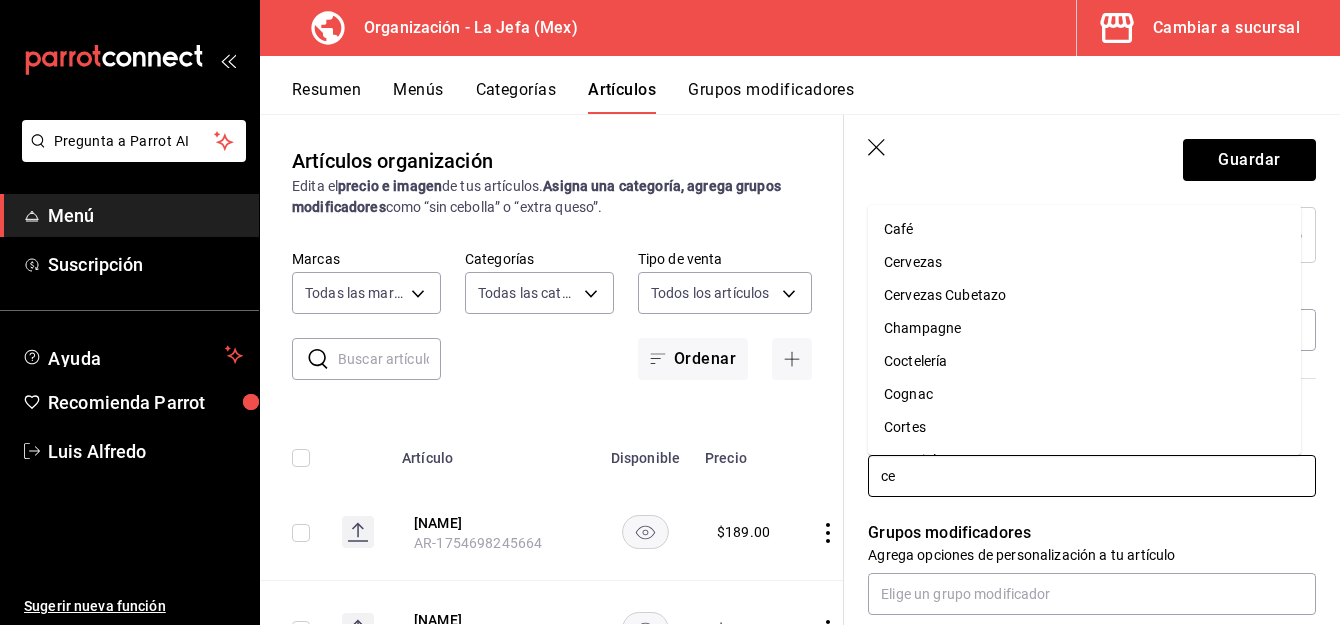 type on "cer" 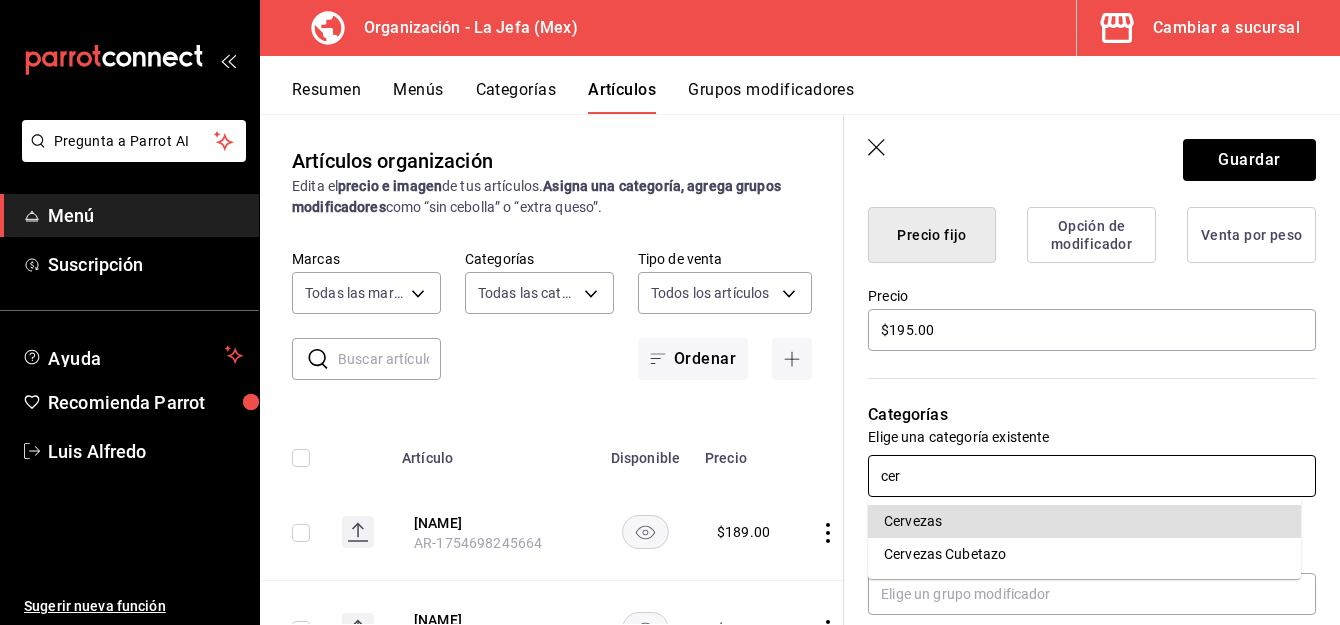 type 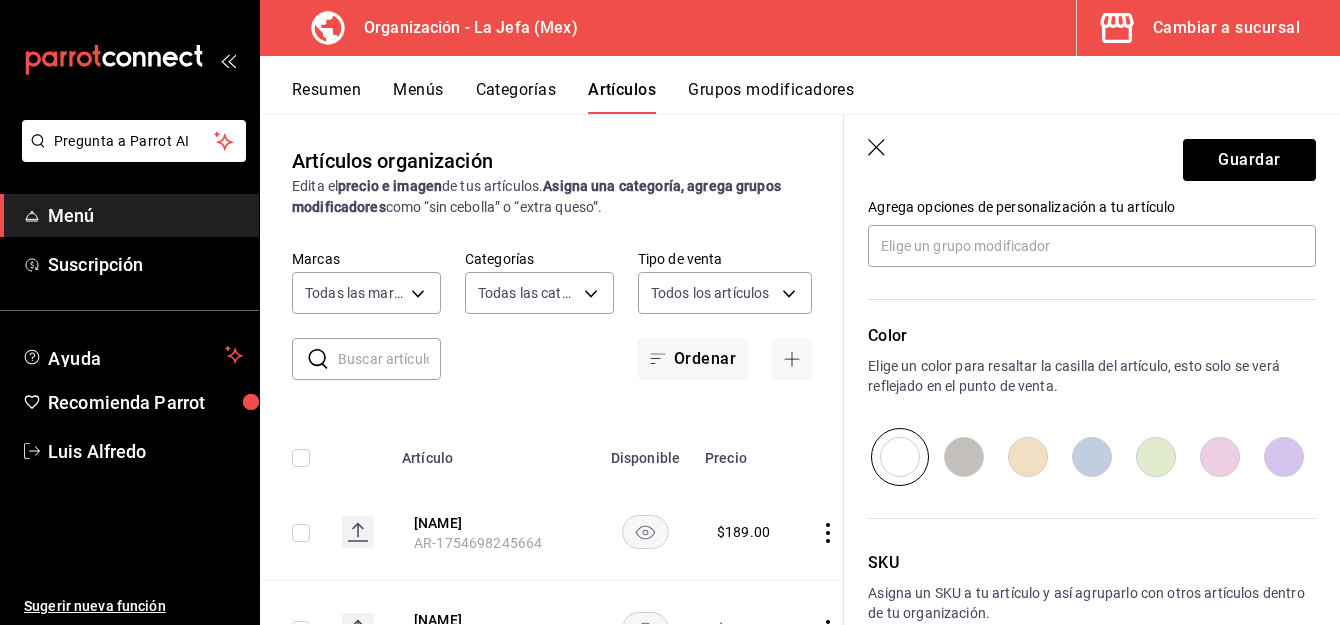 scroll, scrollTop: 1040, scrollLeft: 0, axis: vertical 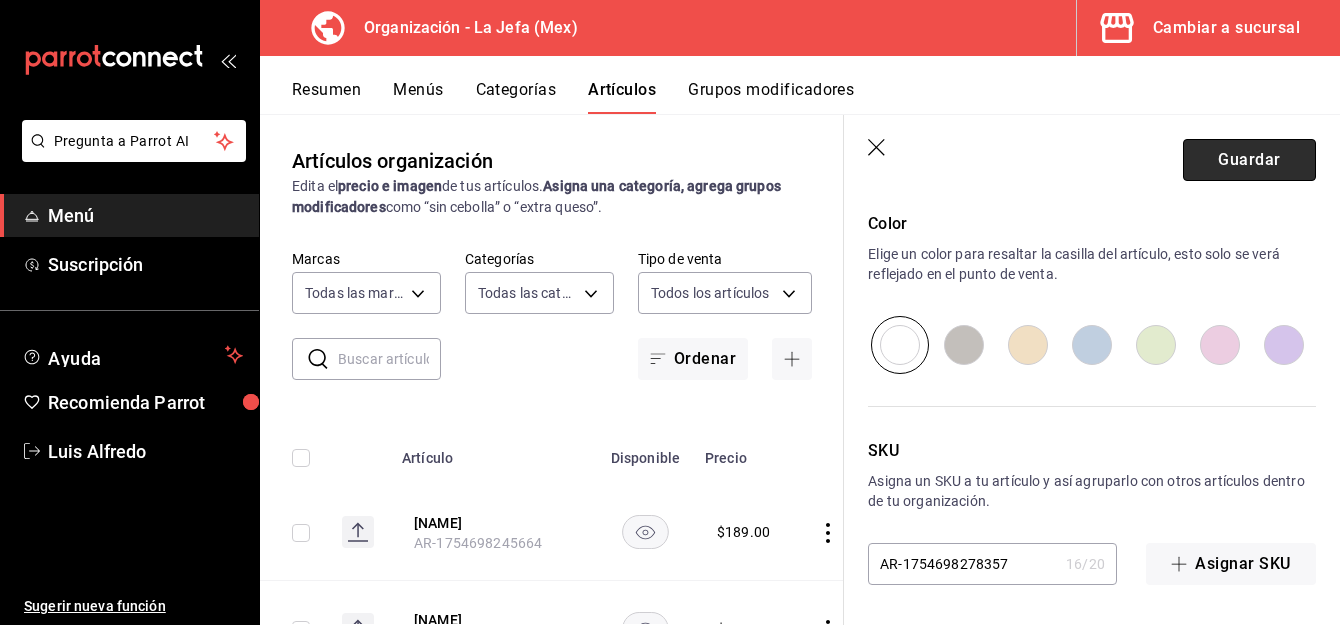 click on "Guardar" at bounding box center (1249, 160) 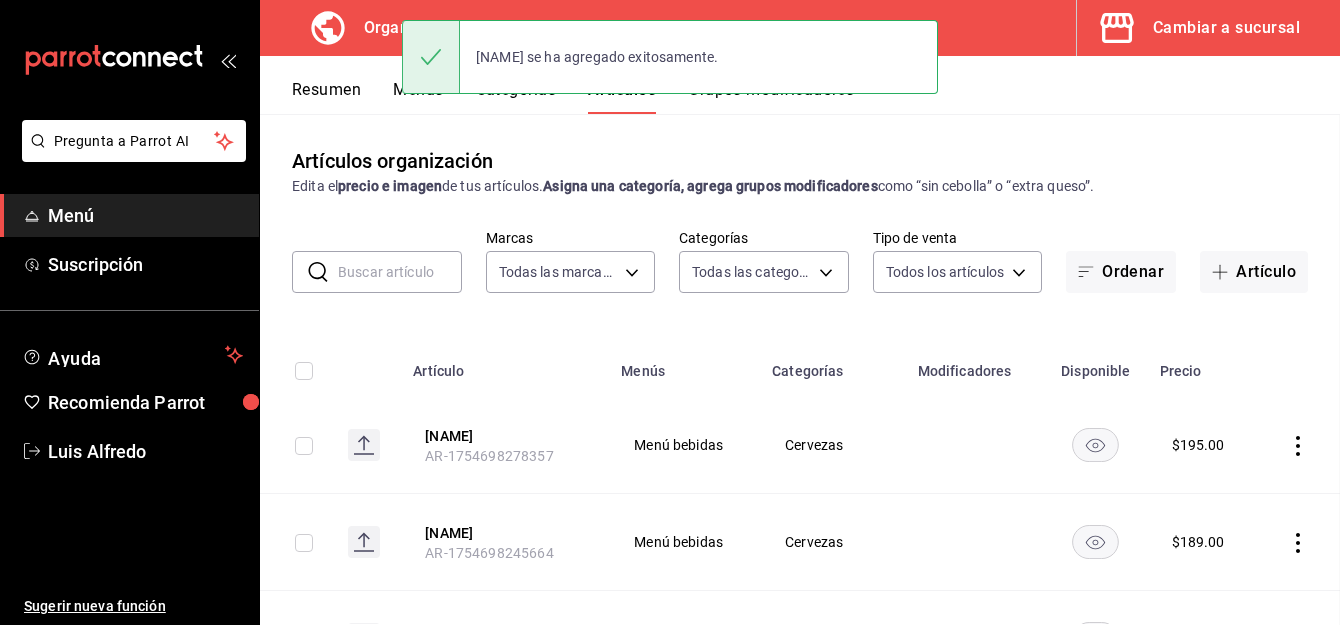 scroll, scrollTop: 0, scrollLeft: 0, axis: both 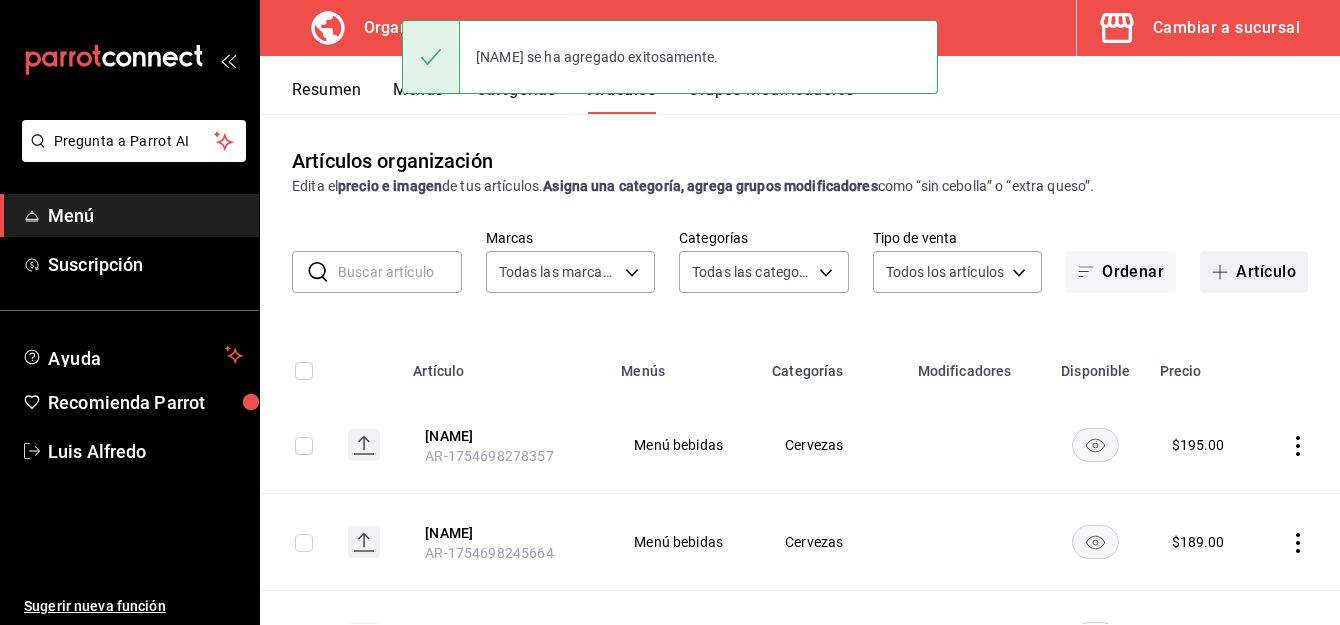 click on "Artículo" at bounding box center (1254, 272) 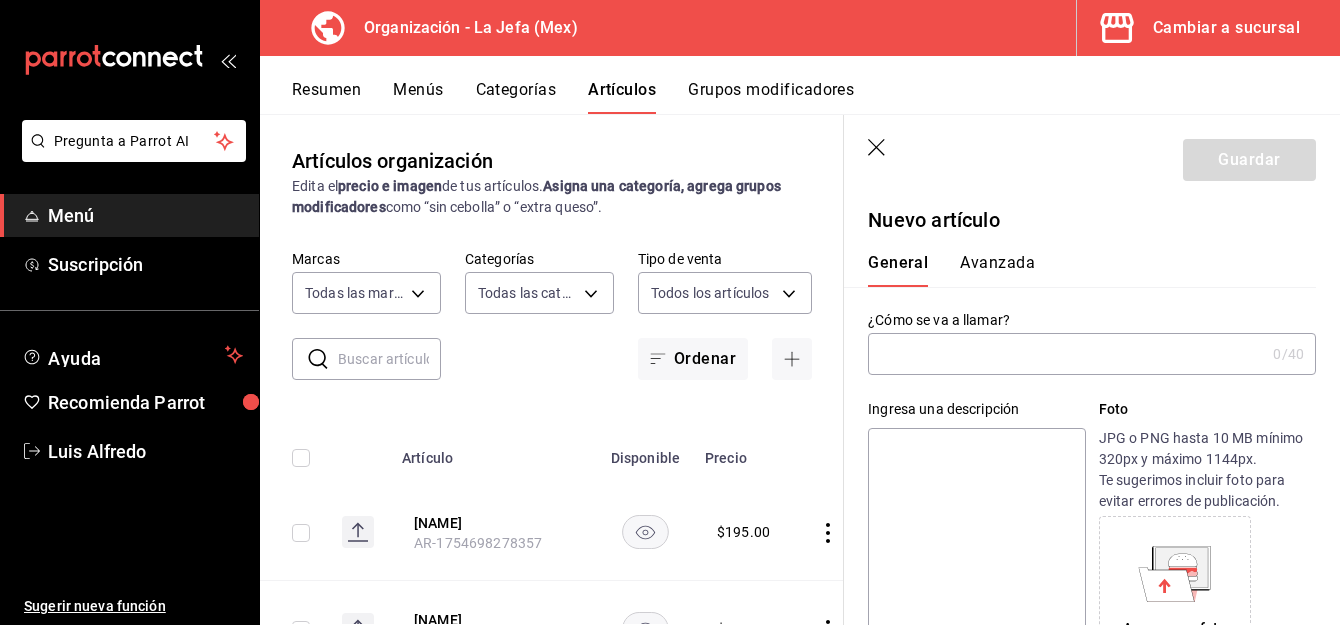 click at bounding box center [1066, 354] 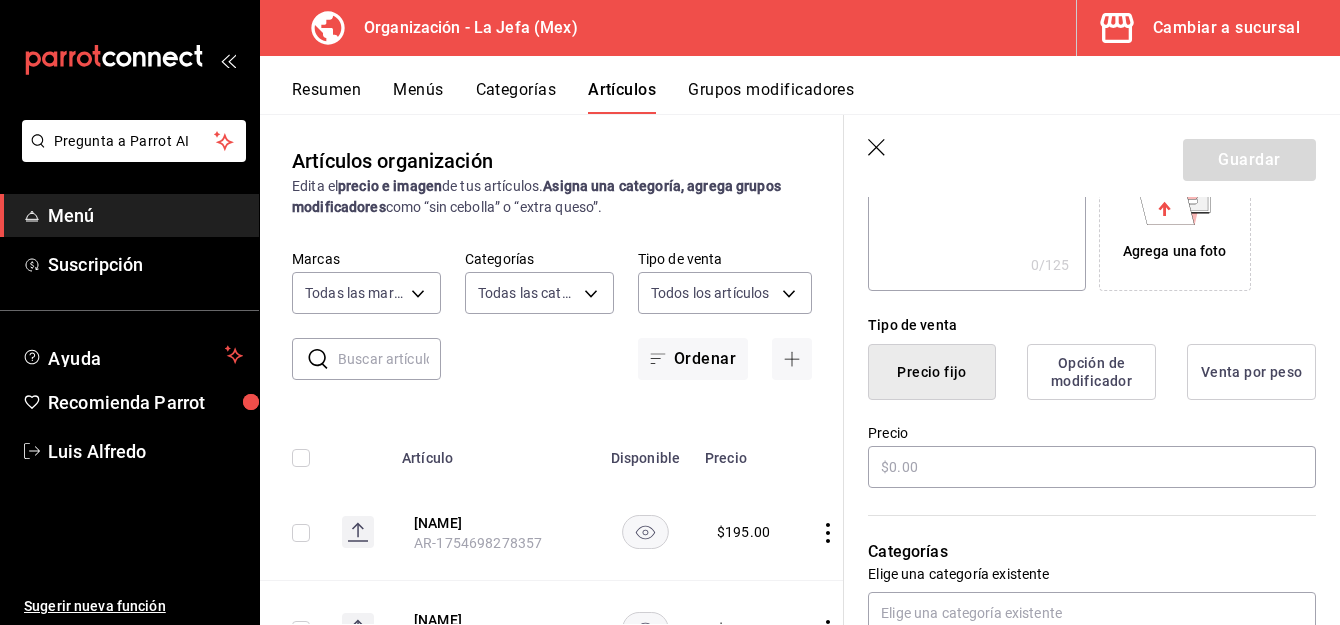 scroll, scrollTop: 378, scrollLeft: 0, axis: vertical 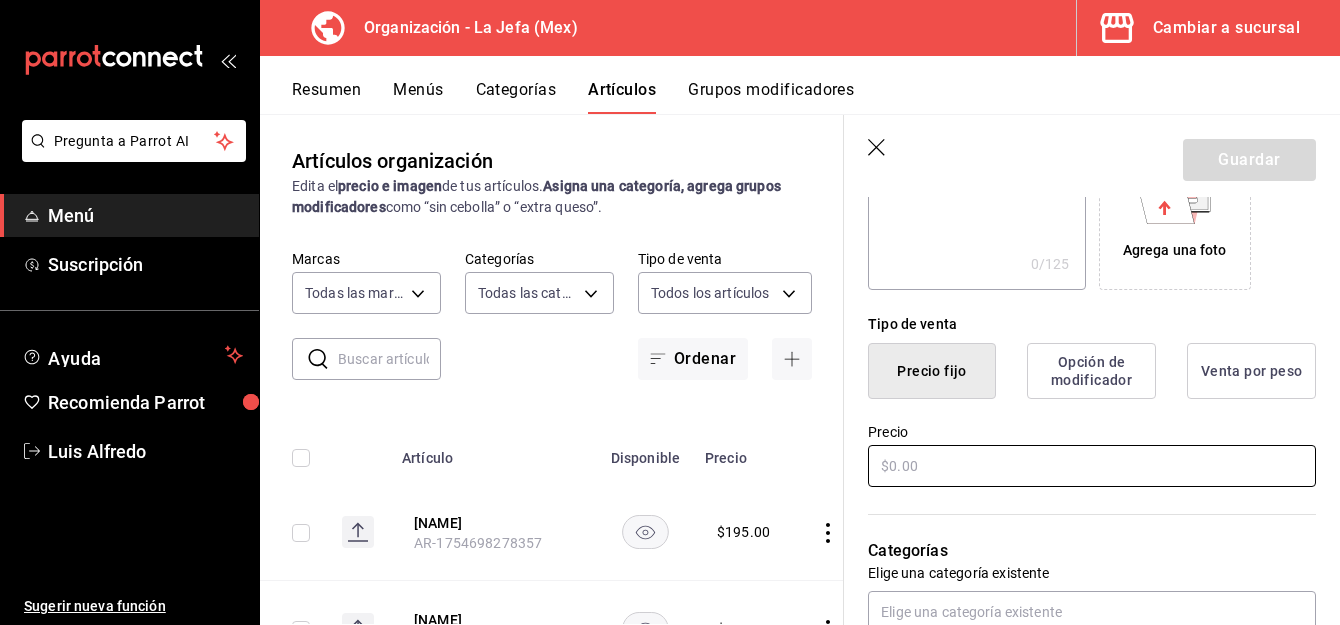 type on "[NAME]" 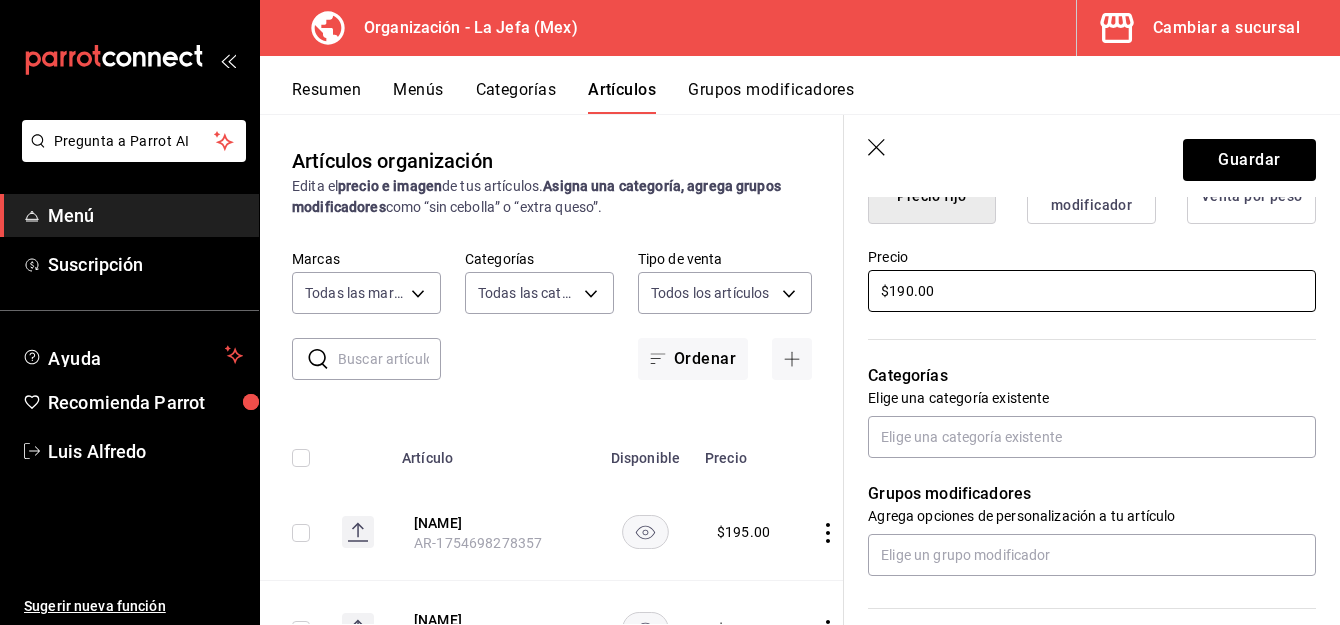 scroll, scrollTop: 555, scrollLeft: 0, axis: vertical 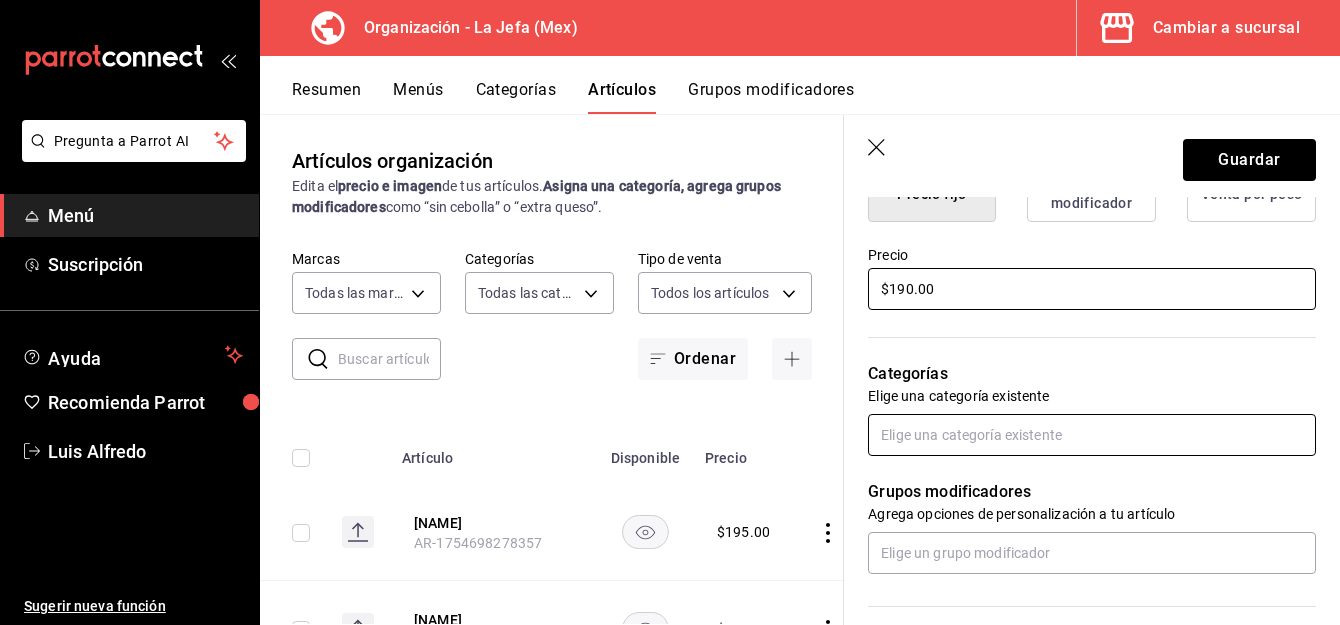type on "$190.00" 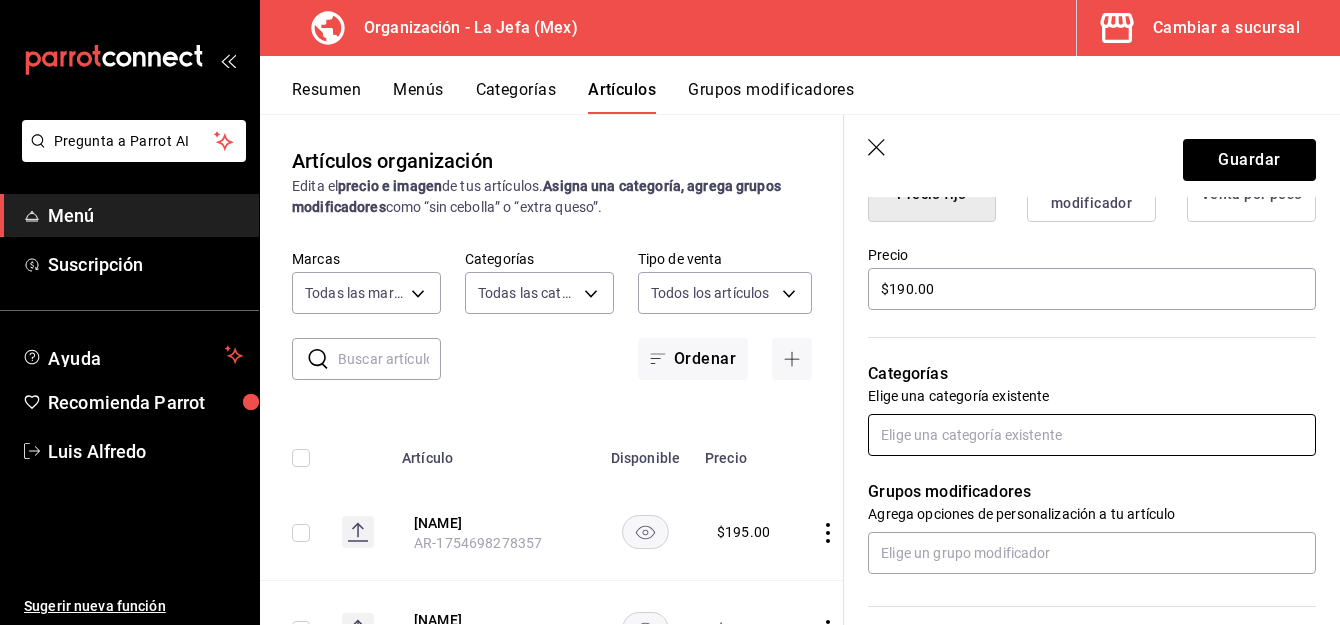 click at bounding box center [1092, 435] 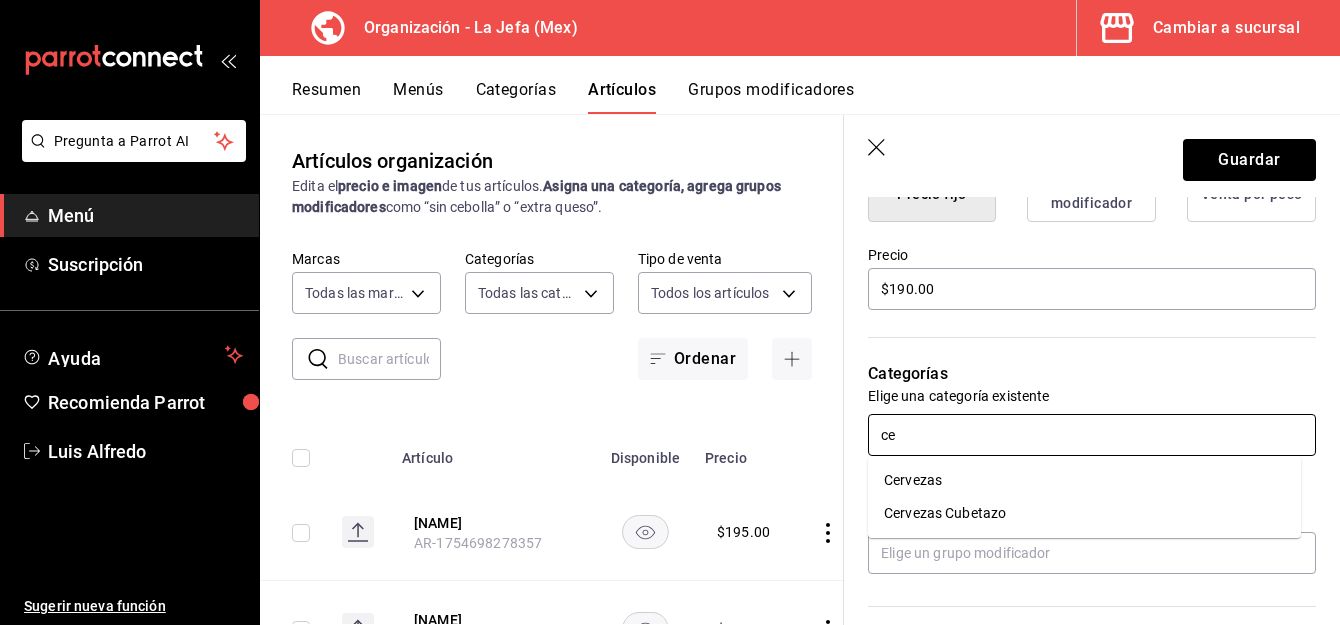 type on "cer" 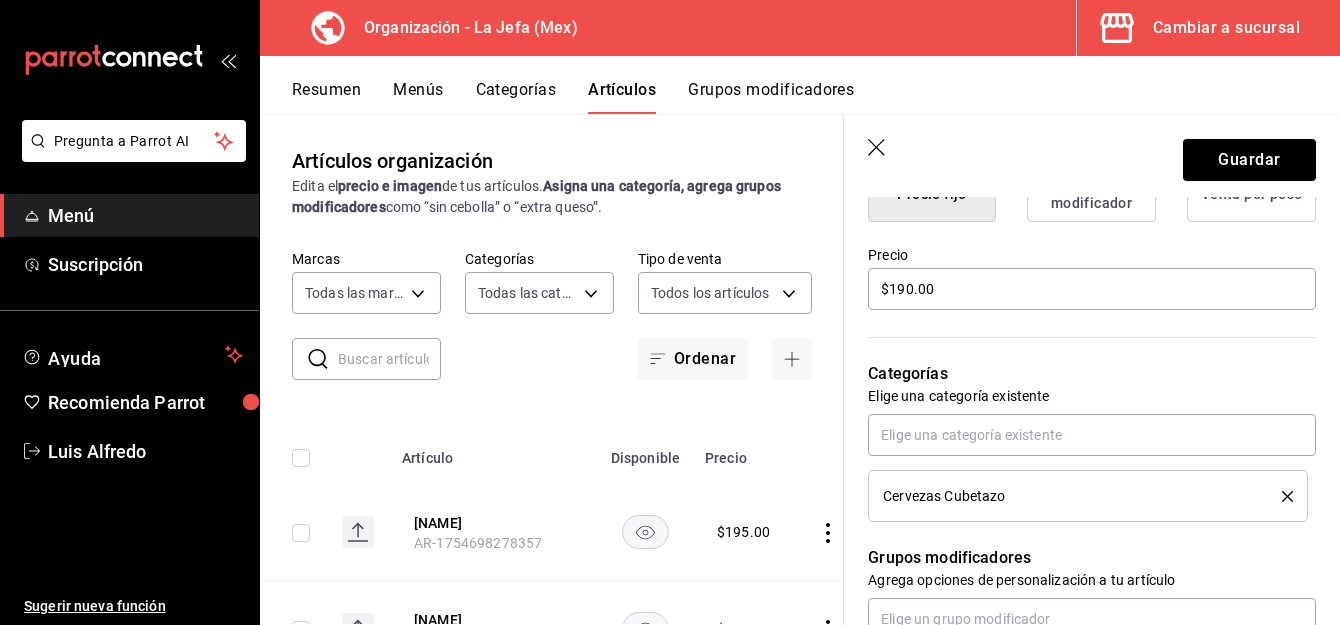 click at bounding box center (1280, 496) 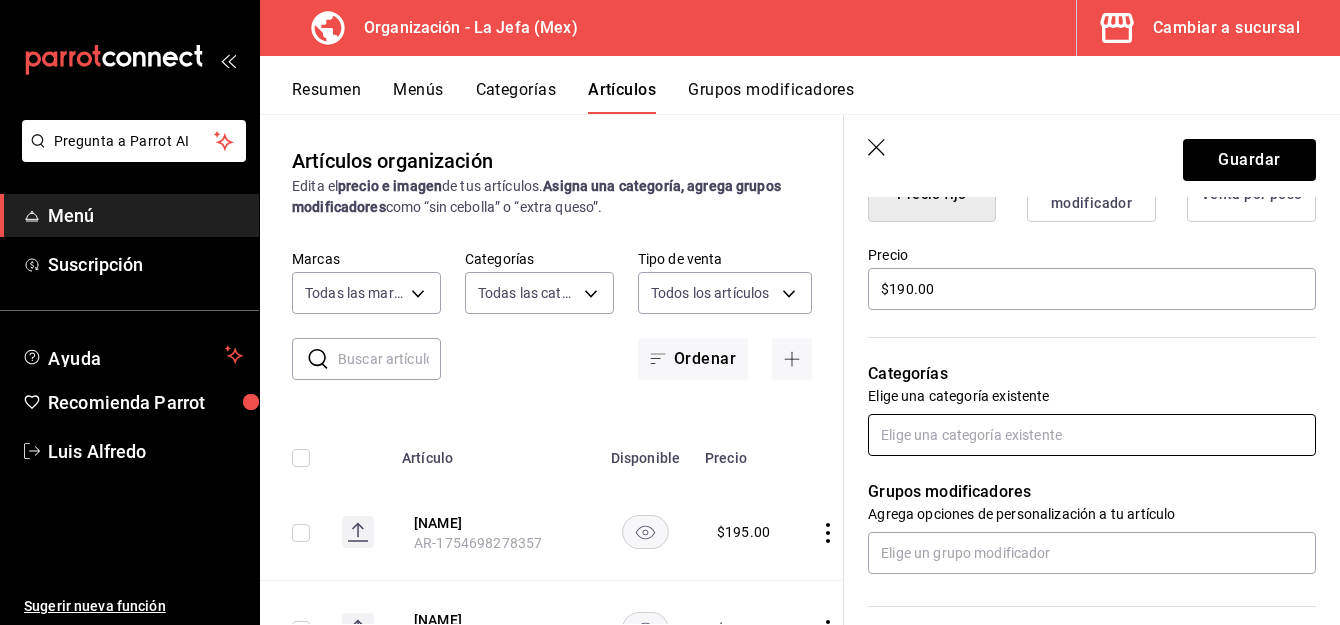 click at bounding box center [1092, 435] 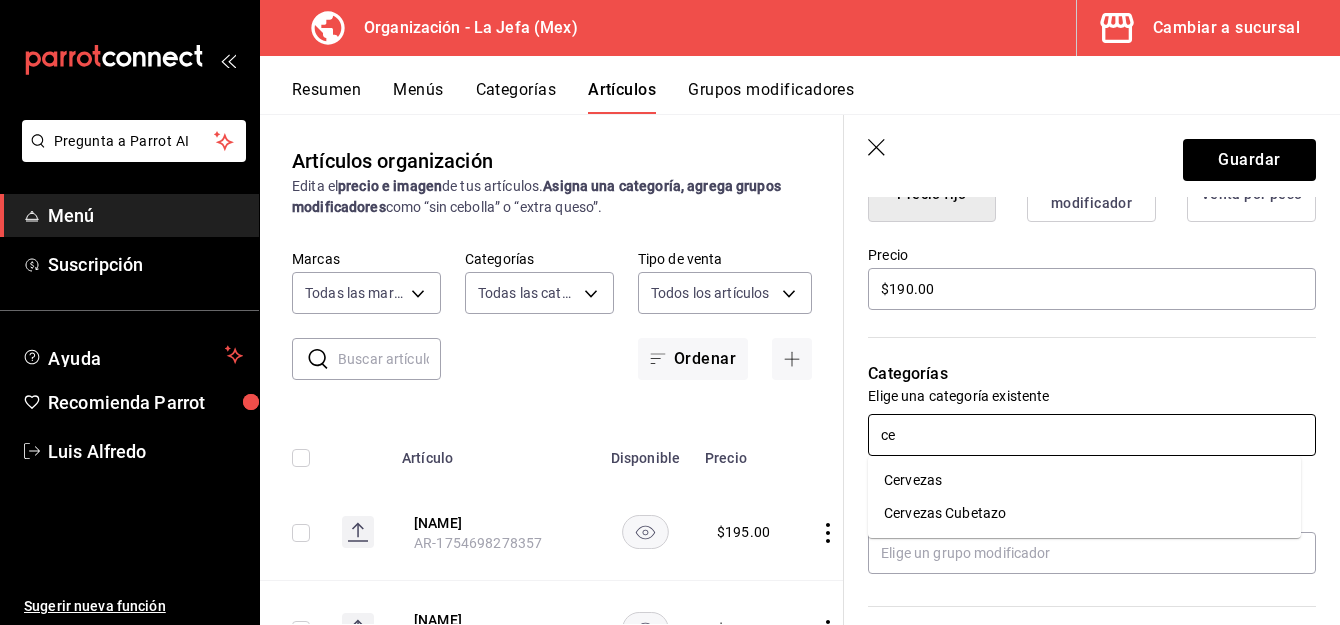 type on "cer" 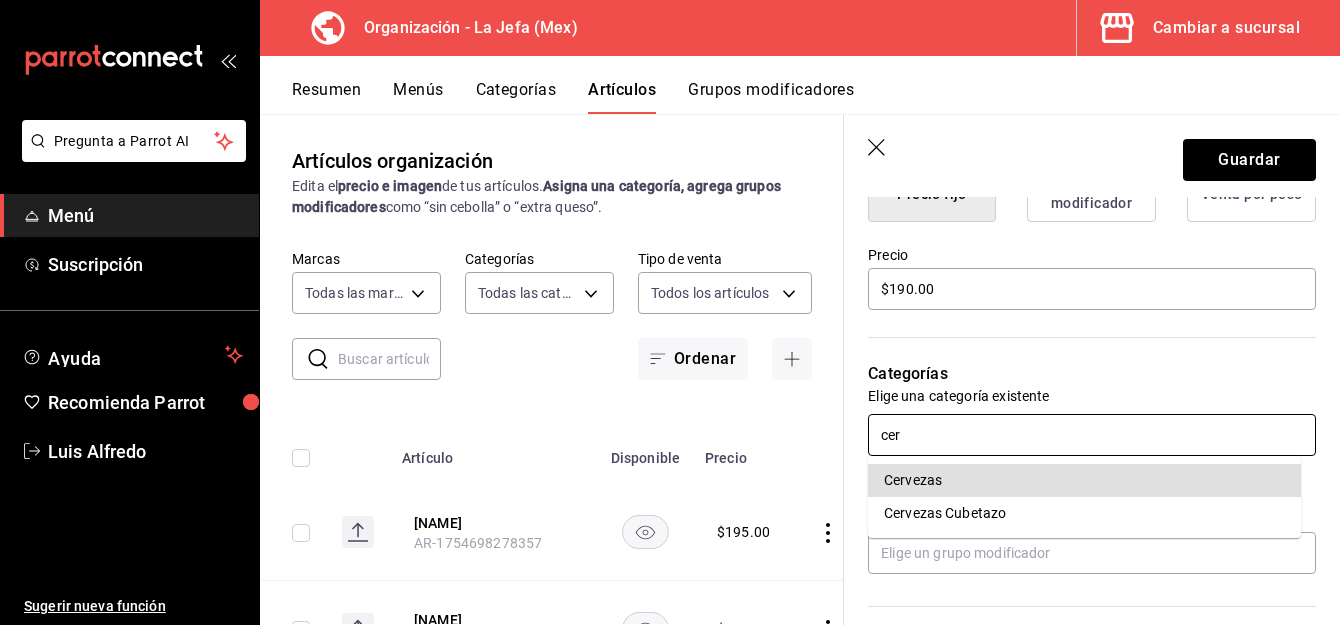 type 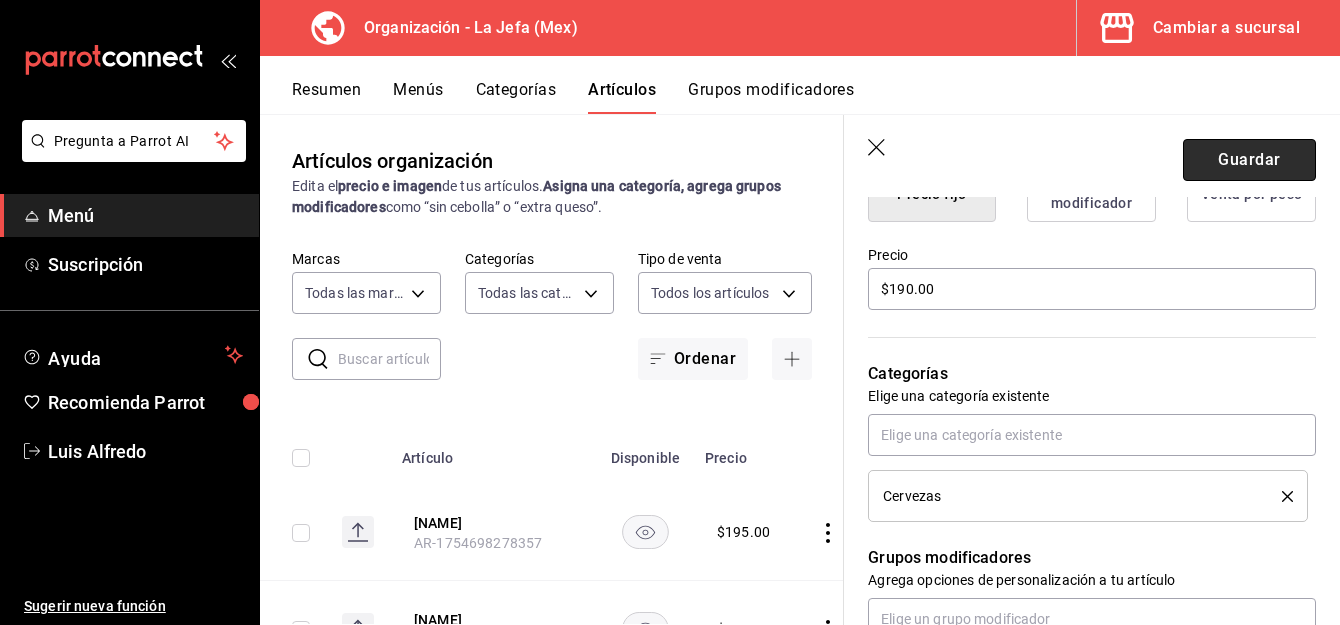 click on "Guardar" at bounding box center (1249, 160) 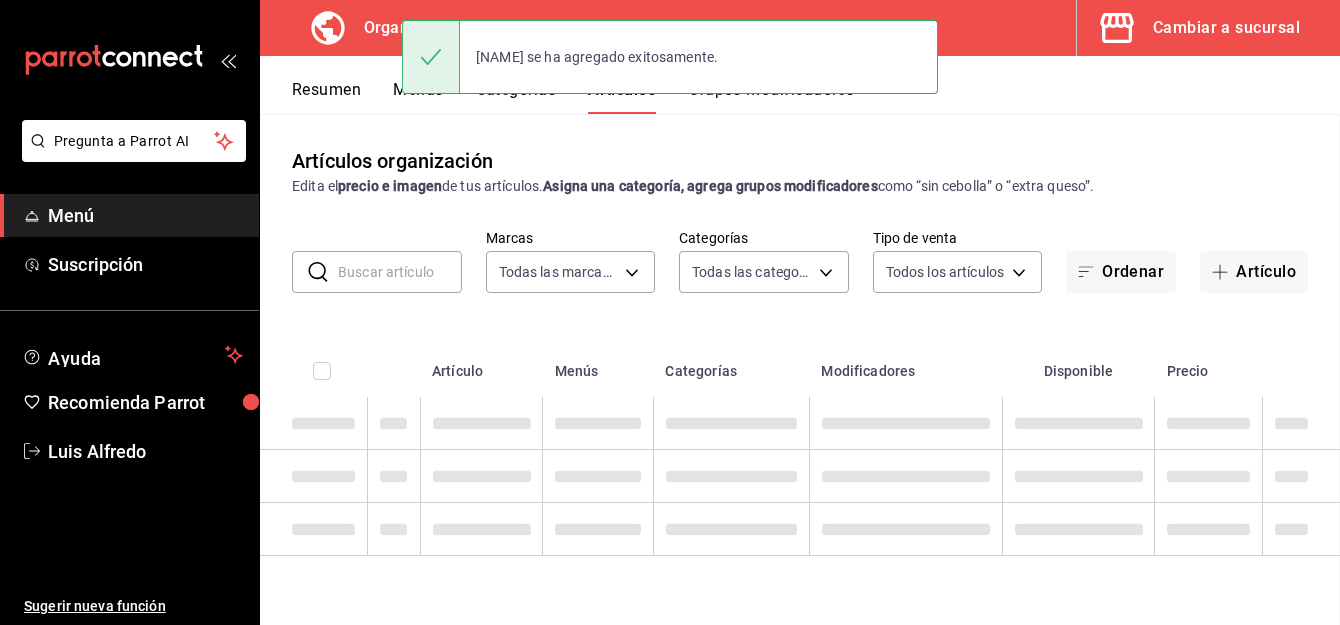 scroll, scrollTop: 0, scrollLeft: 0, axis: both 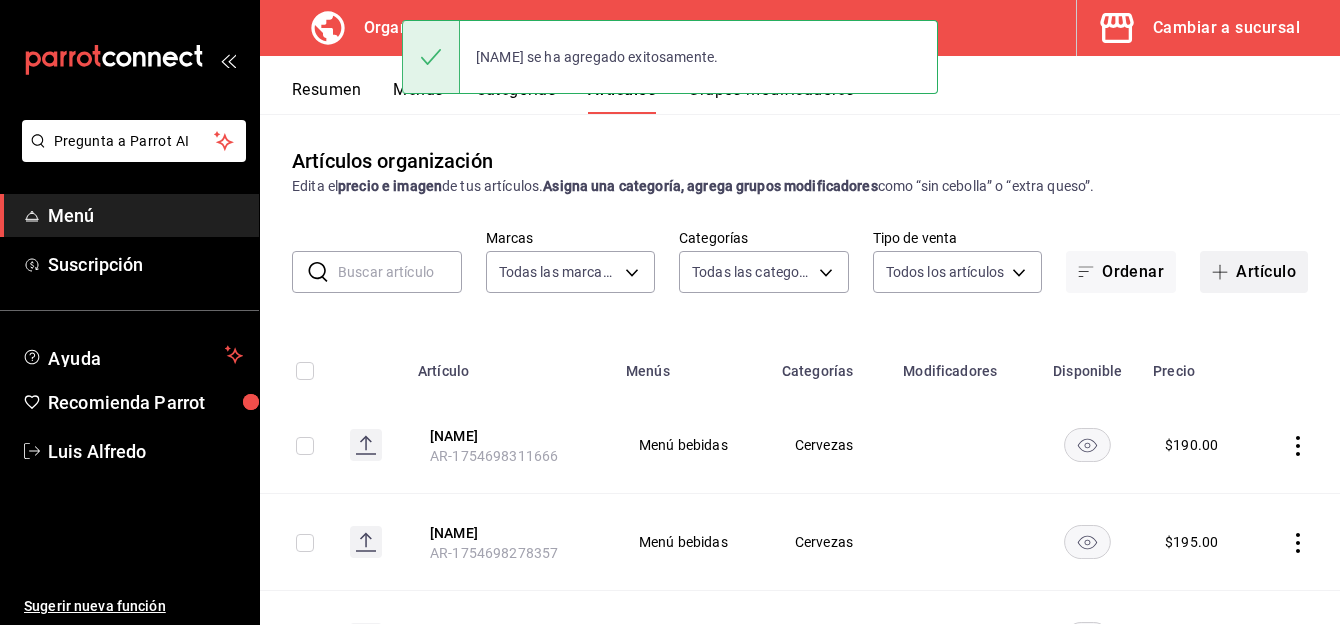 click on "Artículo" at bounding box center [1254, 272] 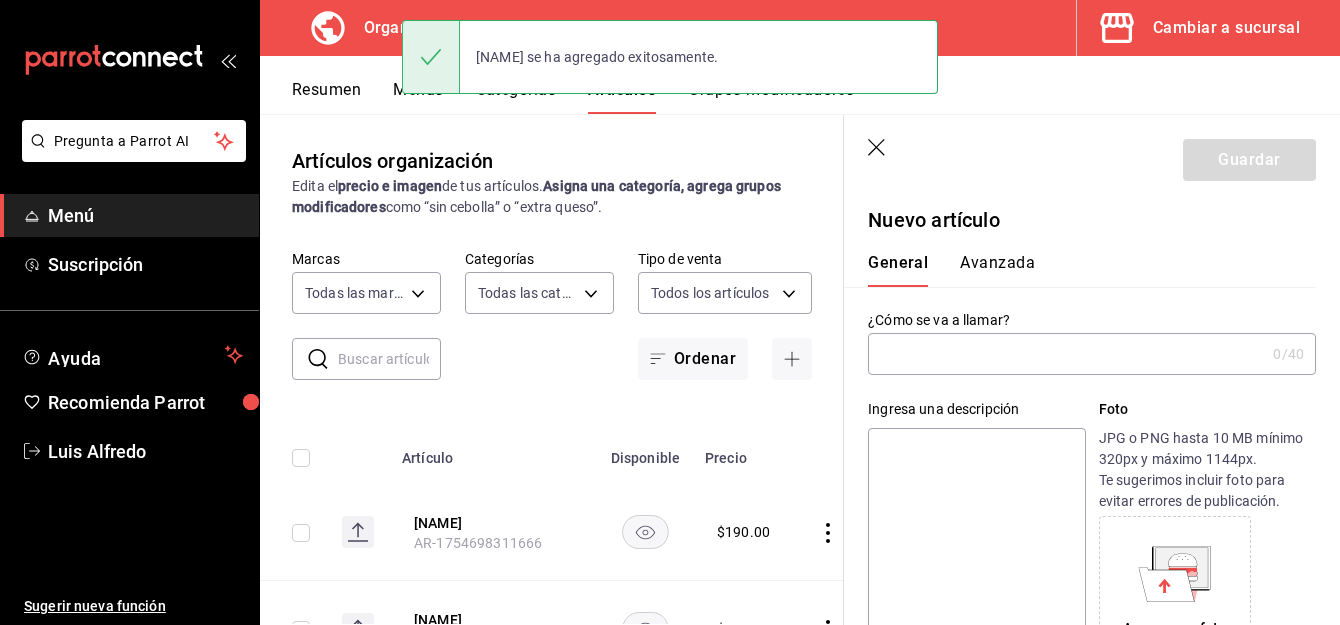 type on "AR-1754698358220" 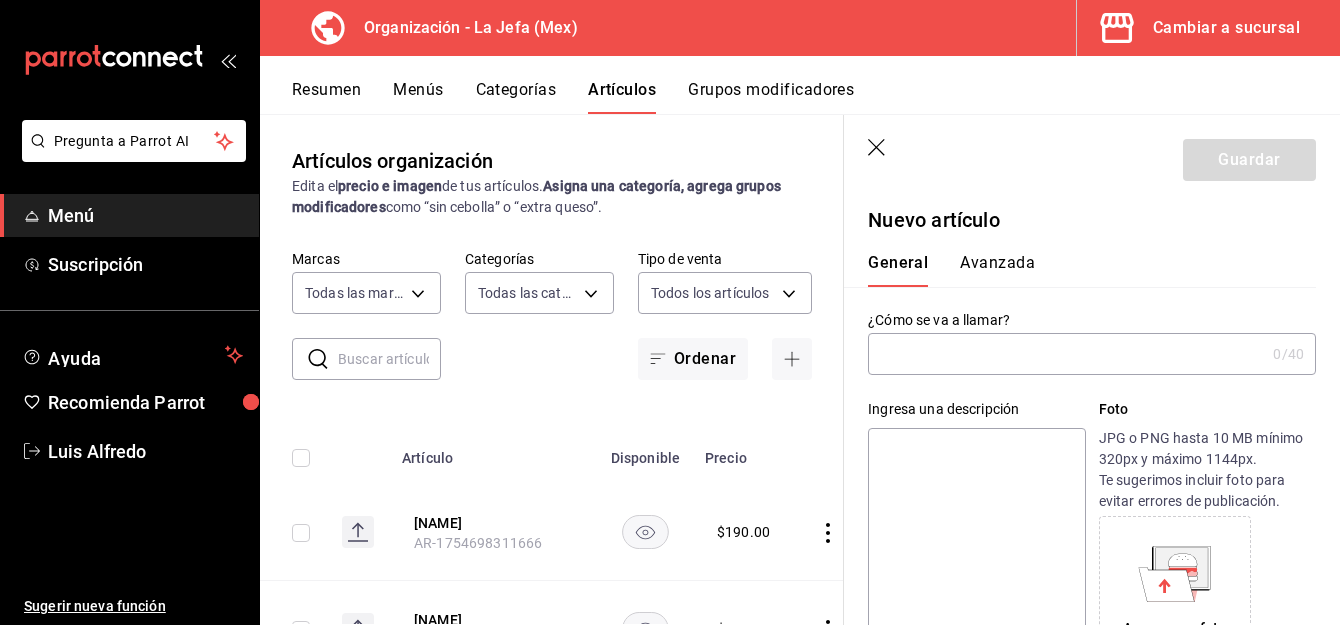 click at bounding box center [1066, 354] 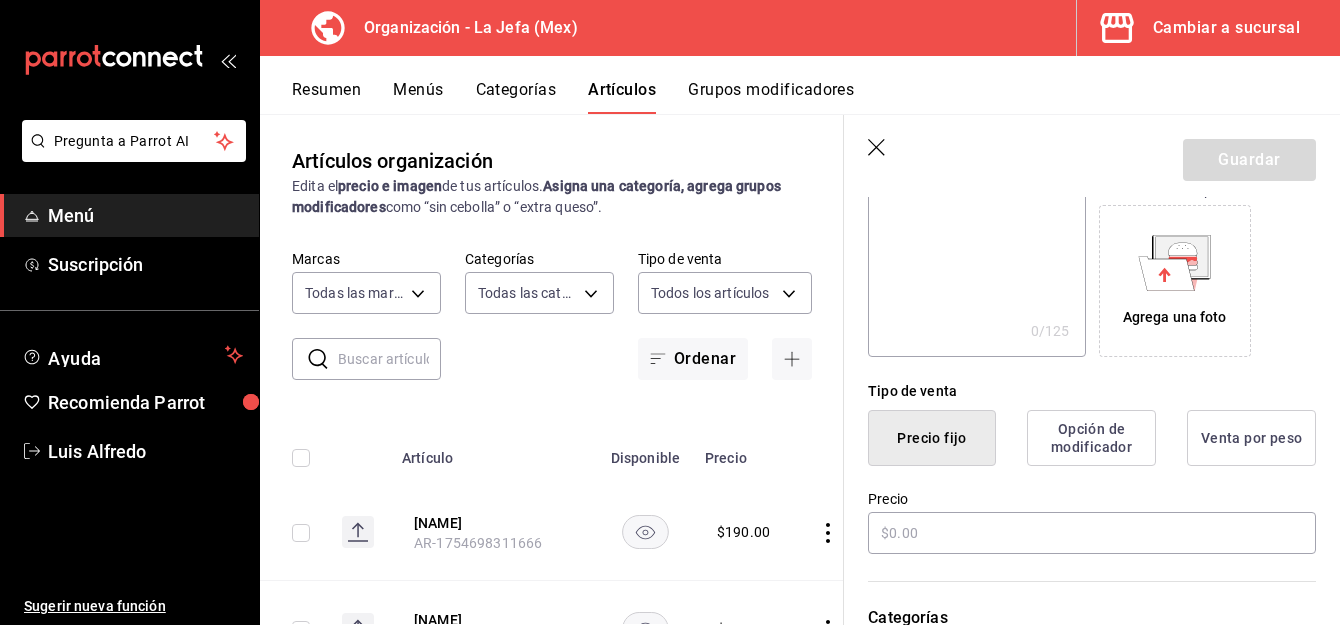 scroll, scrollTop: 315, scrollLeft: 0, axis: vertical 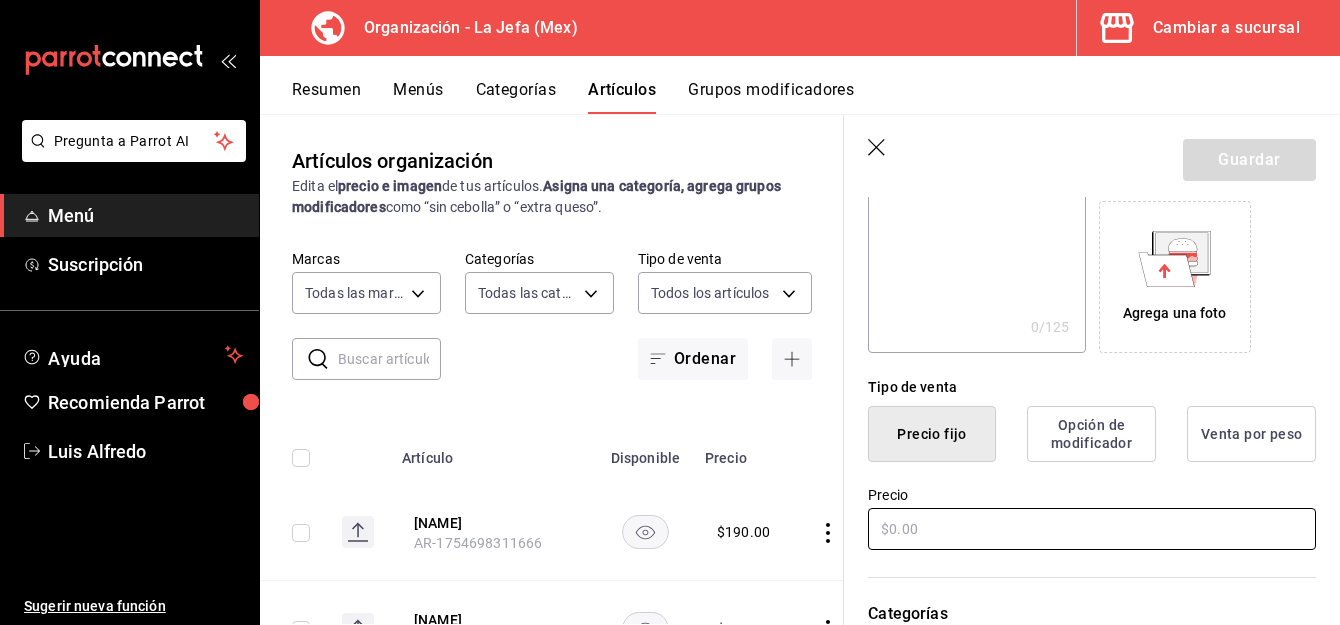 type on "[NAME]" 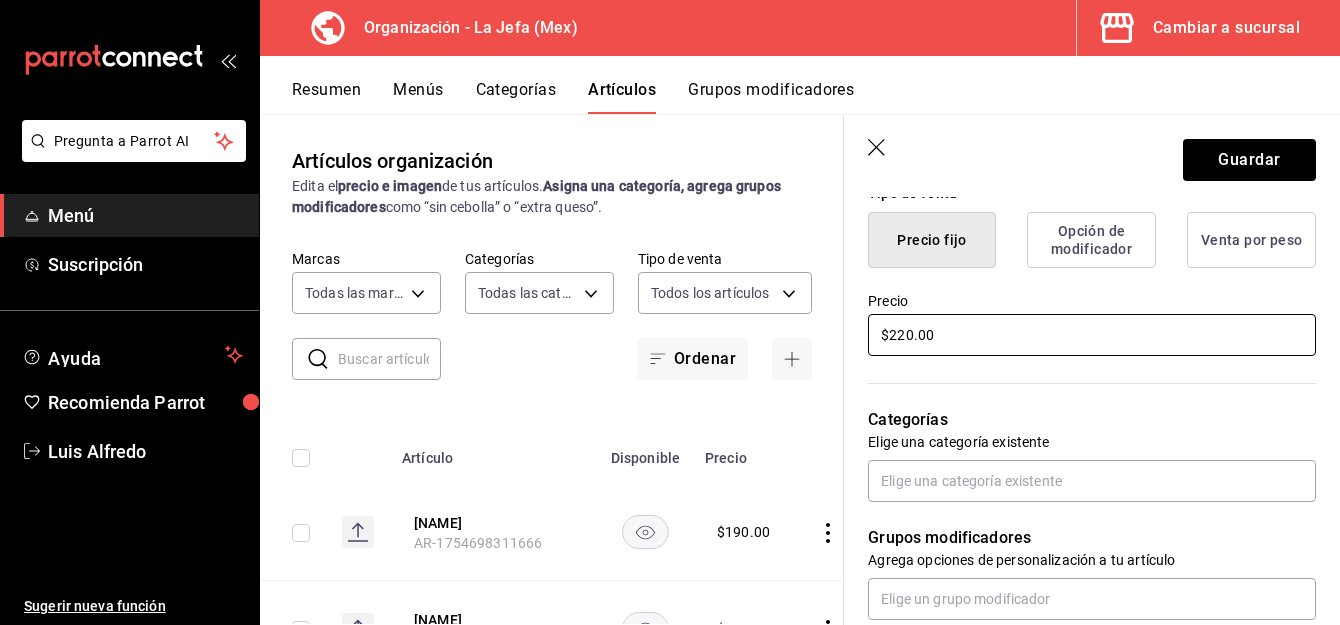 scroll, scrollTop: 512, scrollLeft: 0, axis: vertical 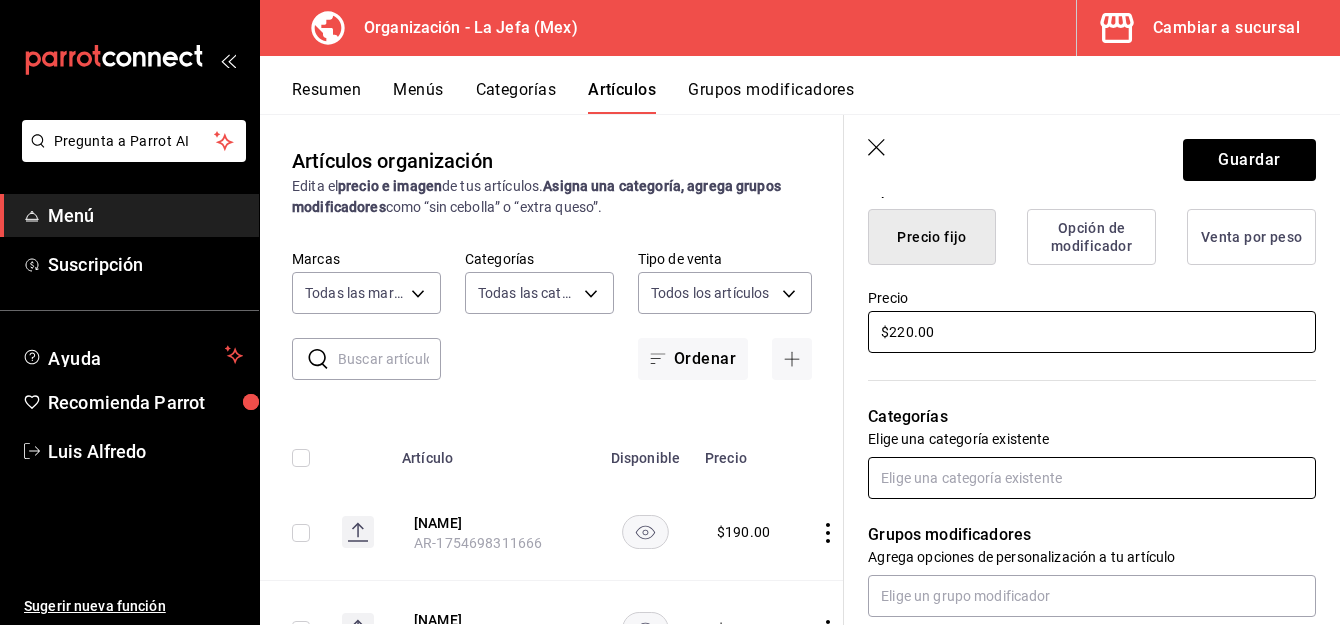 type on "$220.00" 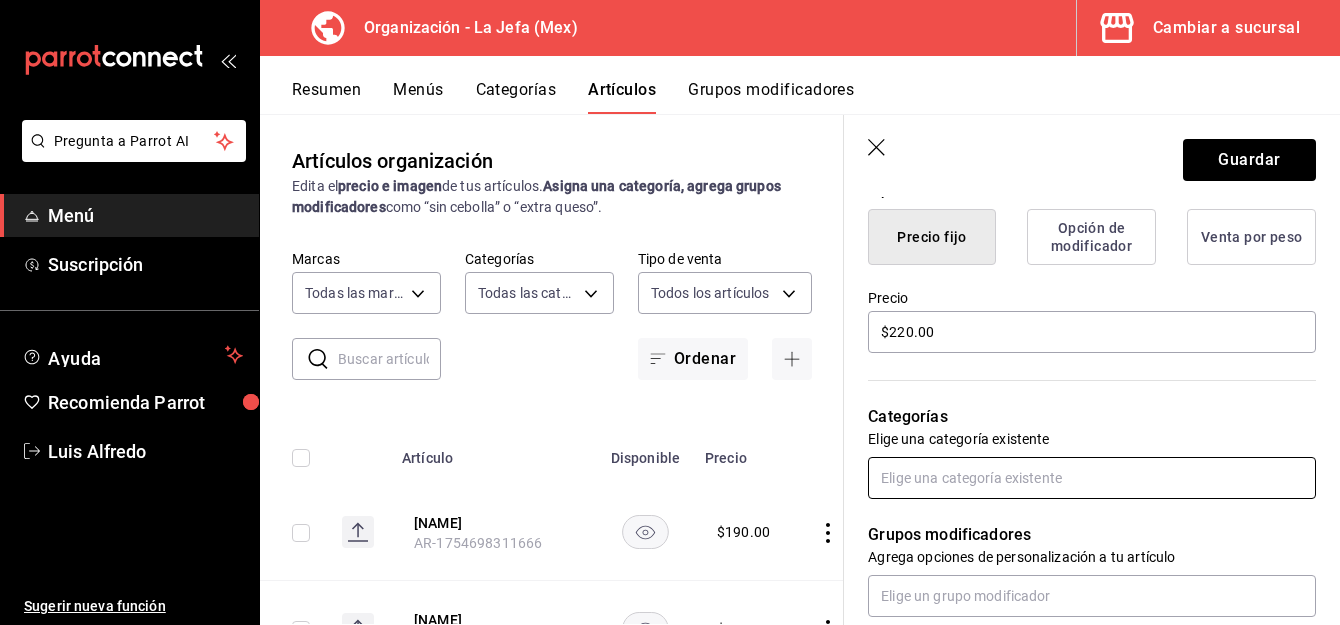 click at bounding box center [1092, 478] 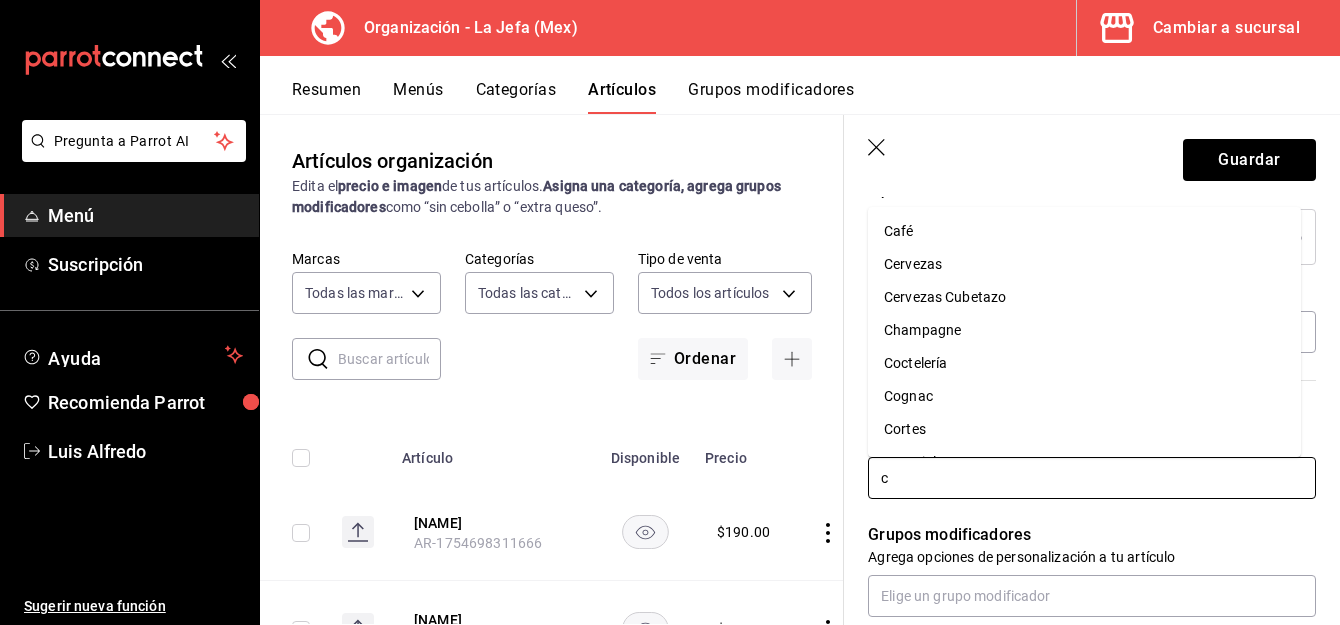 type on "ce" 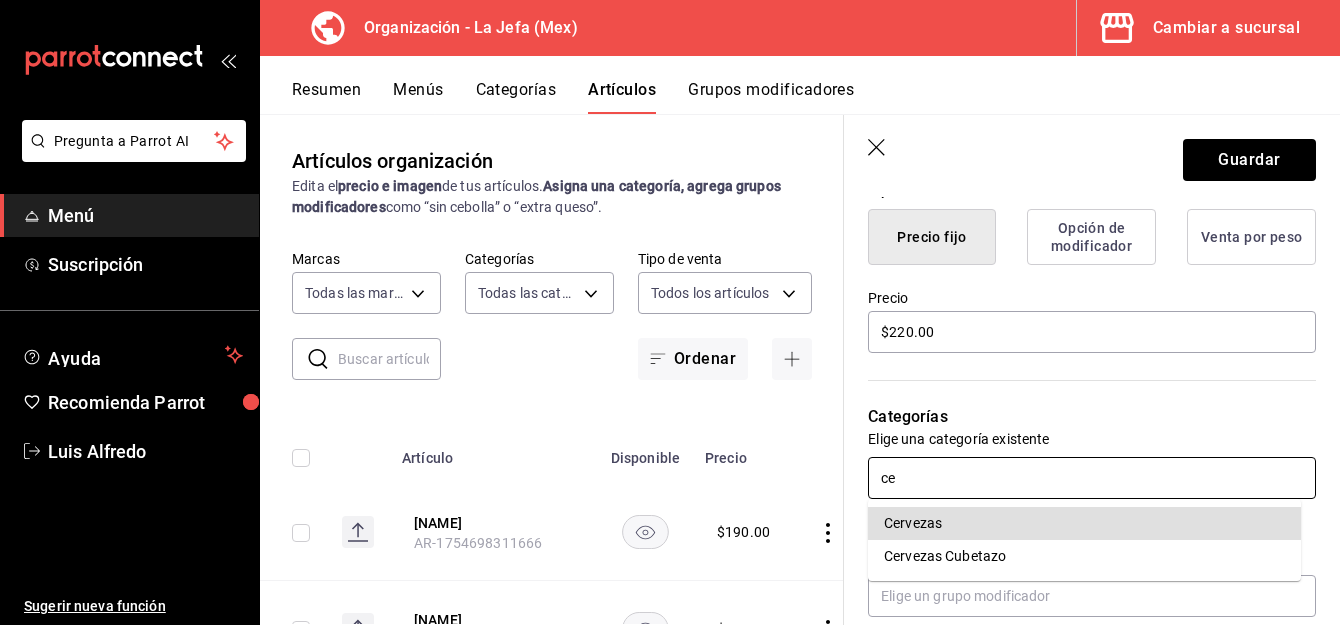 type 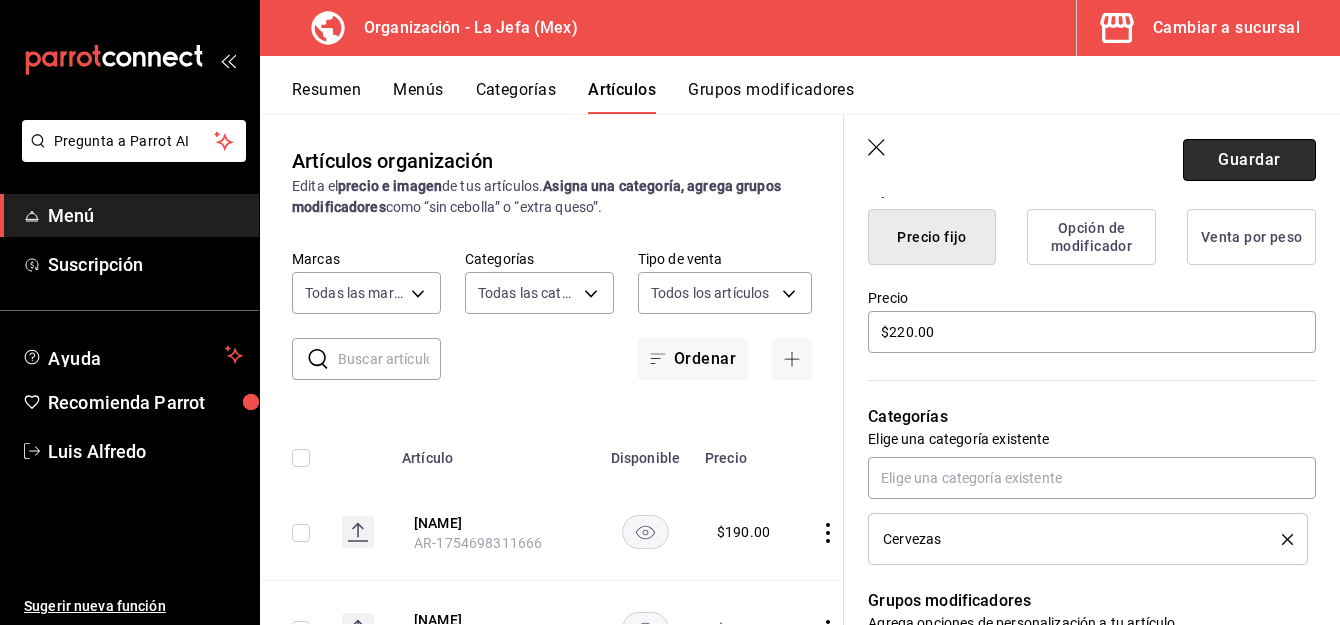 click on "Guardar" at bounding box center (1249, 160) 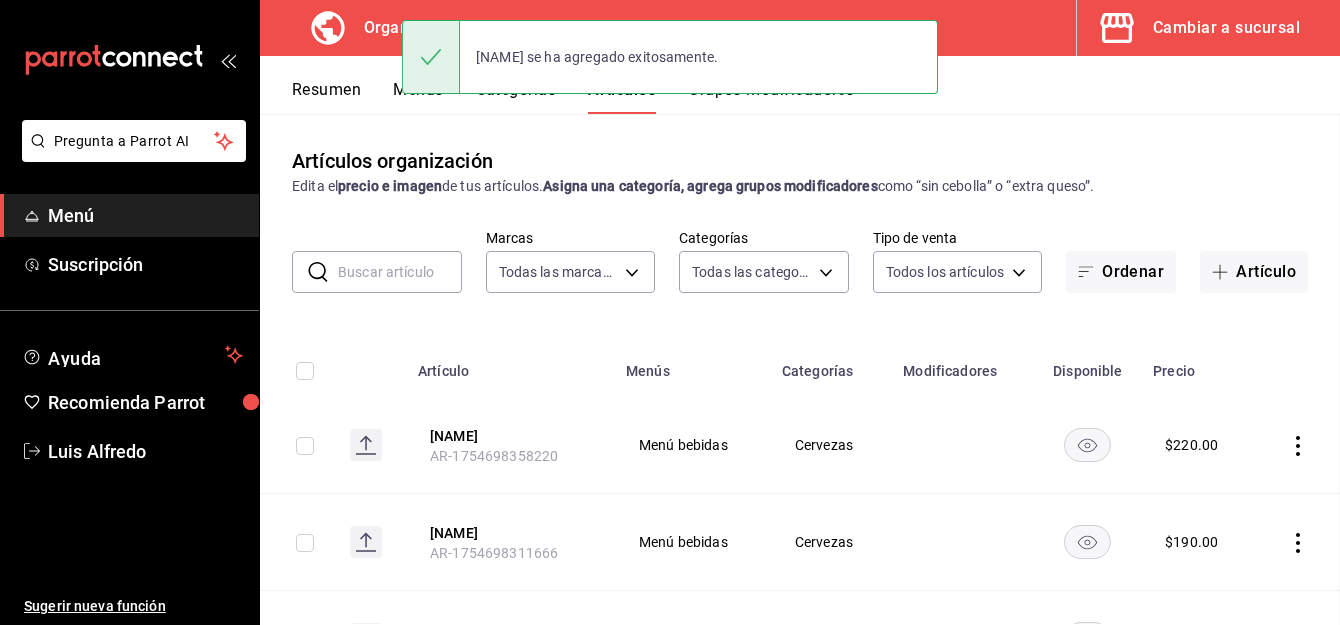 scroll, scrollTop: 0, scrollLeft: 0, axis: both 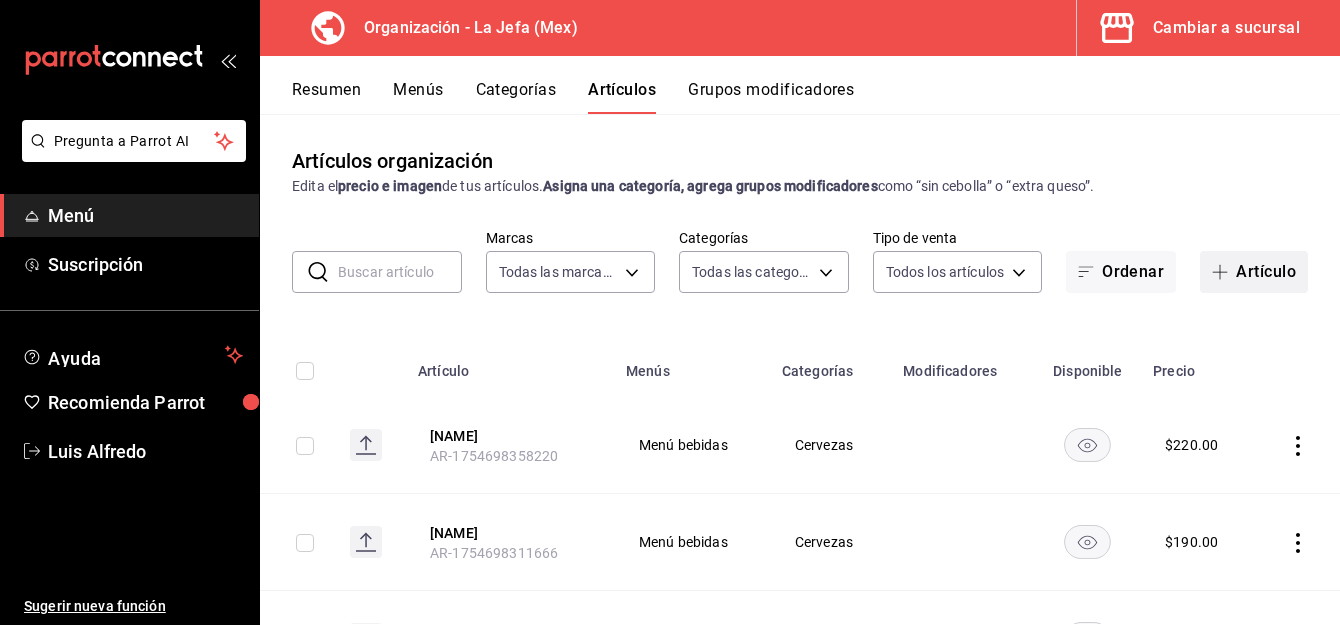 click at bounding box center [1224, 272] 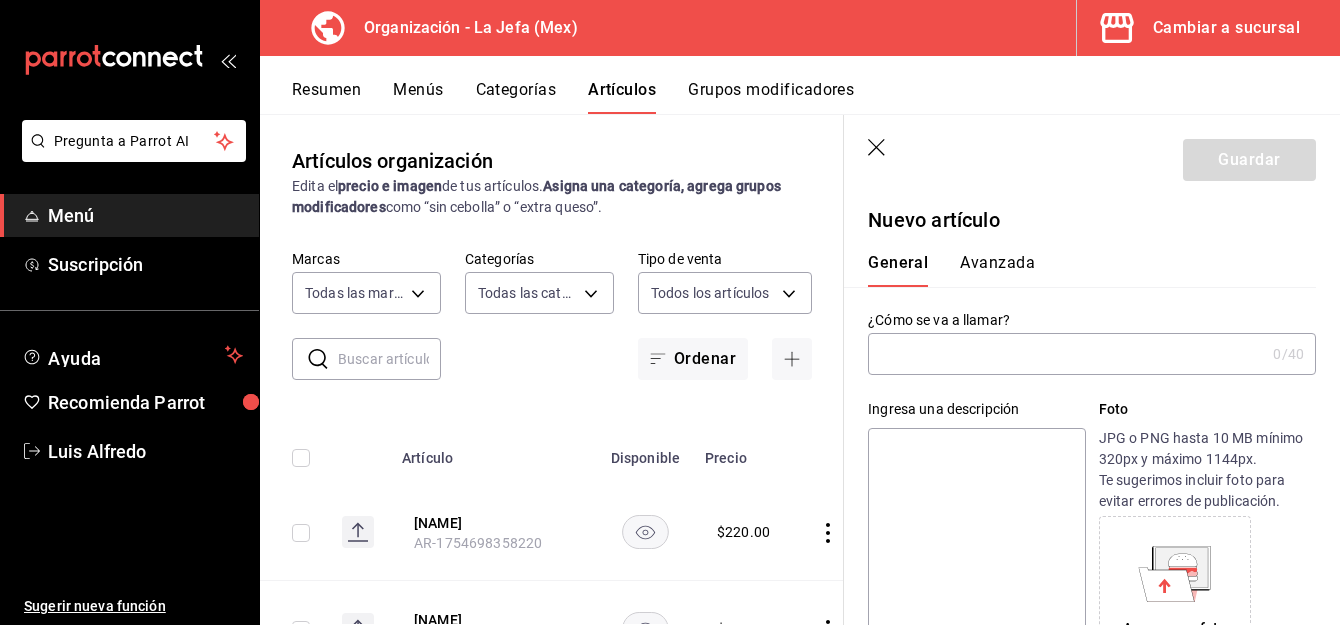 click at bounding box center [1066, 354] 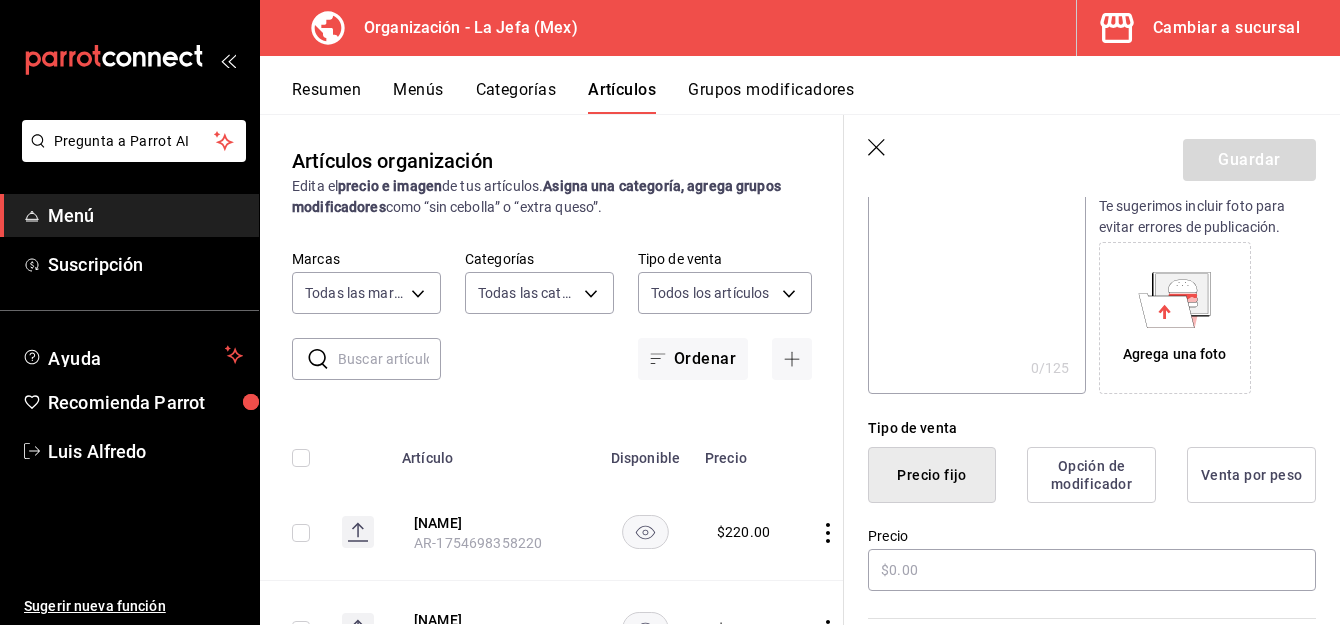 scroll, scrollTop: 275, scrollLeft: 0, axis: vertical 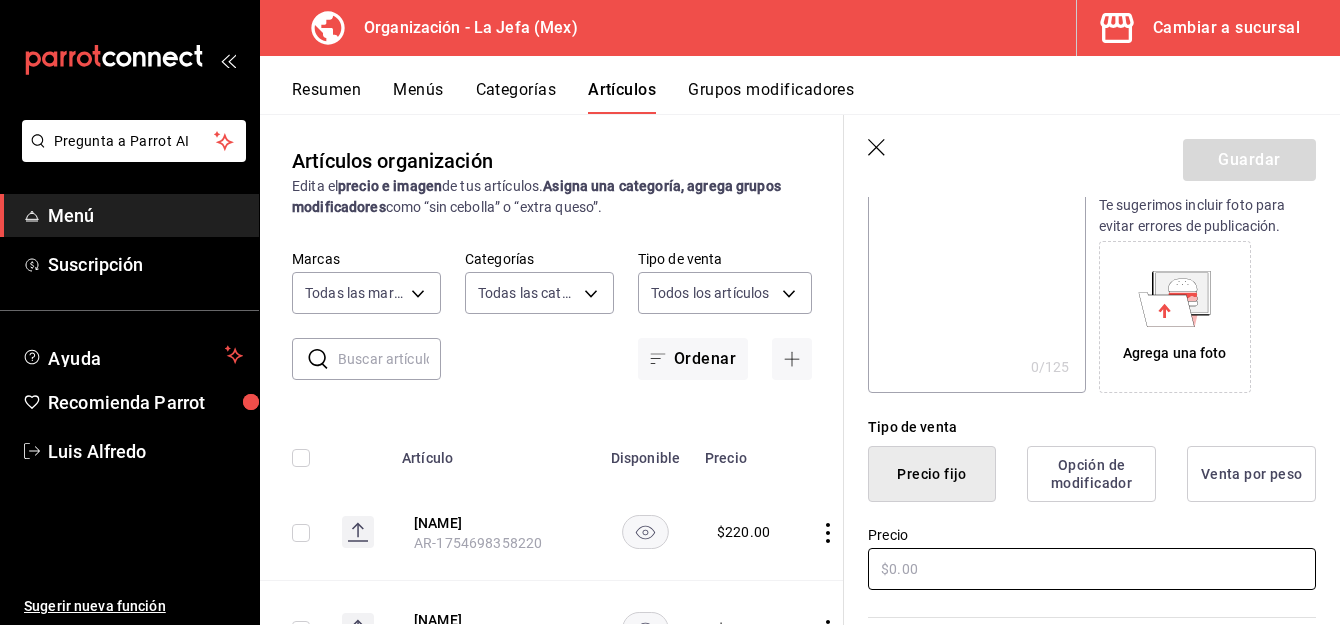 type on "[NAME]" 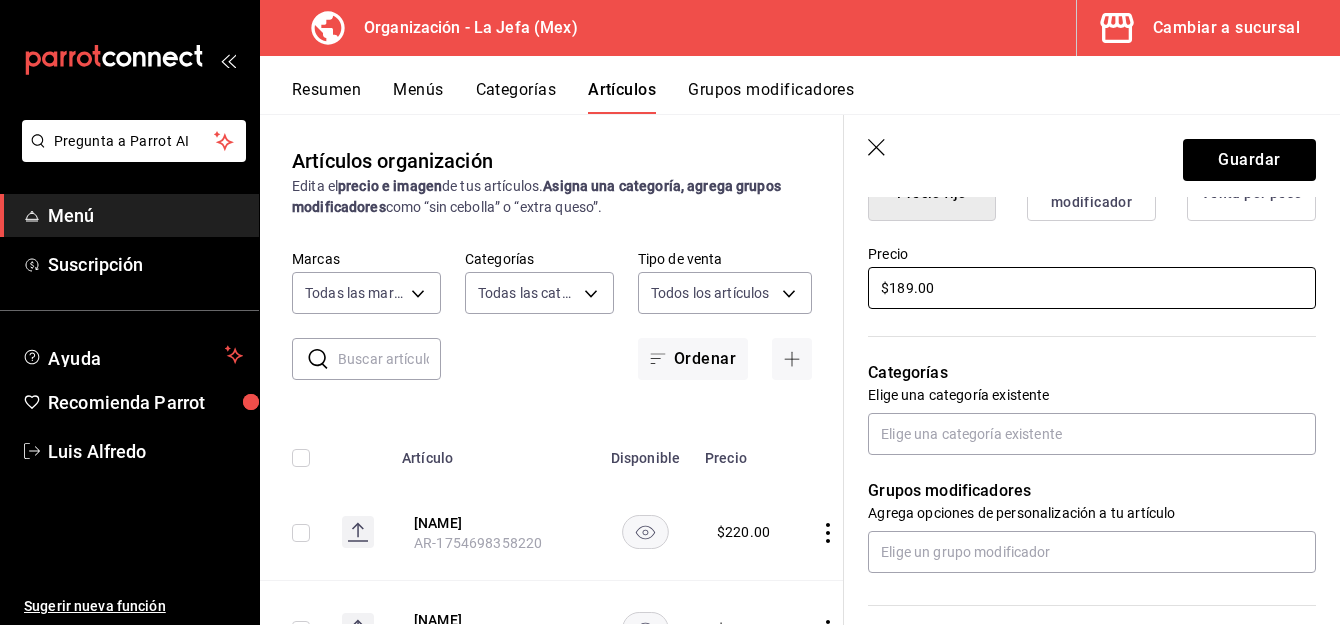 scroll, scrollTop: 571, scrollLeft: 0, axis: vertical 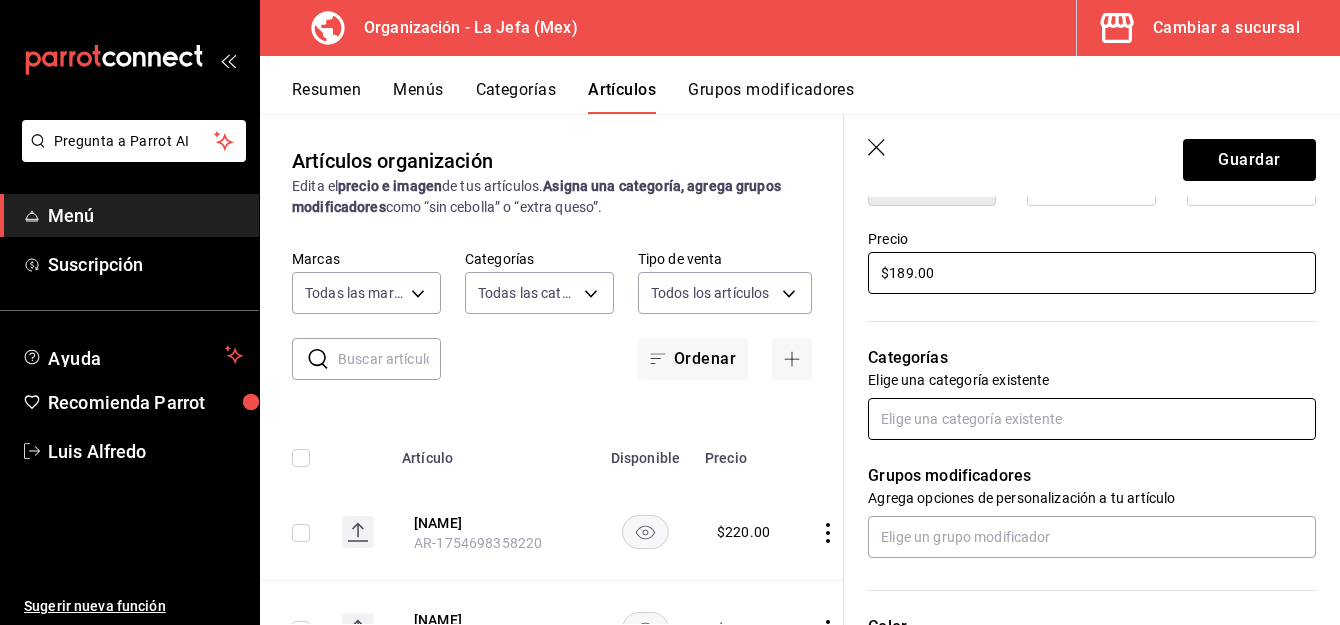 type on "$189.00" 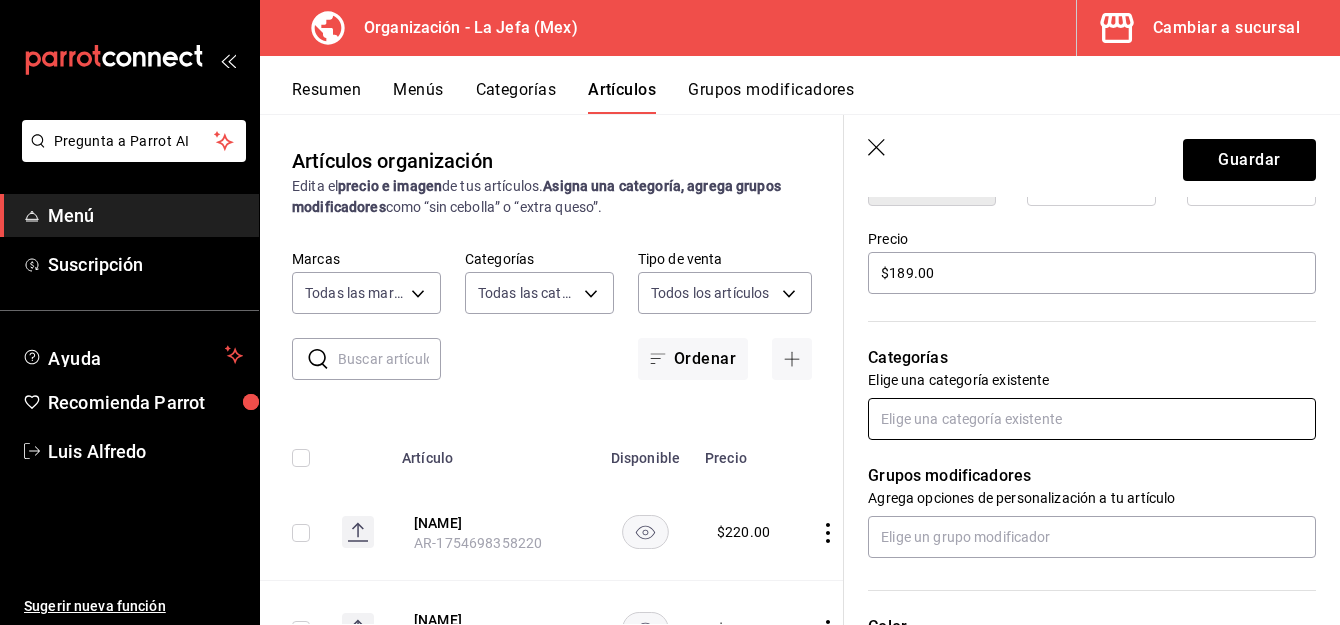 click at bounding box center (1092, 419) 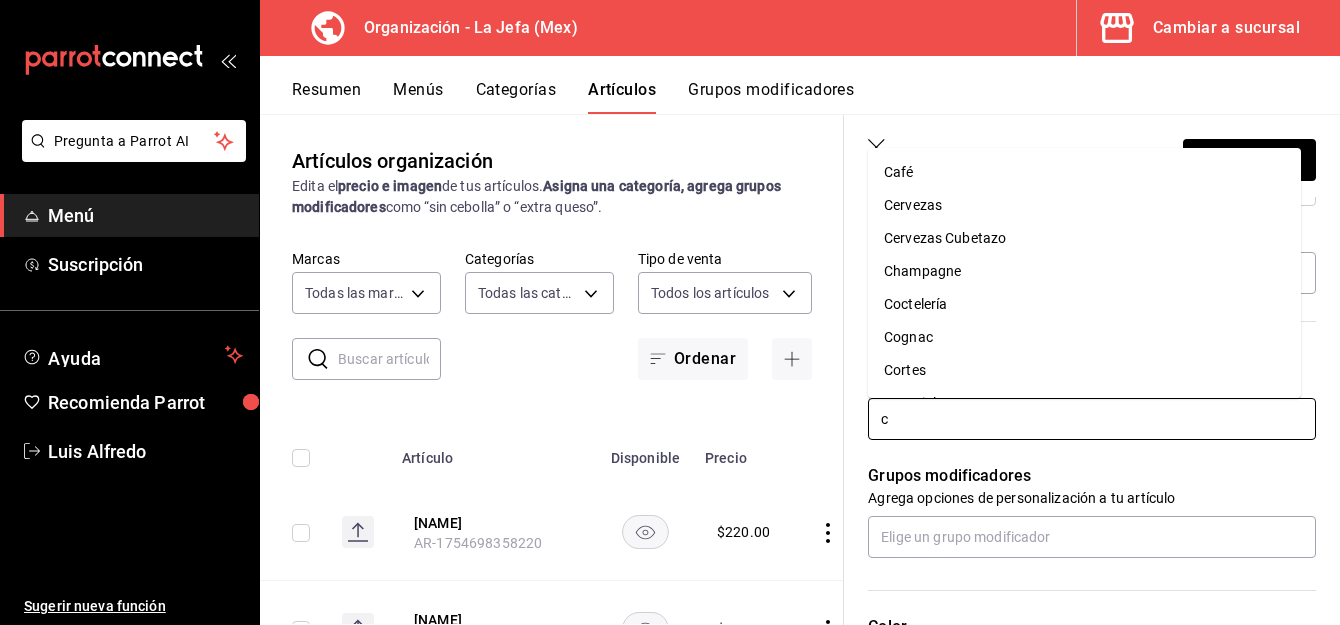 type on "ce" 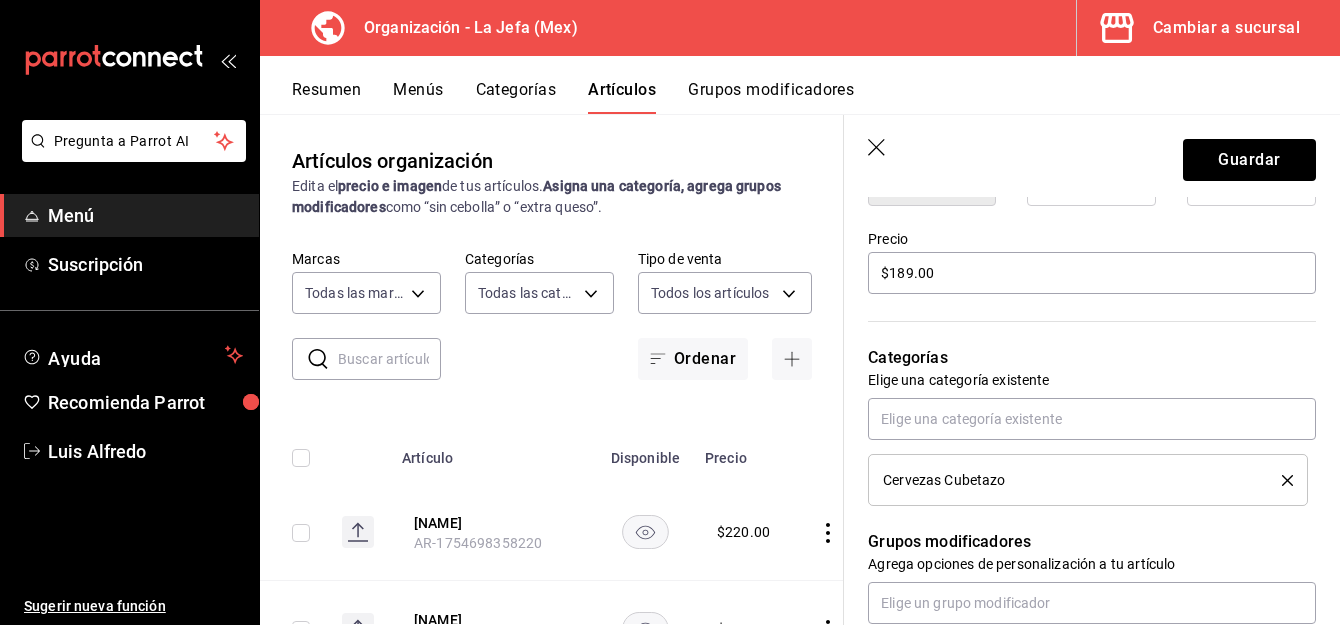 click 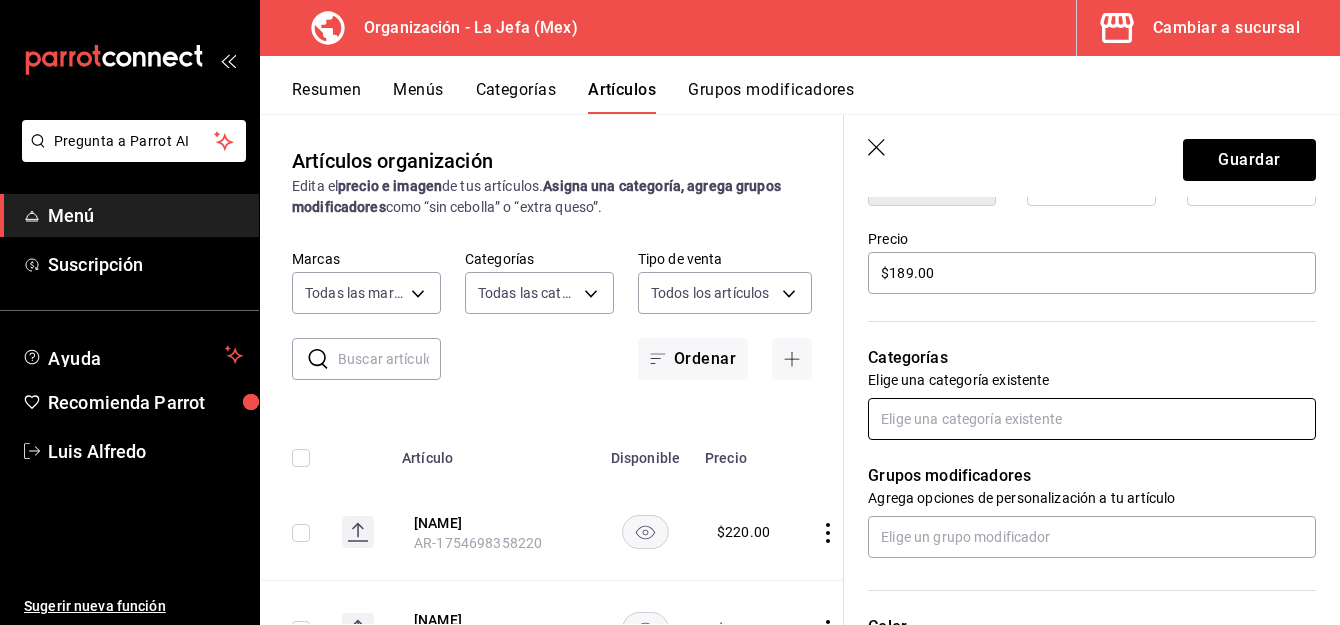 click at bounding box center (1092, 419) 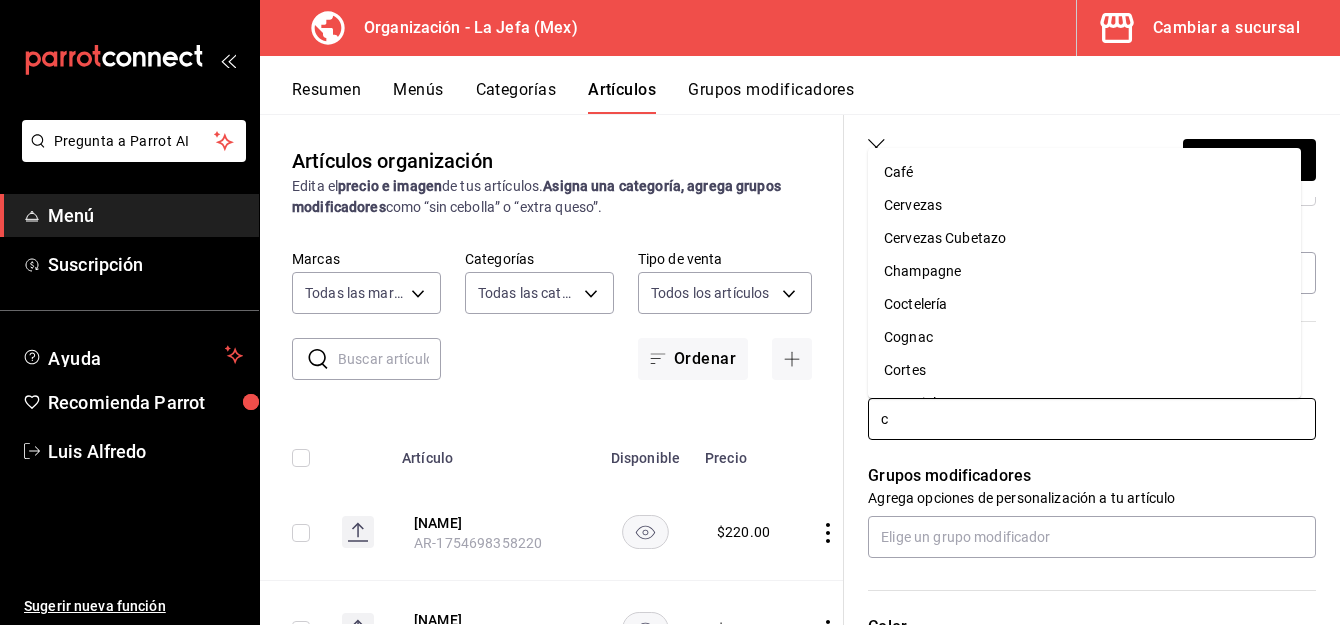 type on "ce" 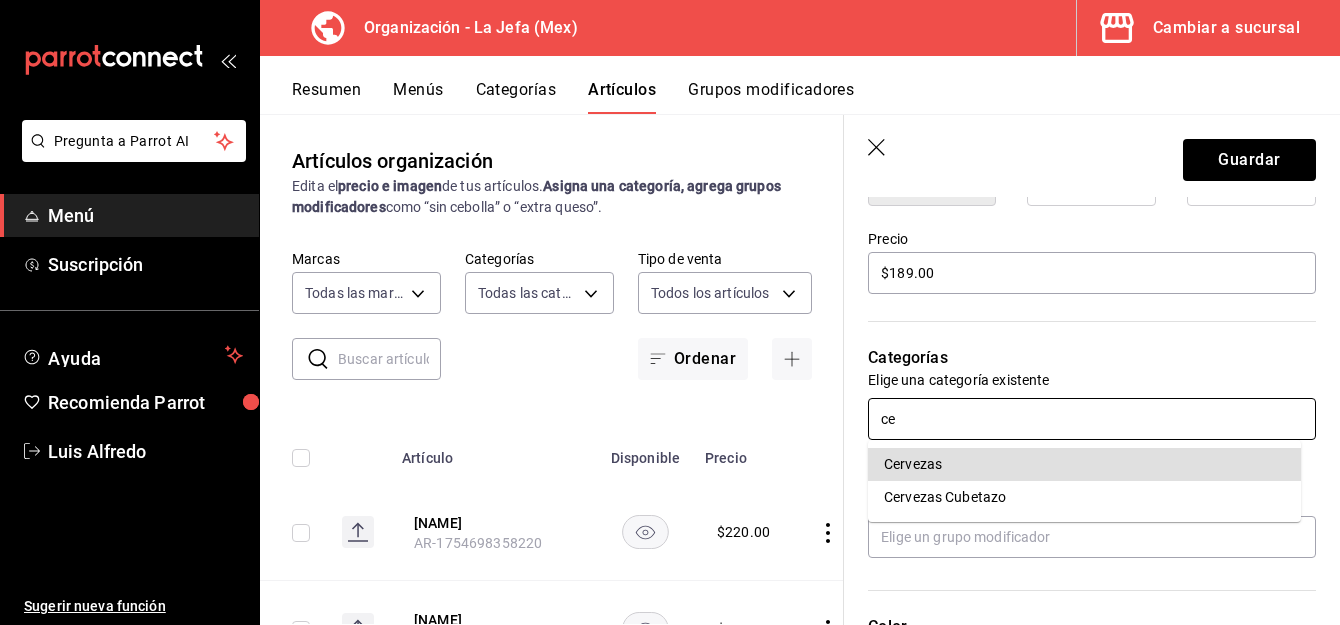 type 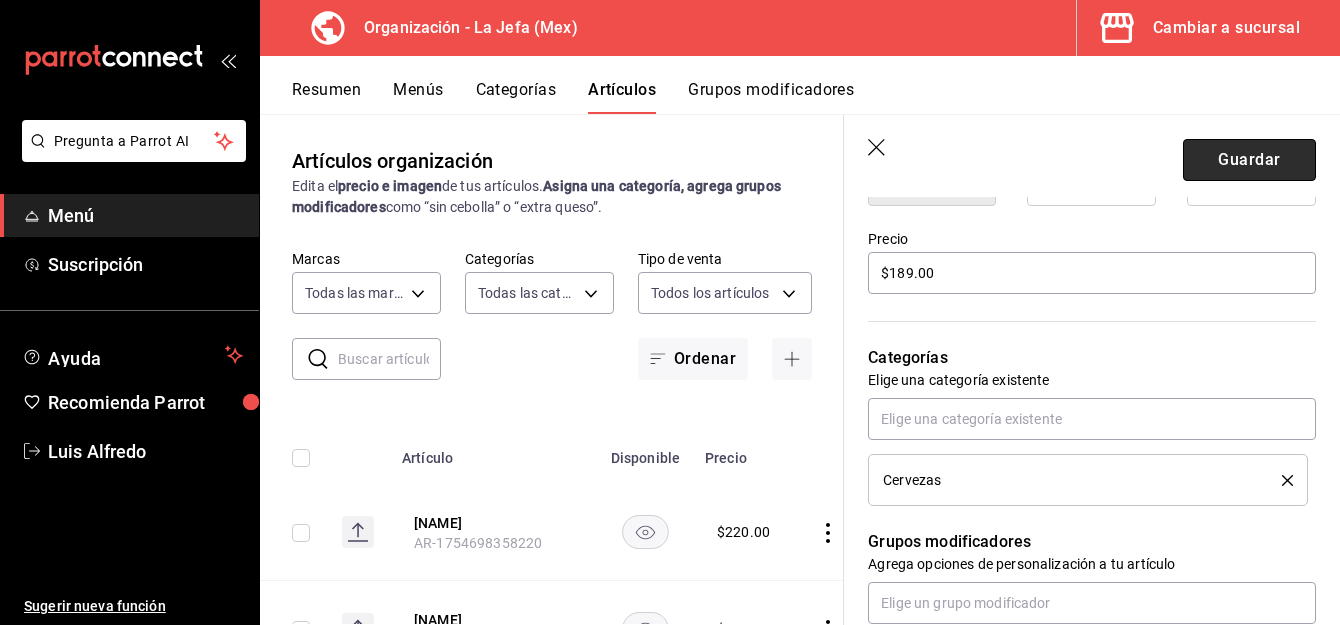 click on "Guardar" at bounding box center (1249, 160) 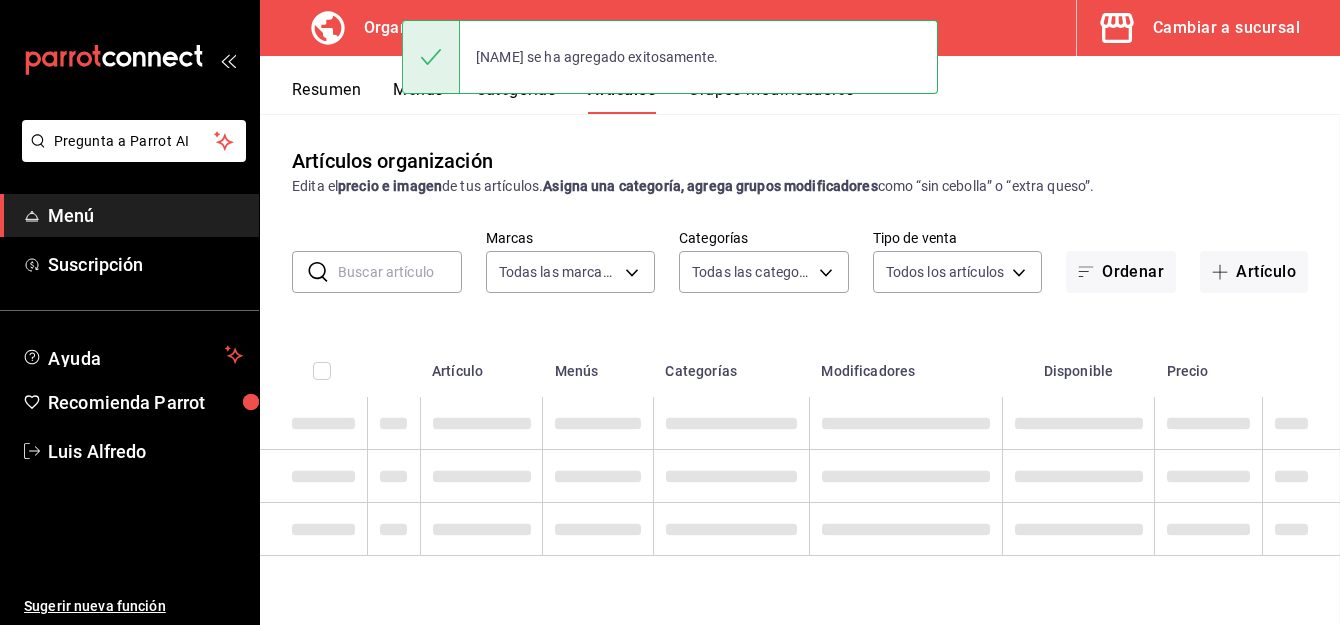 scroll, scrollTop: 0, scrollLeft: 0, axis: both 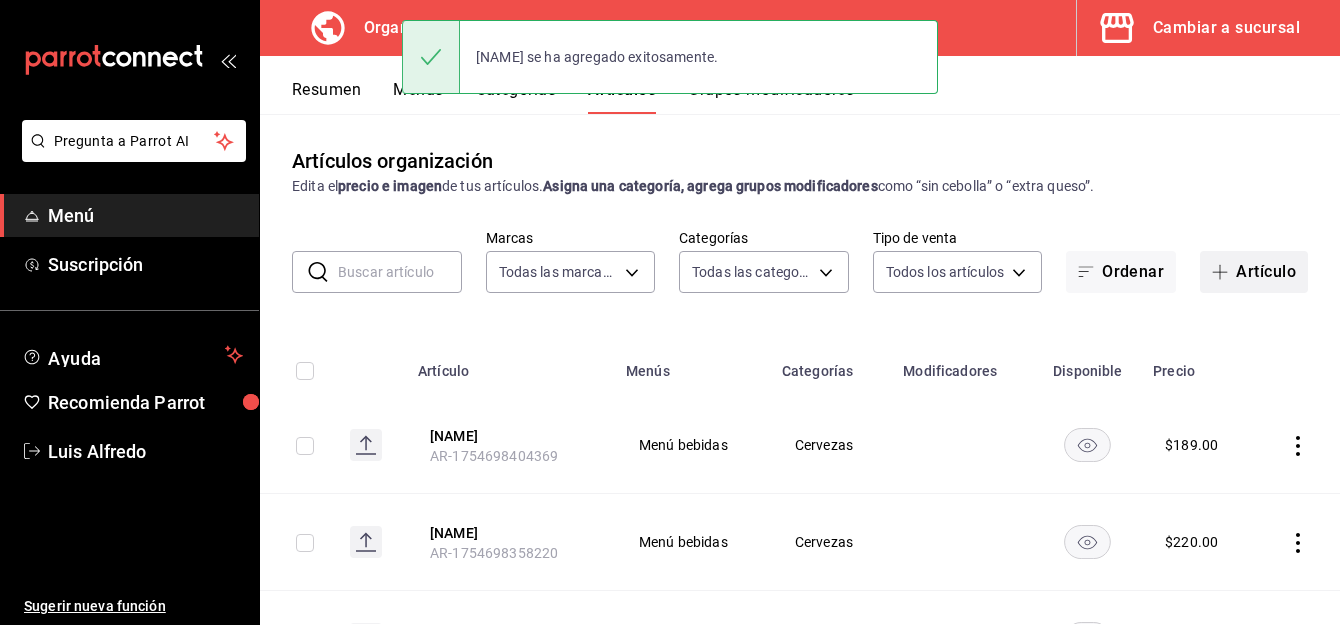 click on "Artículo" at bounding box center [1254, 272] 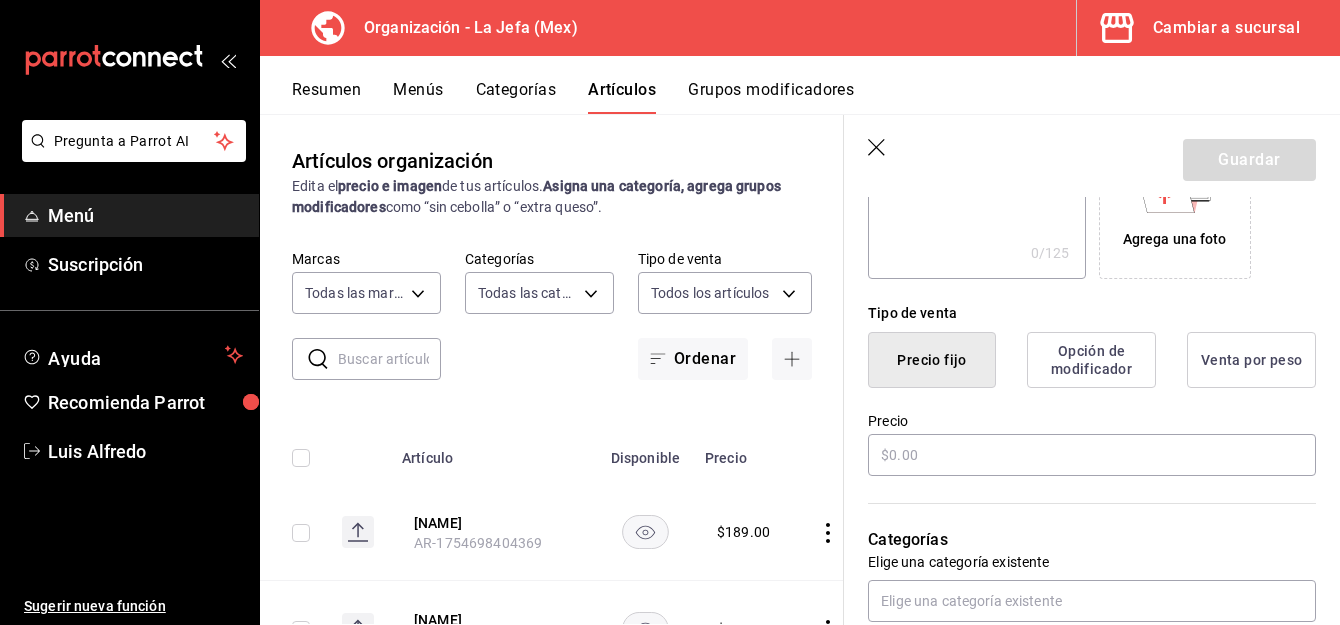 scroll, scrollTop: 390, scrollLeft: 0, axis: vertical 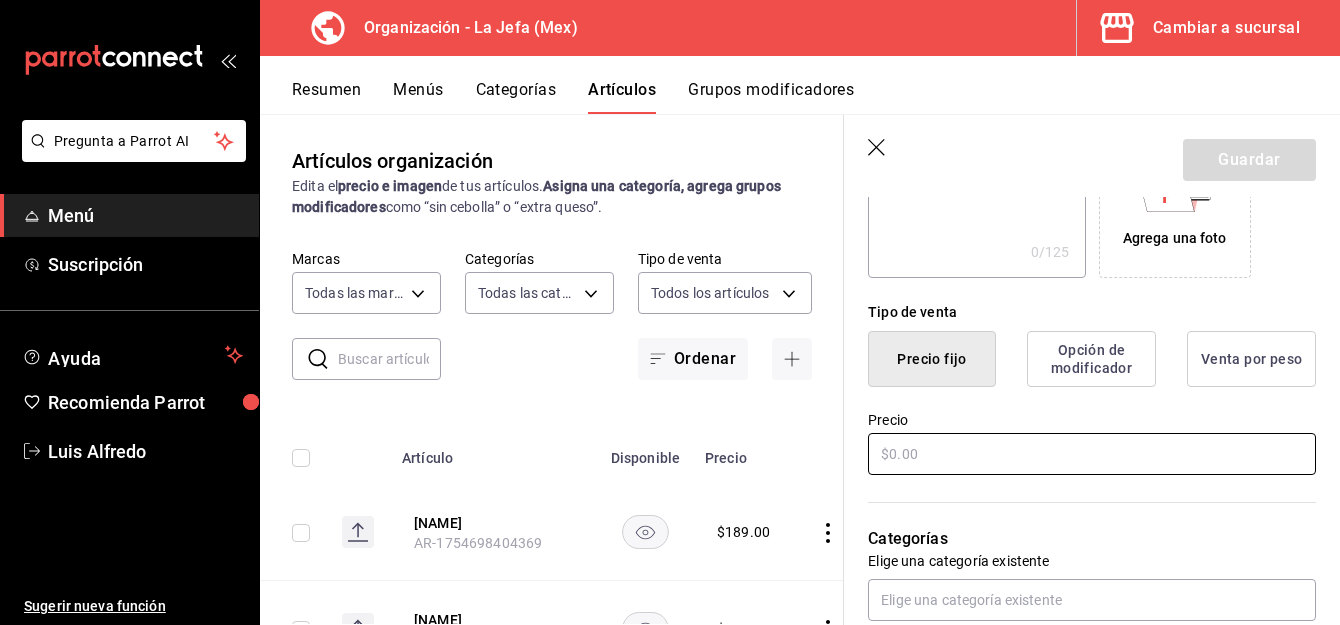 type on "[NAME]" 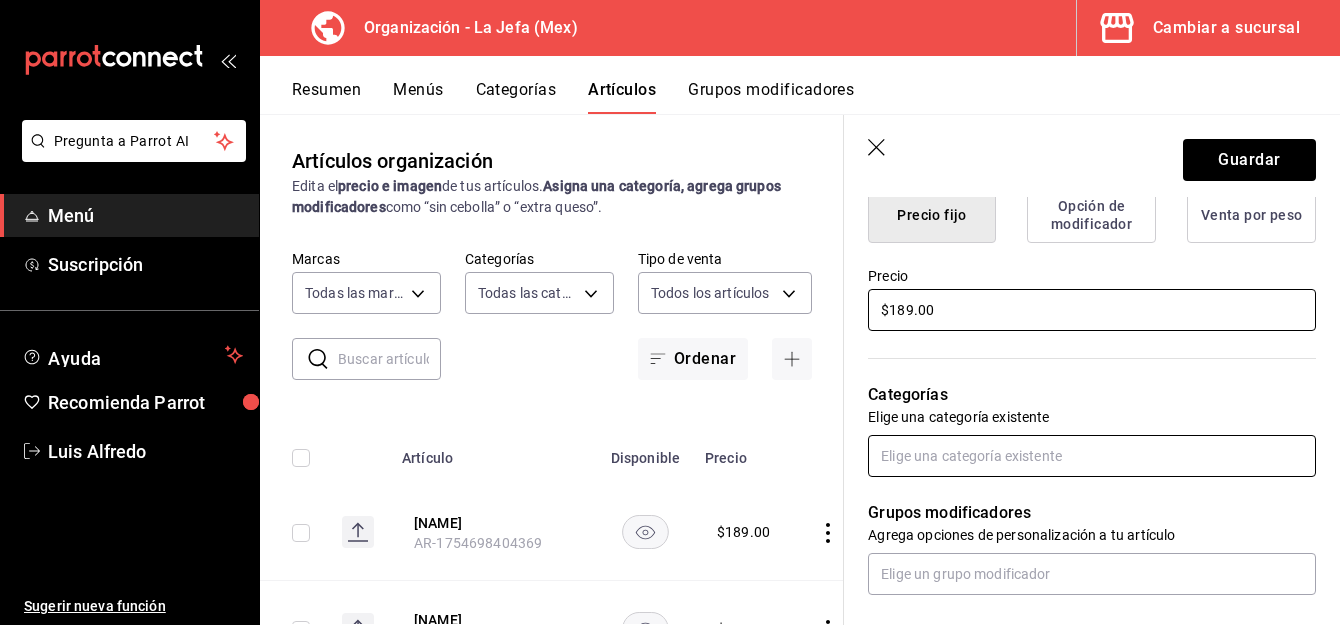 scroll, scrollTop: 535, scrollLeft: 0, axis: vertical 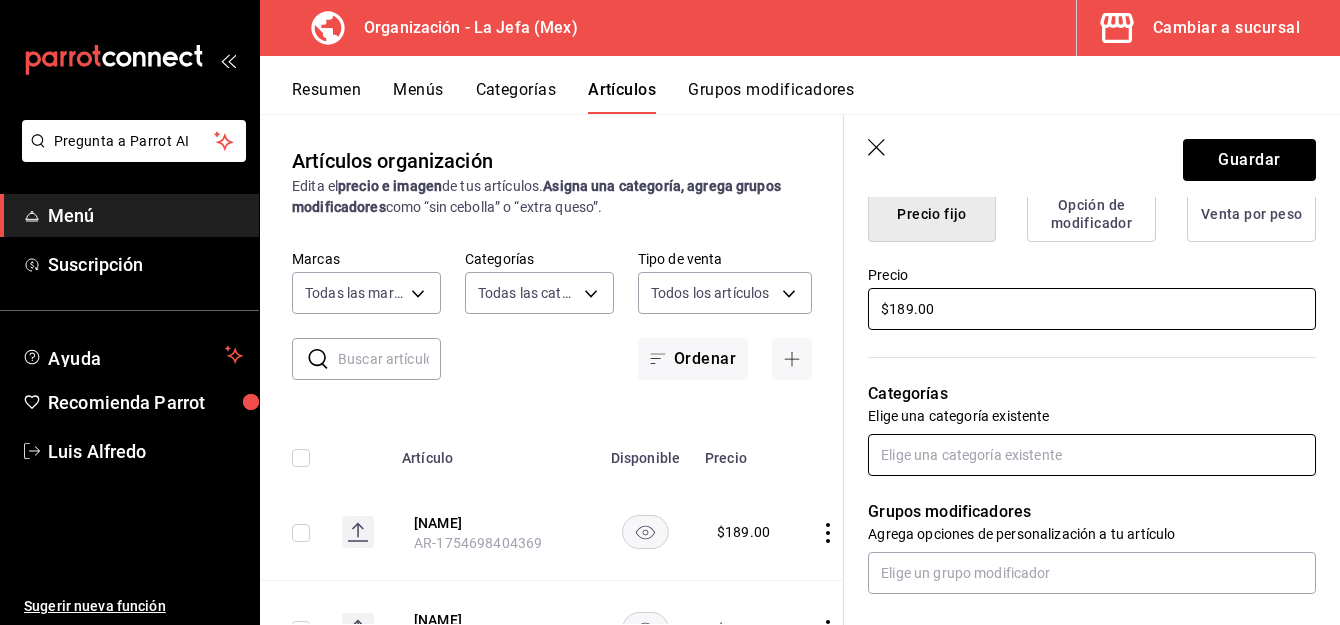 type on "$189.00" 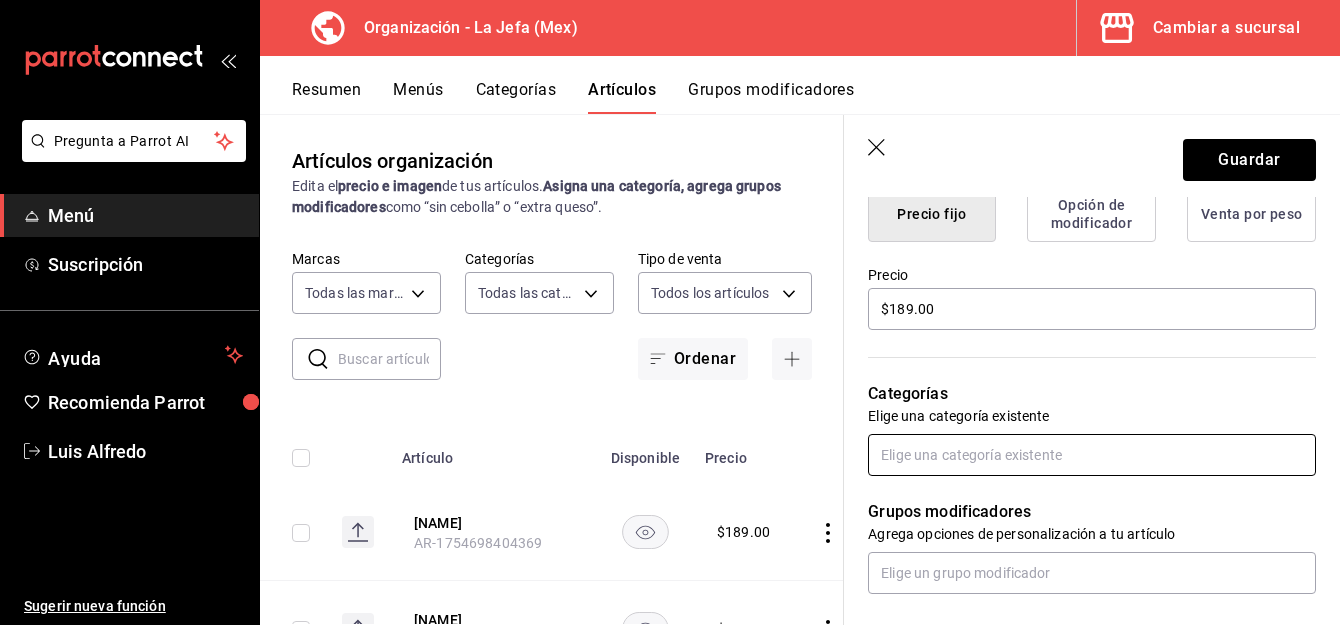 click at bounding box center [1092, 455] 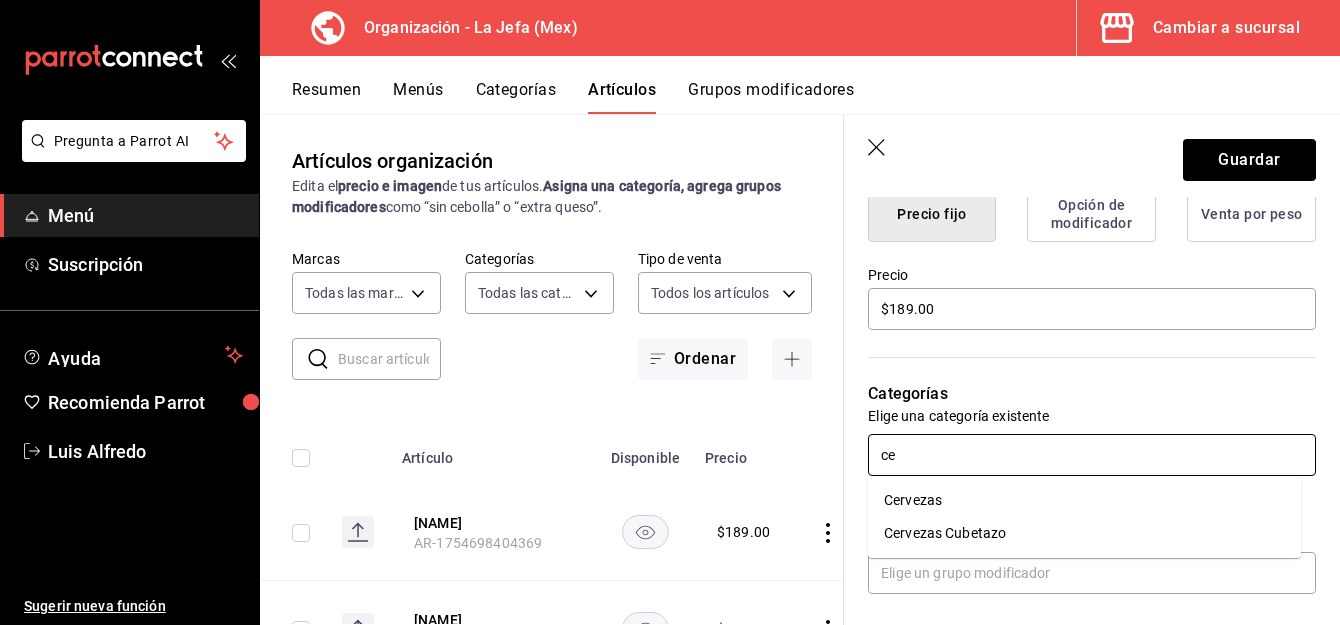 type on "cer" 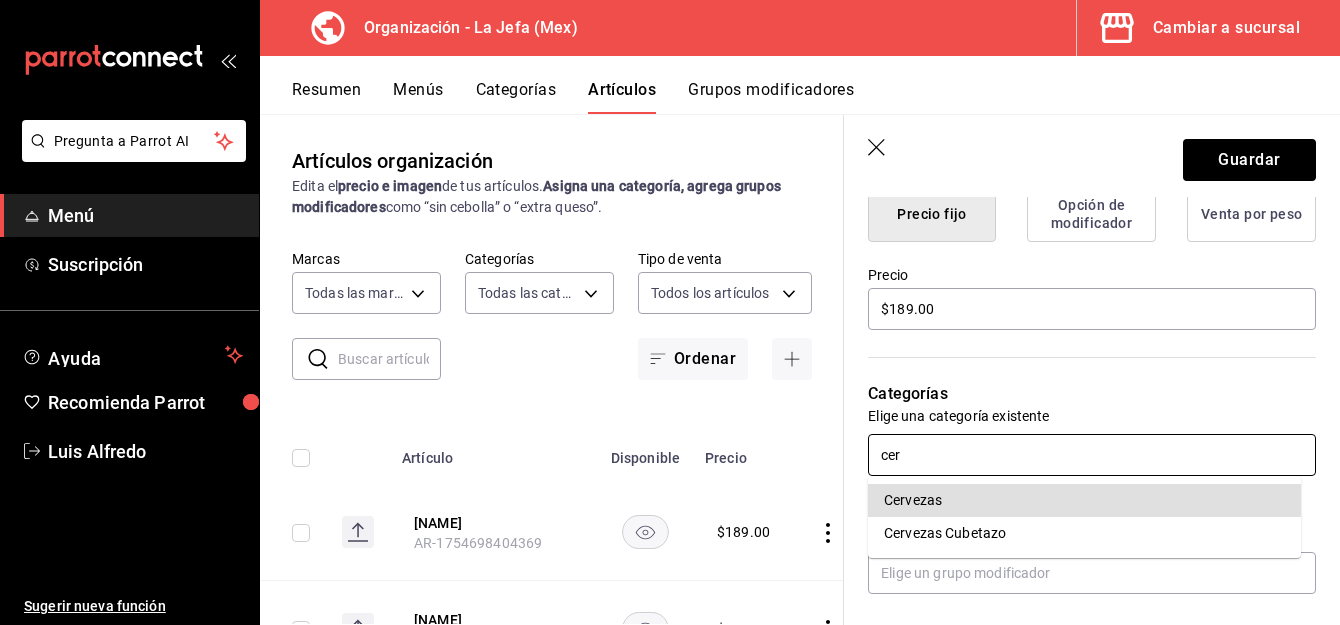type 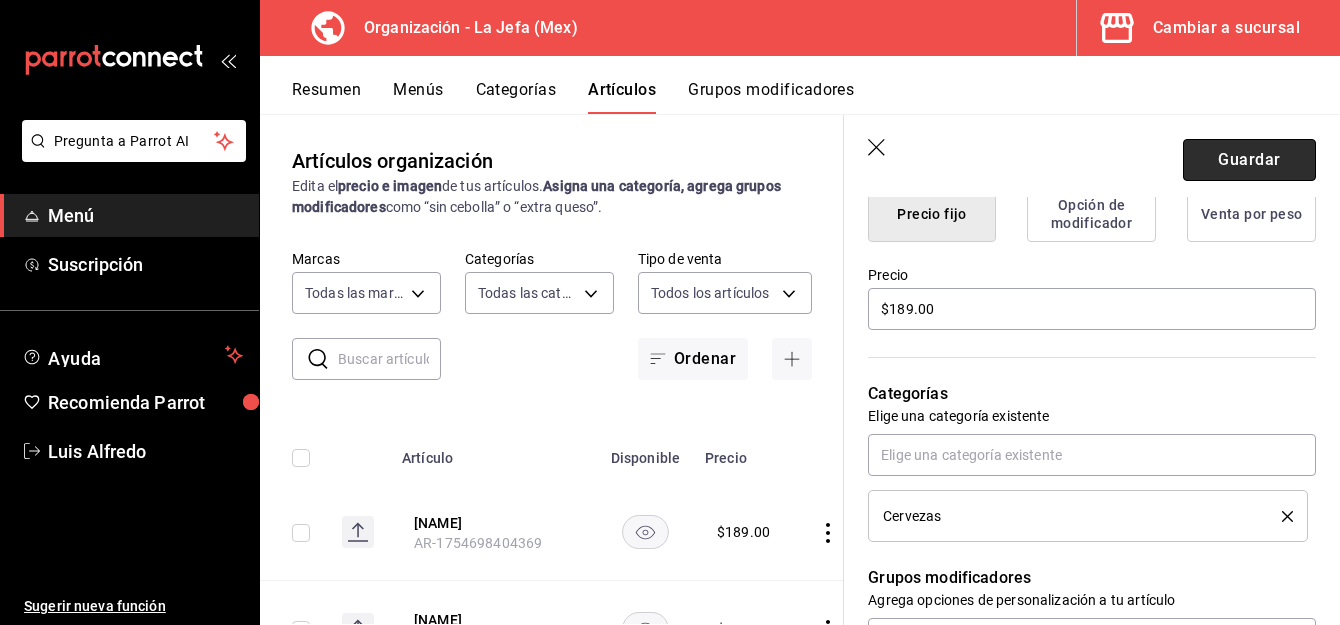 click on "Guardar" at bounding box center (1249, 160) 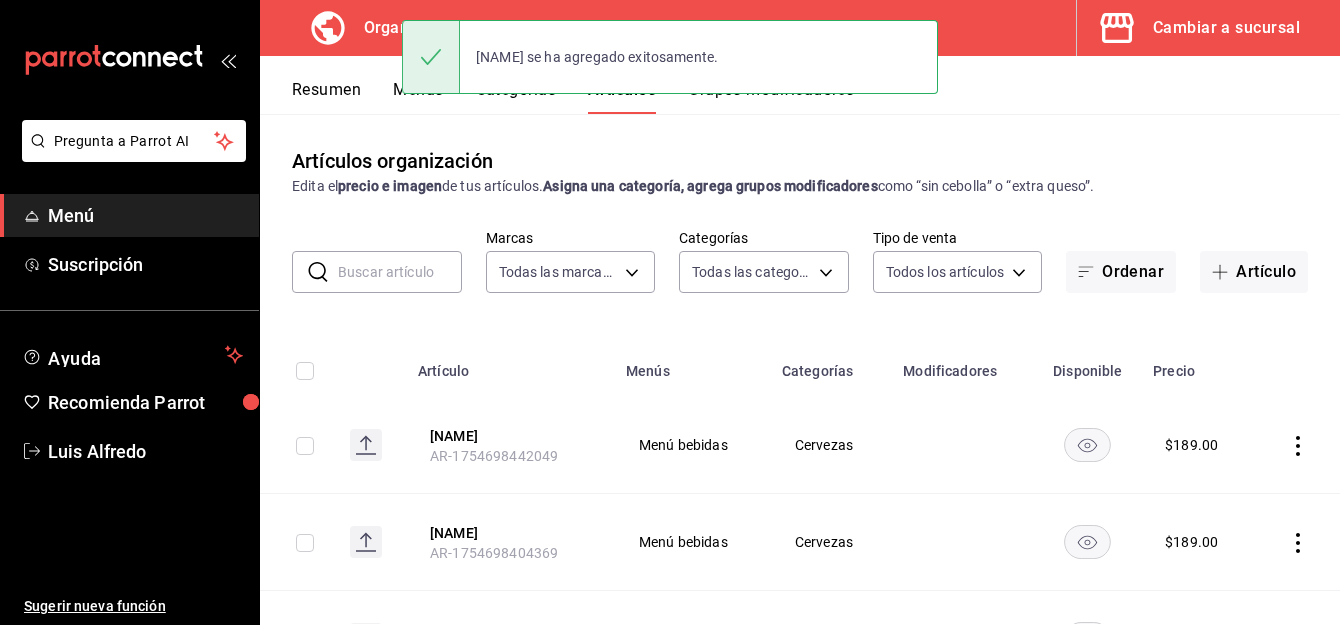 scroll, scrollTop: 0, scrollLeft: 0, axis: both 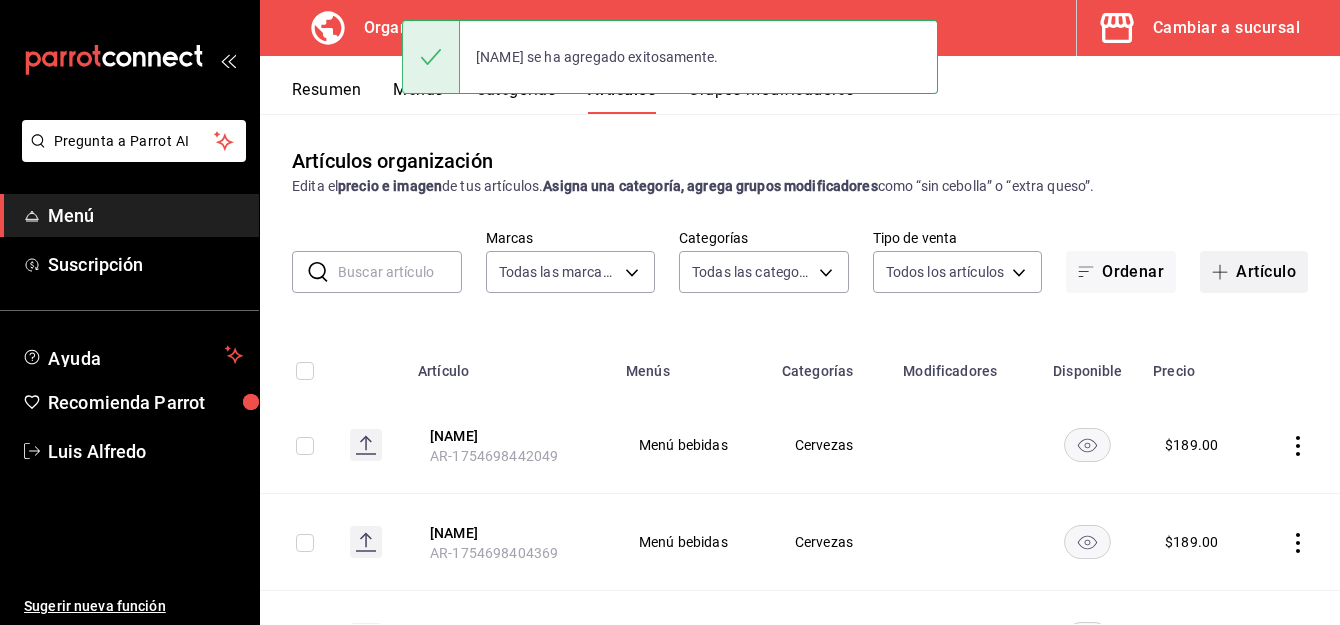 click on "Artículo" at bounding box center (1254, 272) 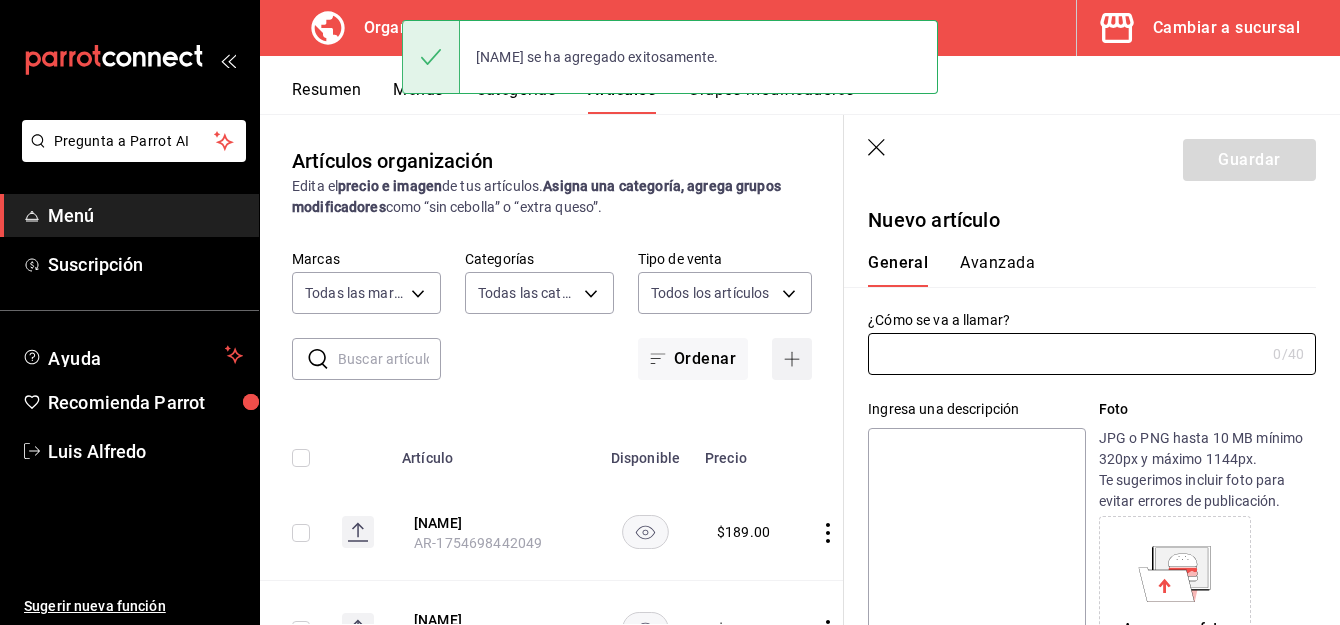 type on "AR-1754698472231" 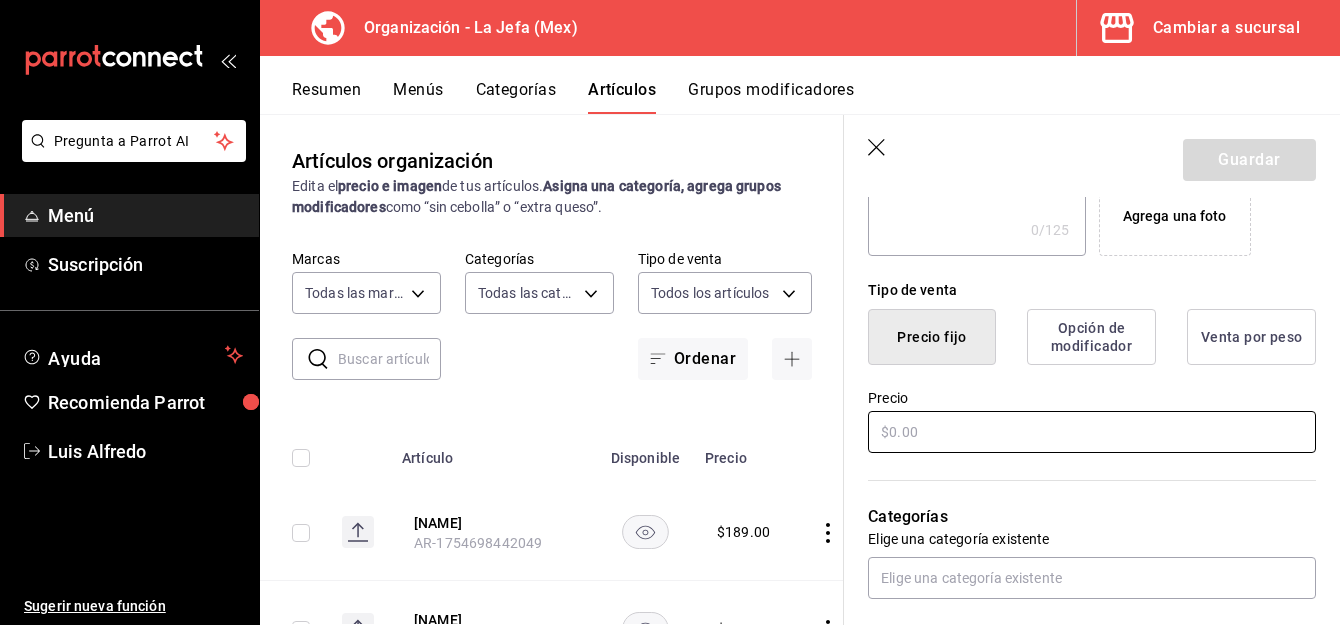 scroll, scrollTop: 413, scrollLeft: 0, axis: vertical 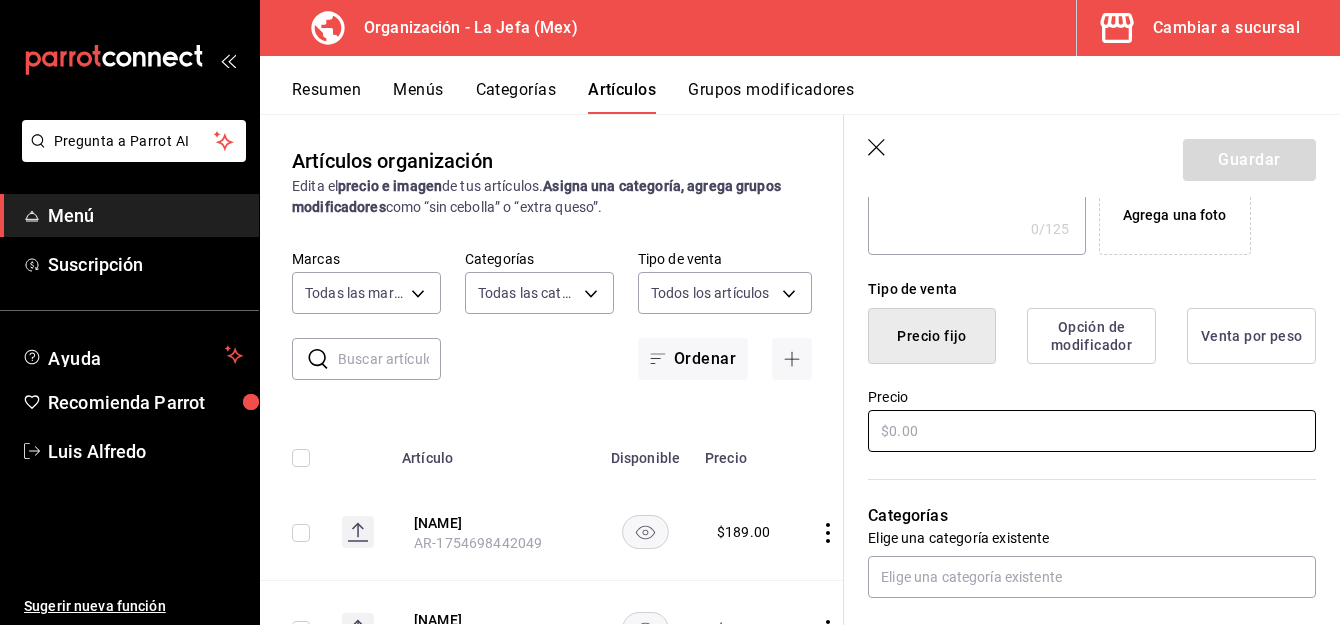 type on "[NAME]" 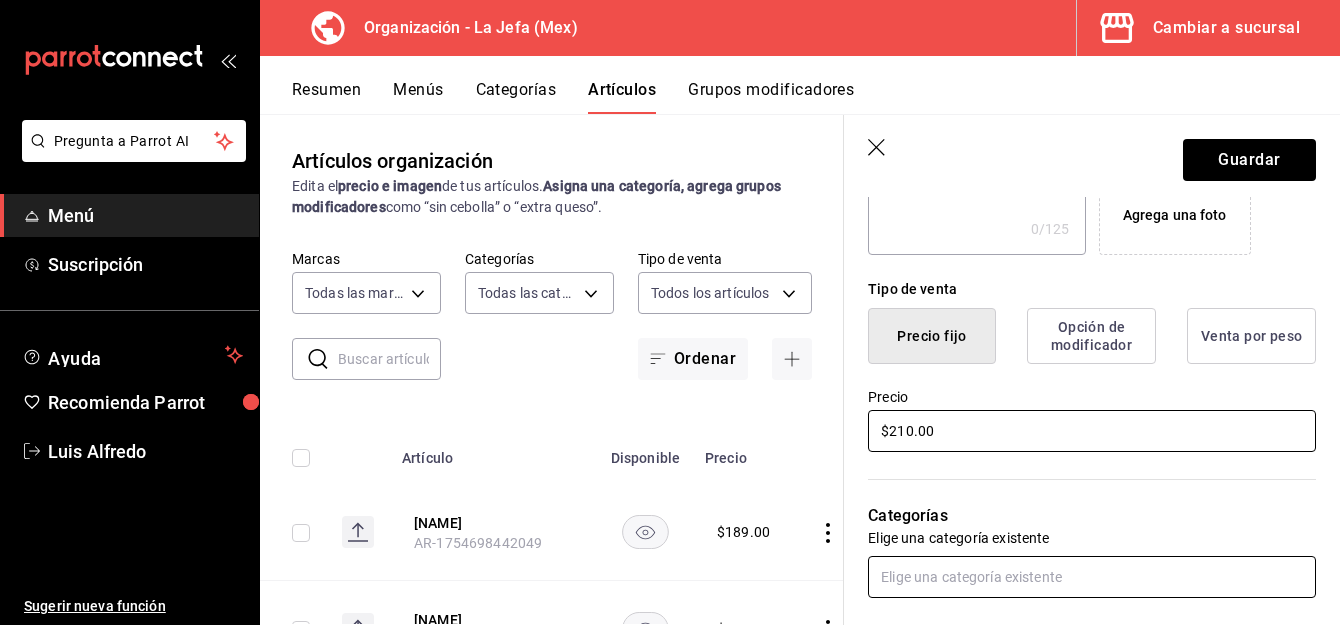 type on "$210.00" 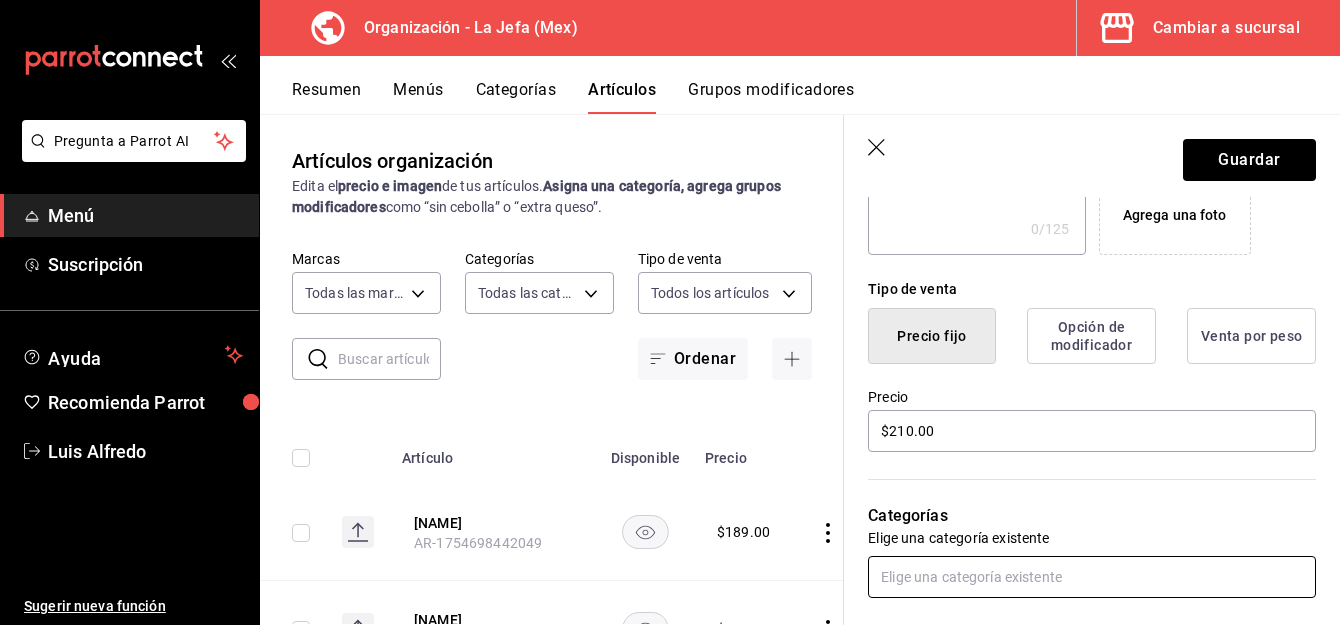 click at bounding box center (1092, 577) 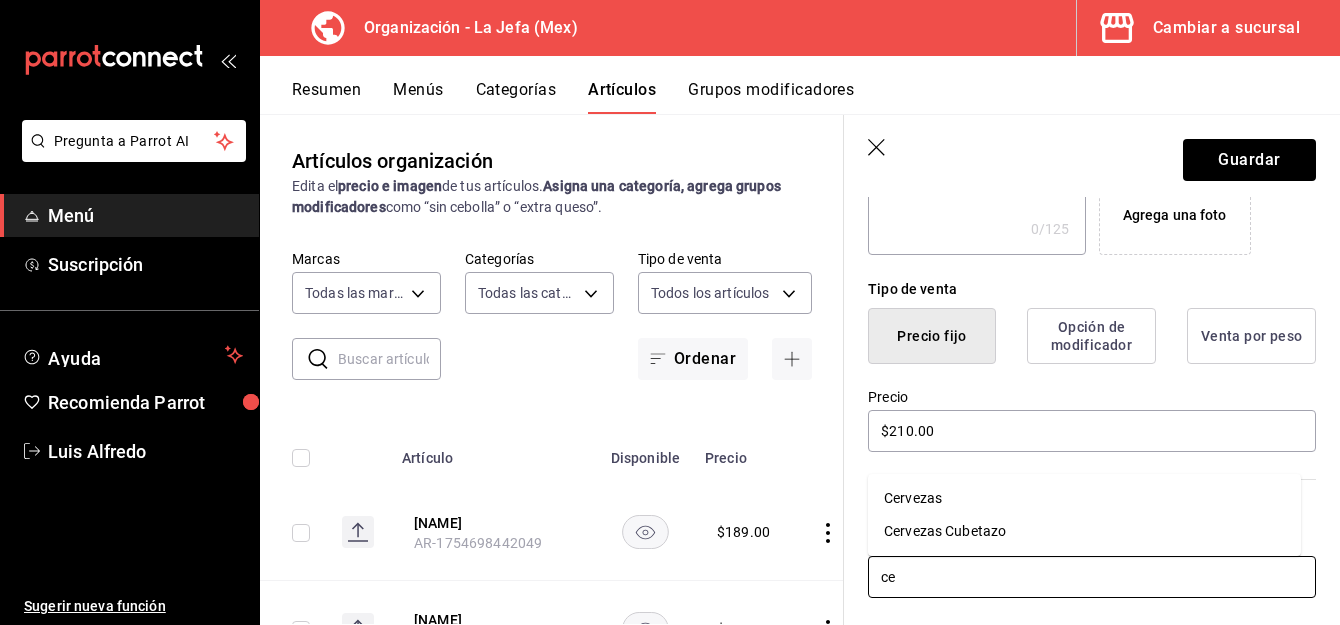 type on "cer" 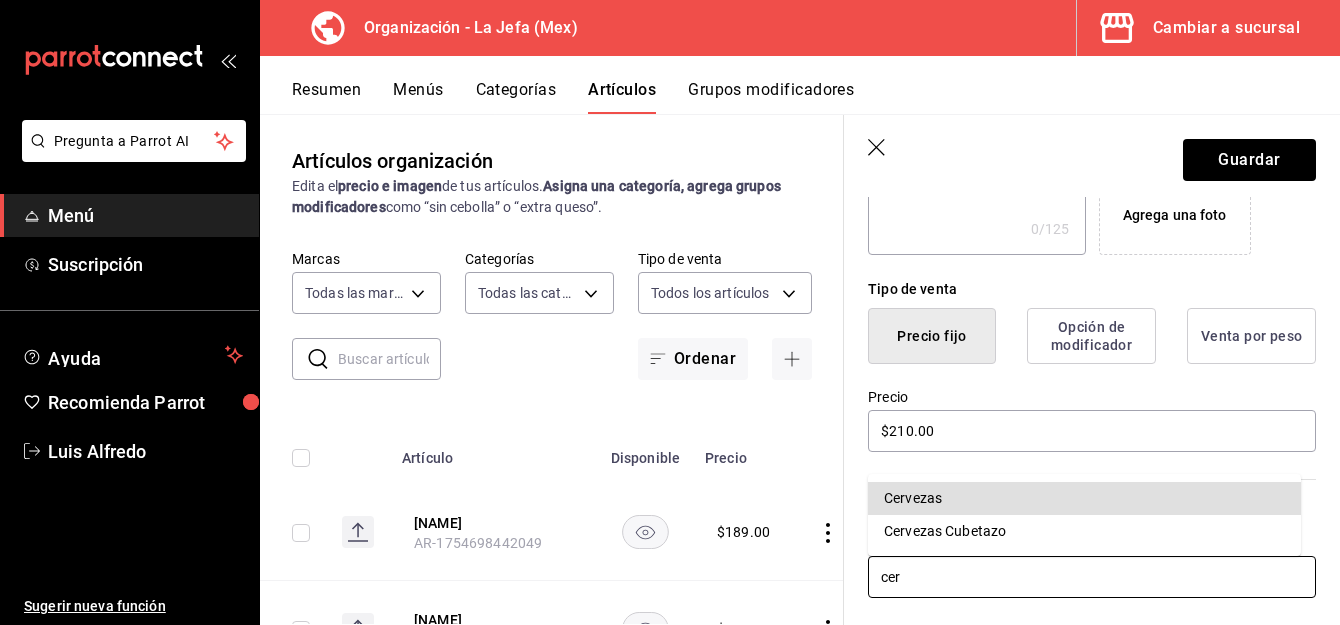type 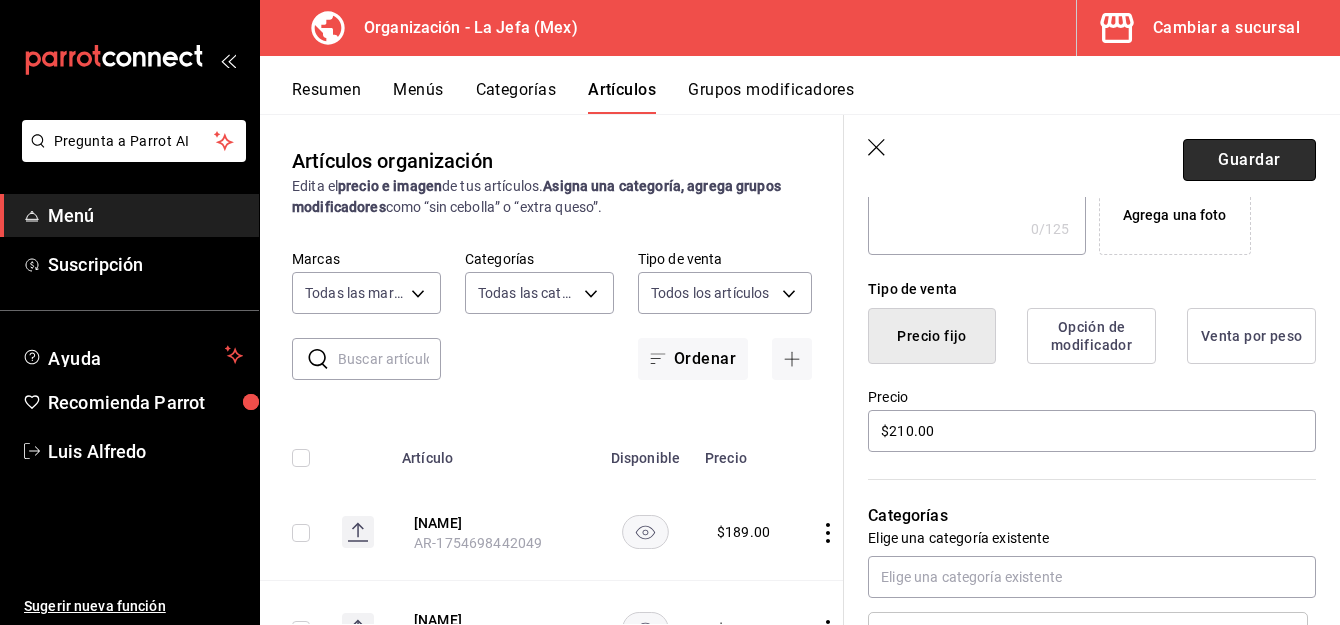 click on "Guardar" at bounding box center [1249, 160] 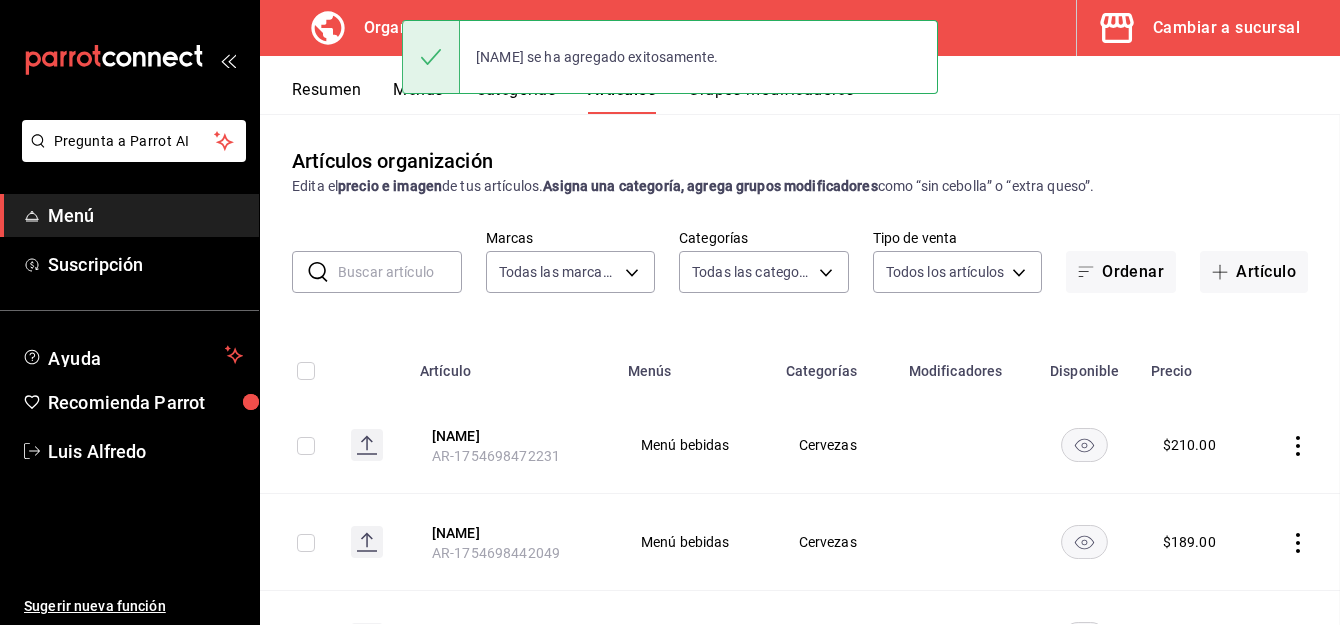 scroll, scrollTop: 0, scrollLeft: 0, axis: both 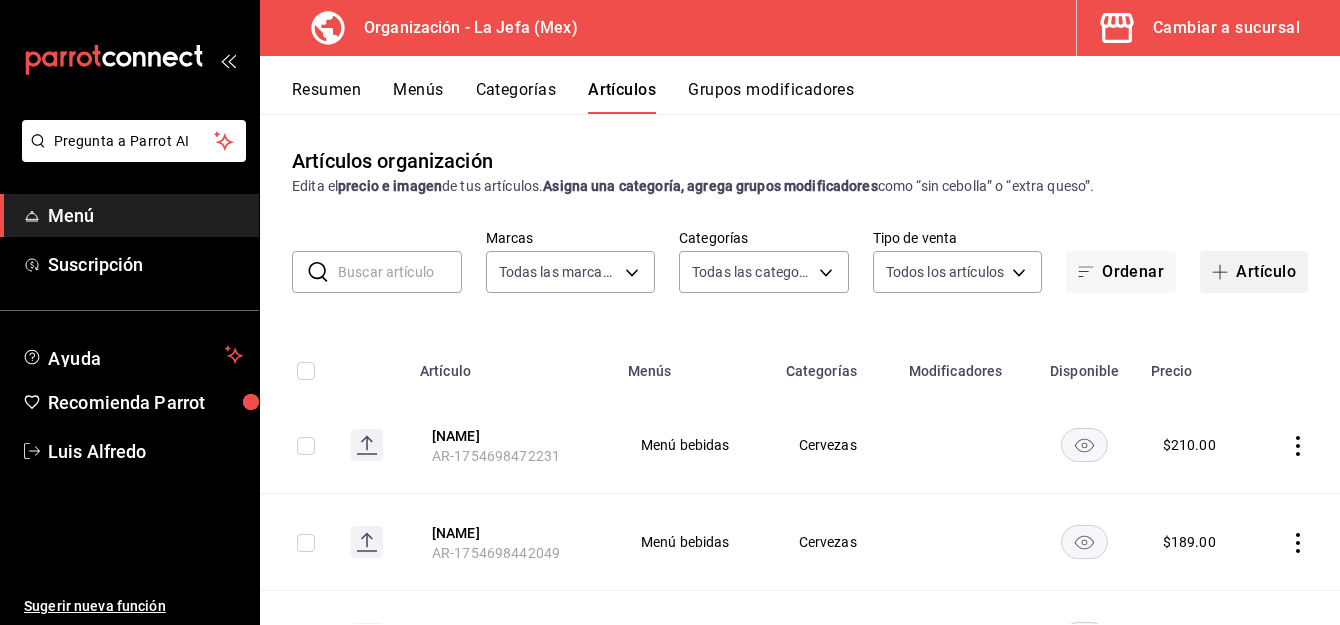click on "Artículo" at bounding box center (1254, 272) 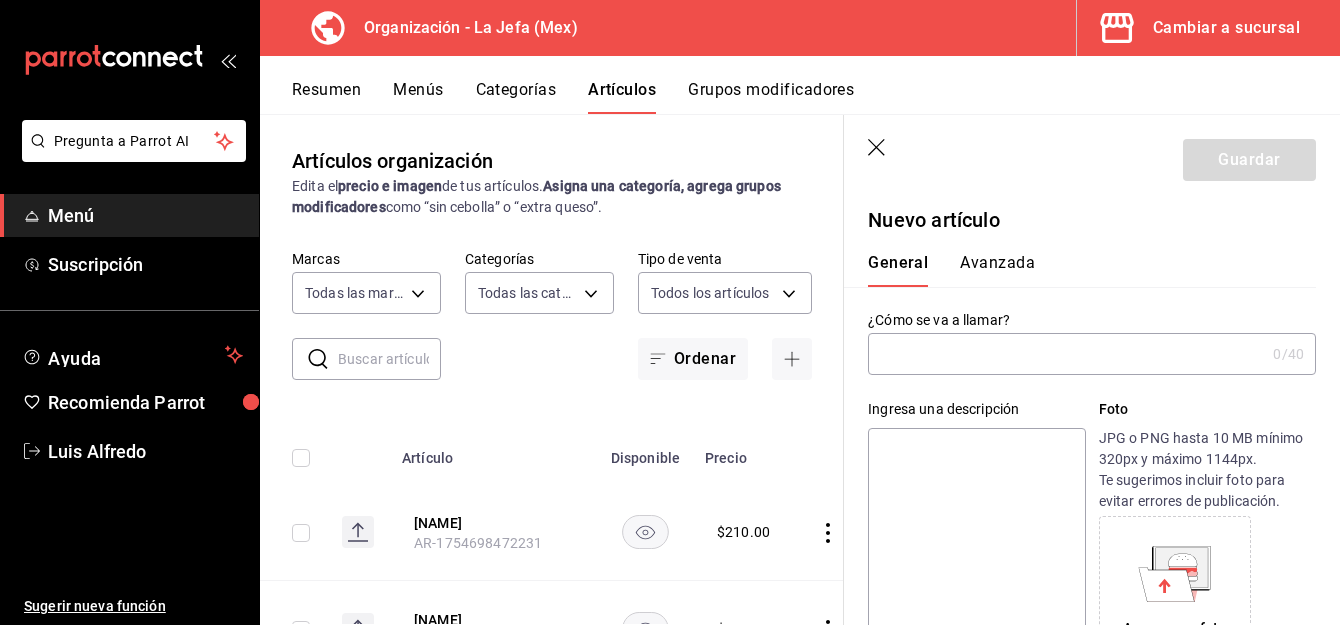 type on "AR-1754698500868" 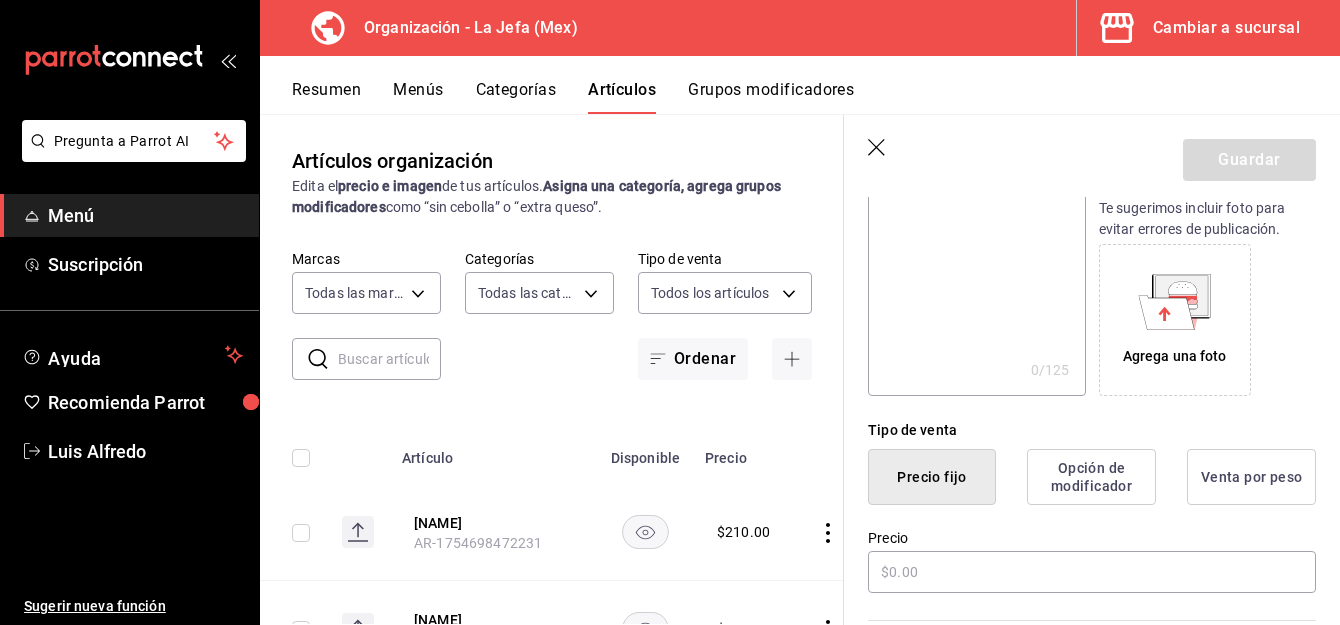 scroll, scrollTop: 273, scrollLeft: 0, axis: vertical 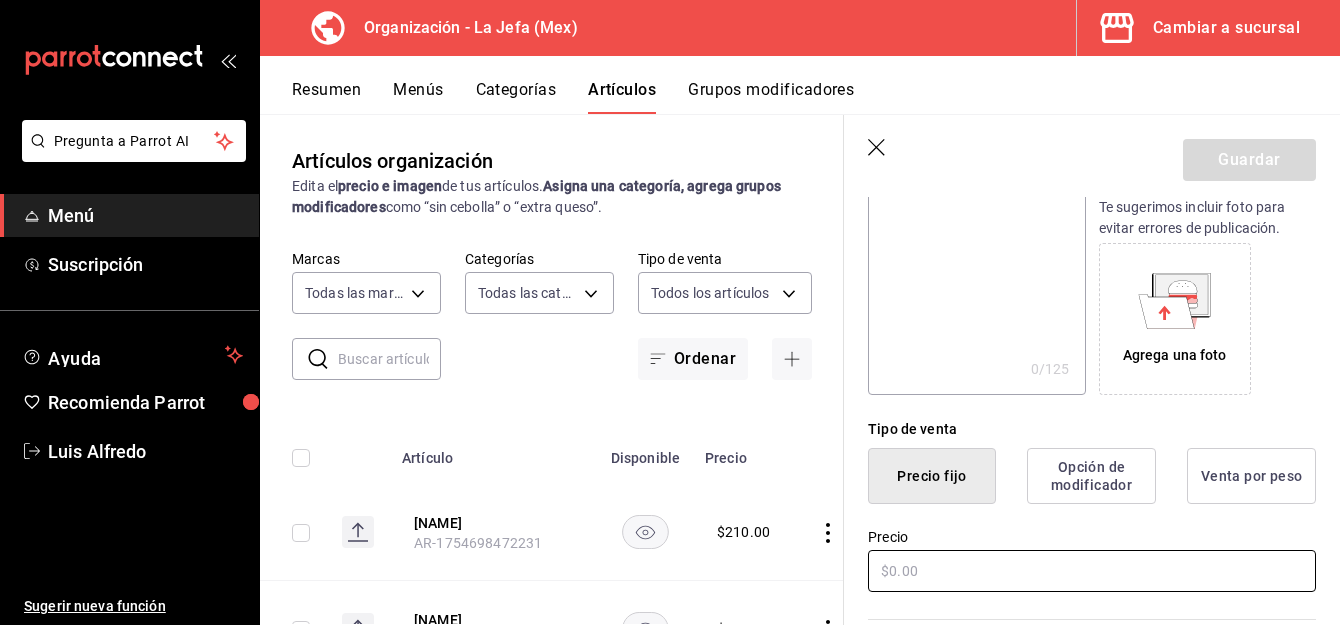 type on "[NAME]" 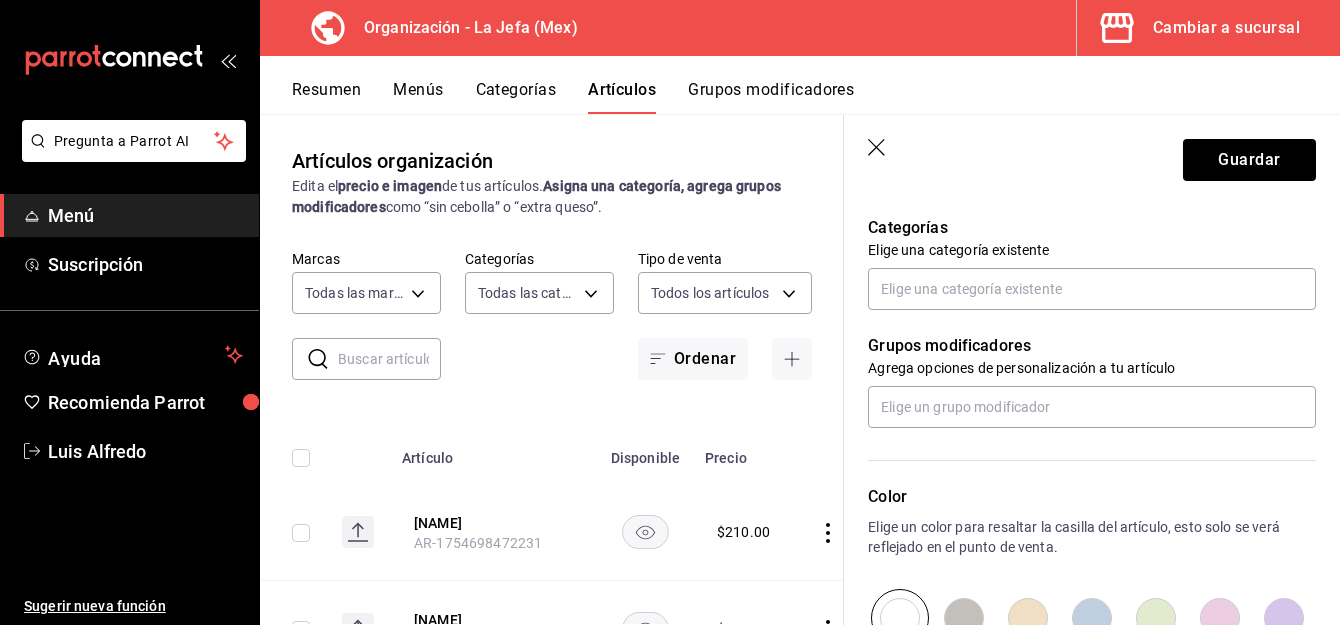 scroll, scrollTop: 702, scrollLeft: 0, axis: vertical 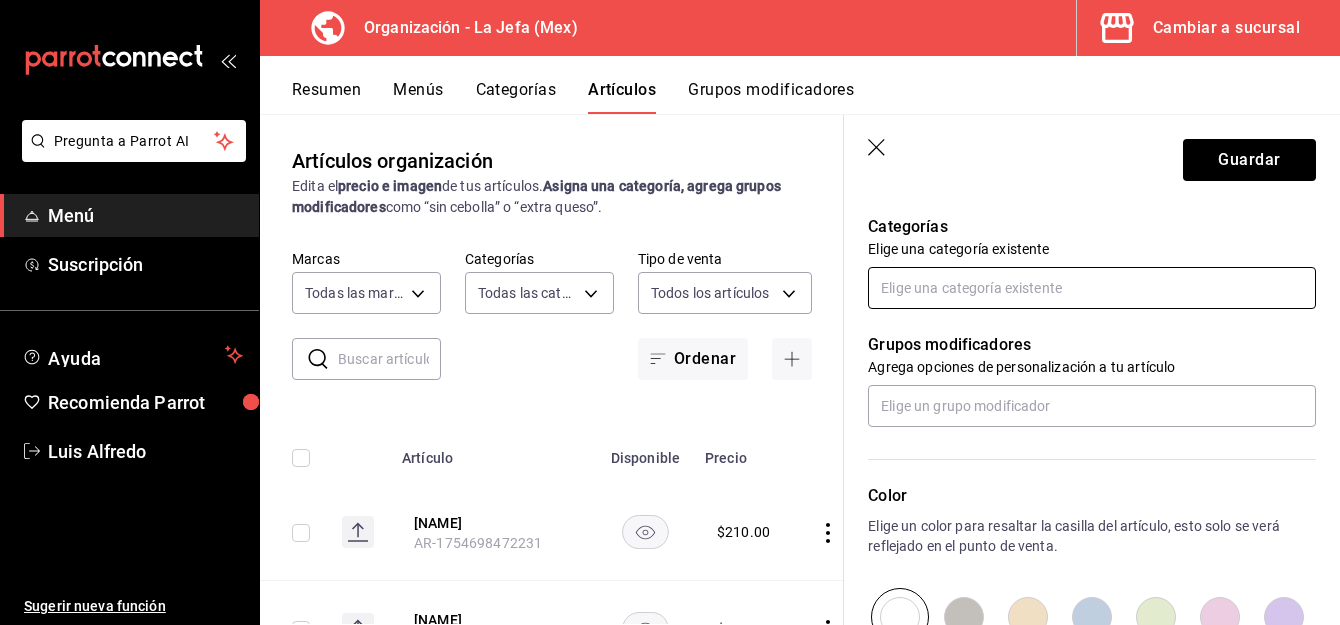 type on "$195.00" 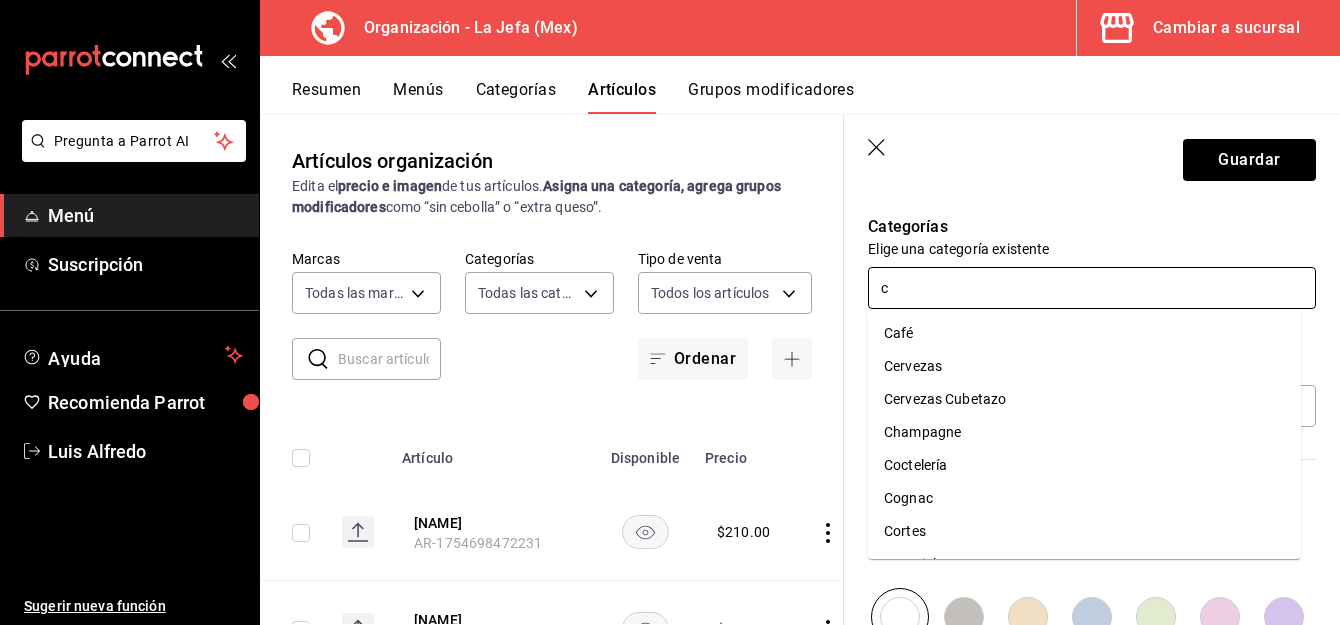 type on "ce" 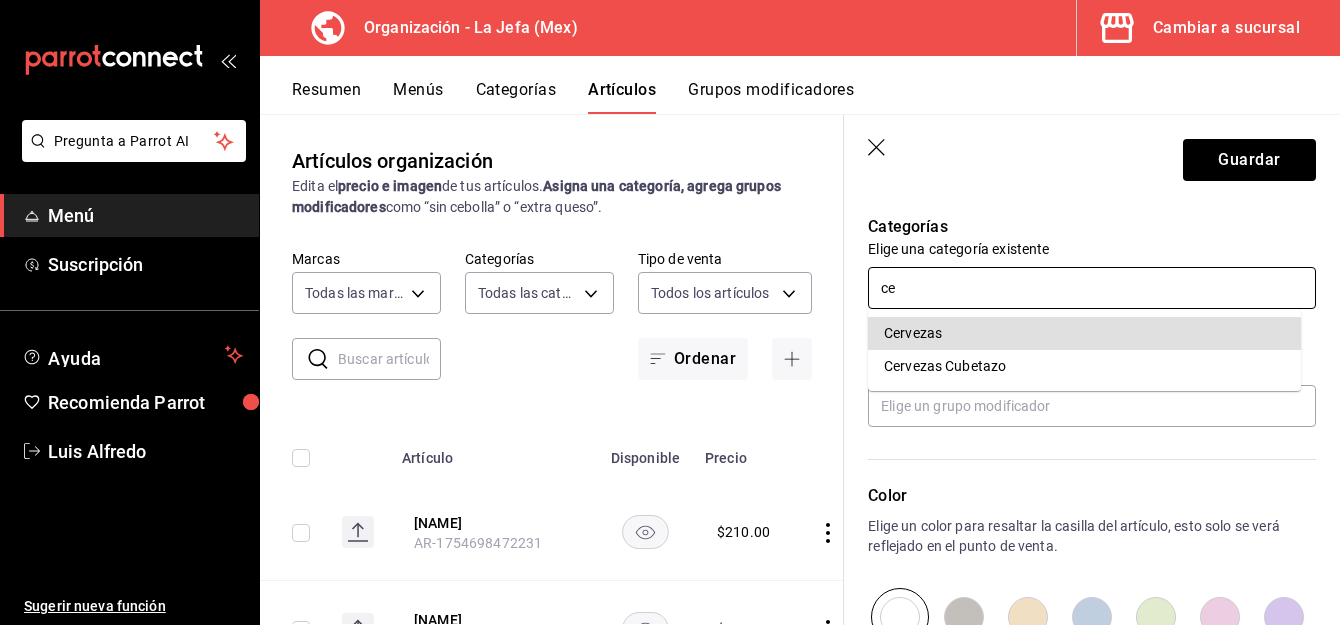 type 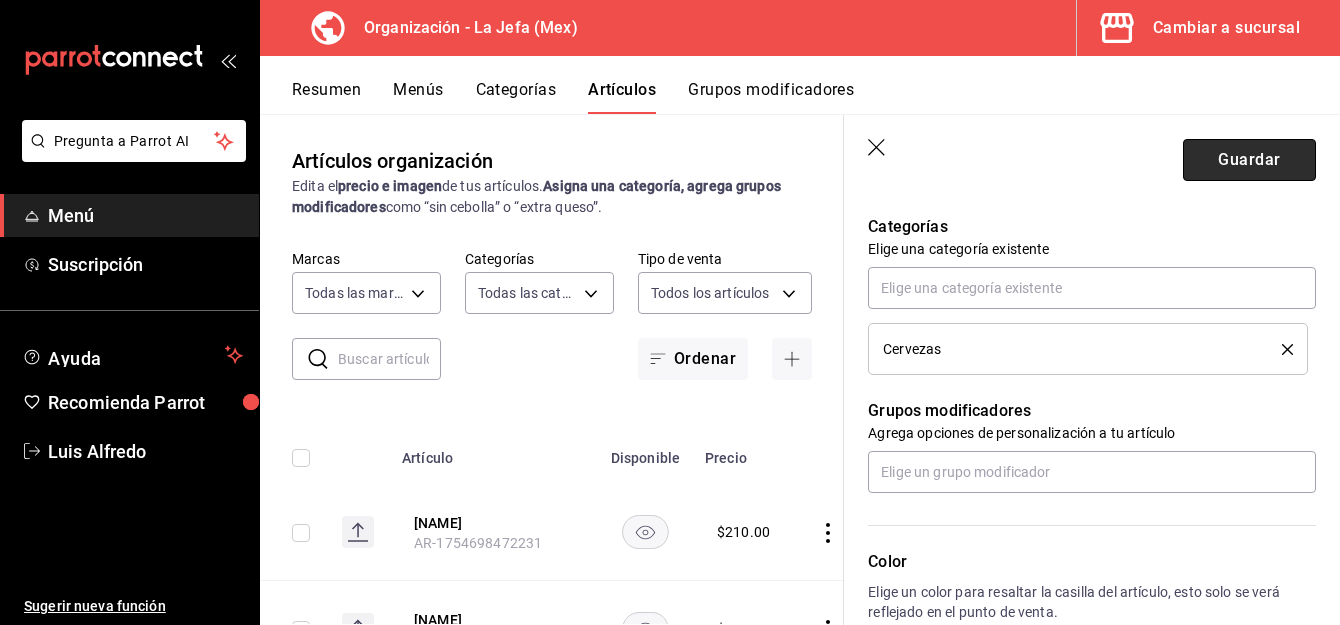 click on "Guardar" at bounding box center (1249, 160) 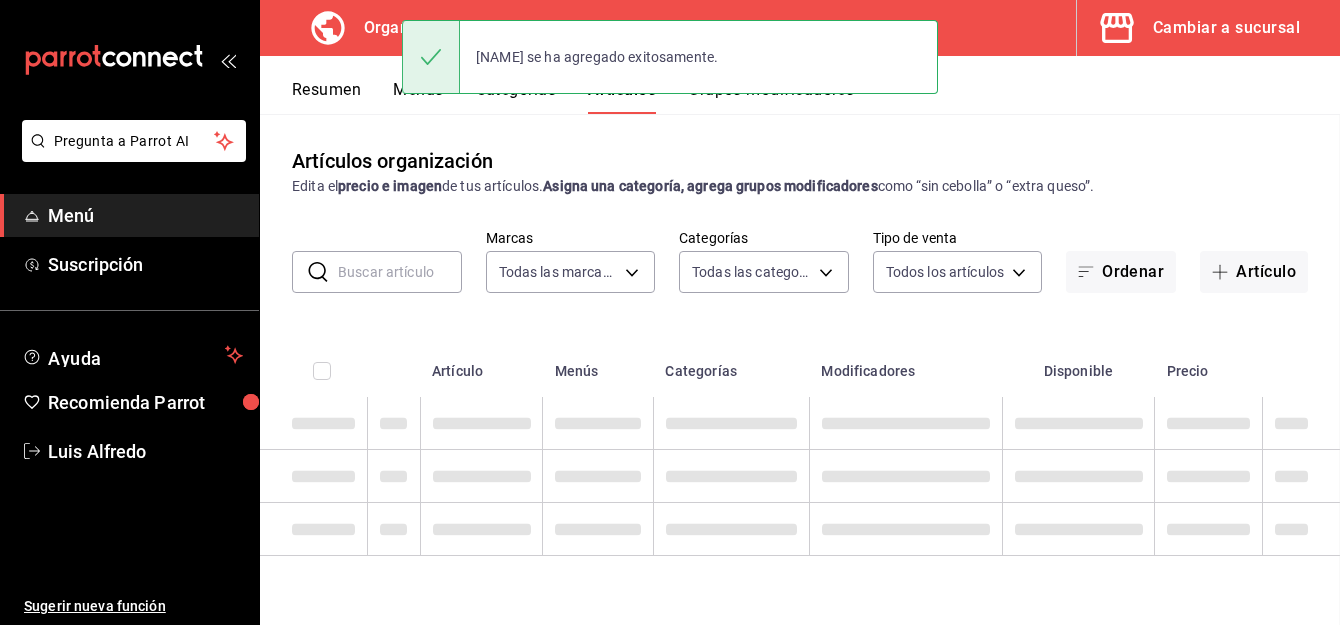 scroll, scrollTop: 0, scrollLeft: 0, axis: both 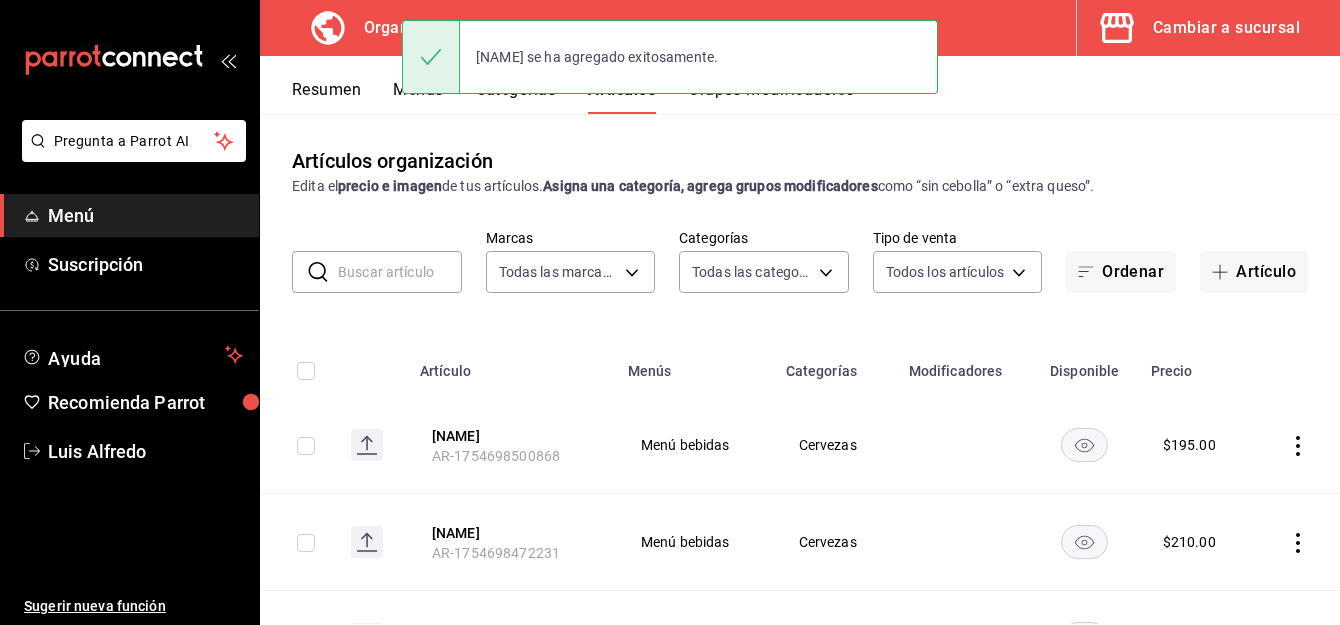 click on "Menús" at bounding box center [418, 97] 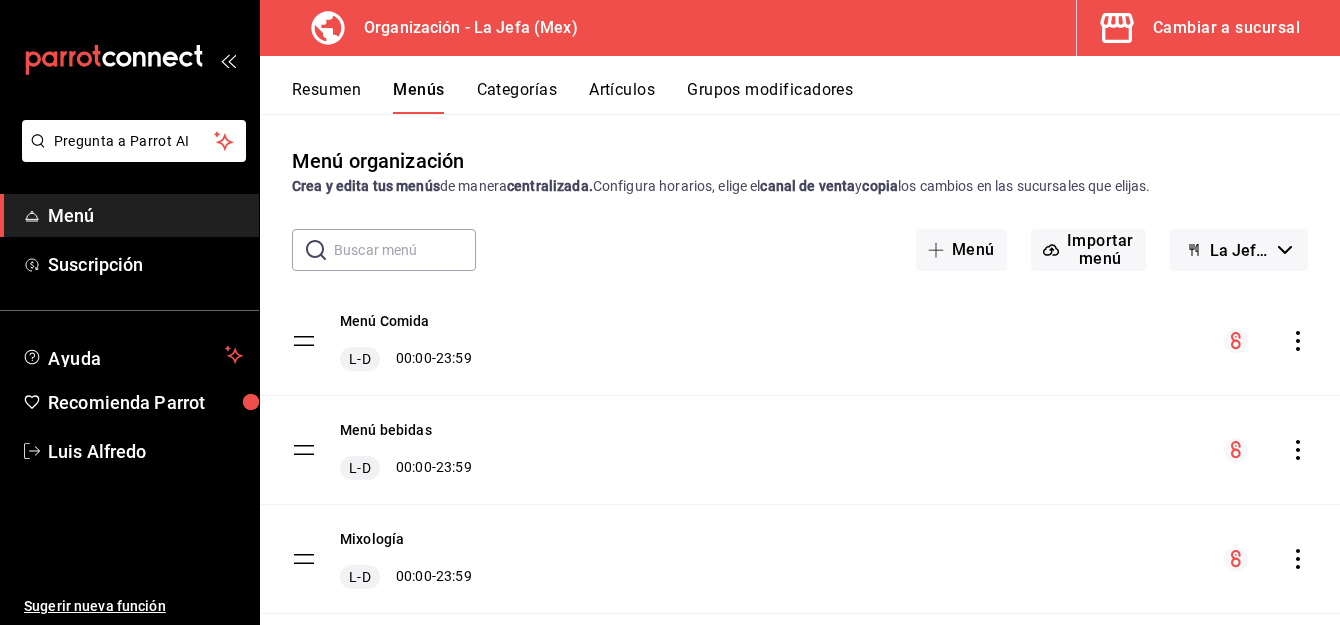 click at bounding box center (1266, 450) 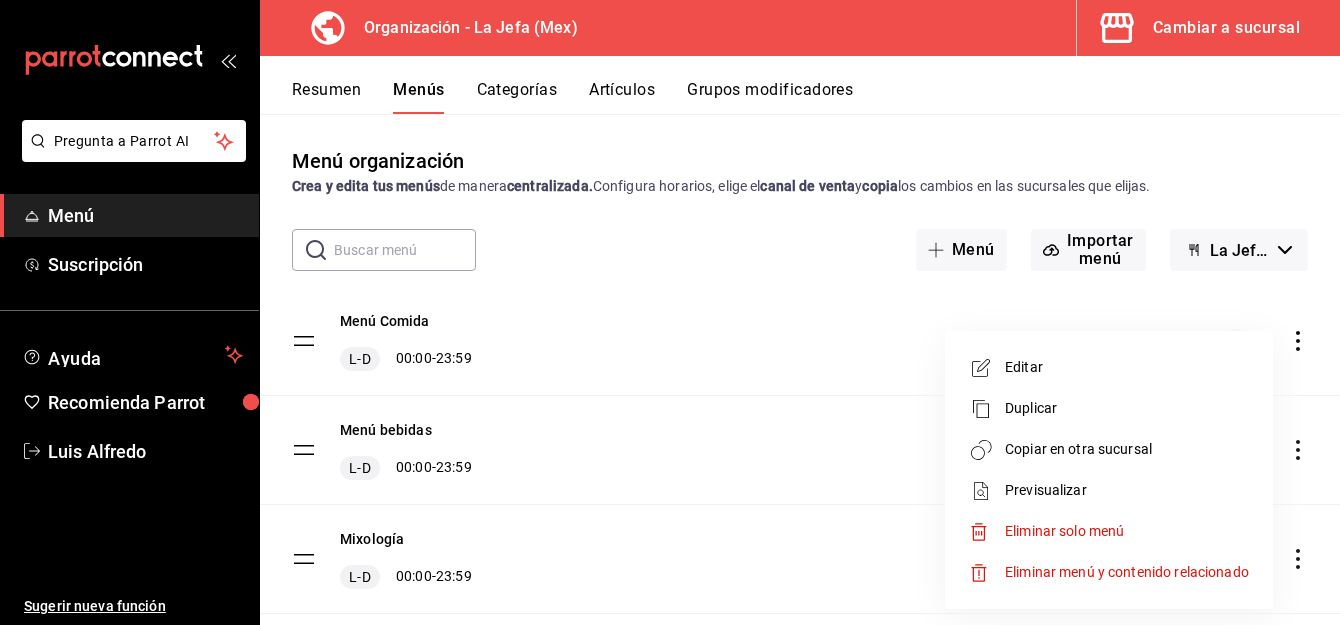 click on "Copiar en otra sucursal" at bounding box center (1127, 449) 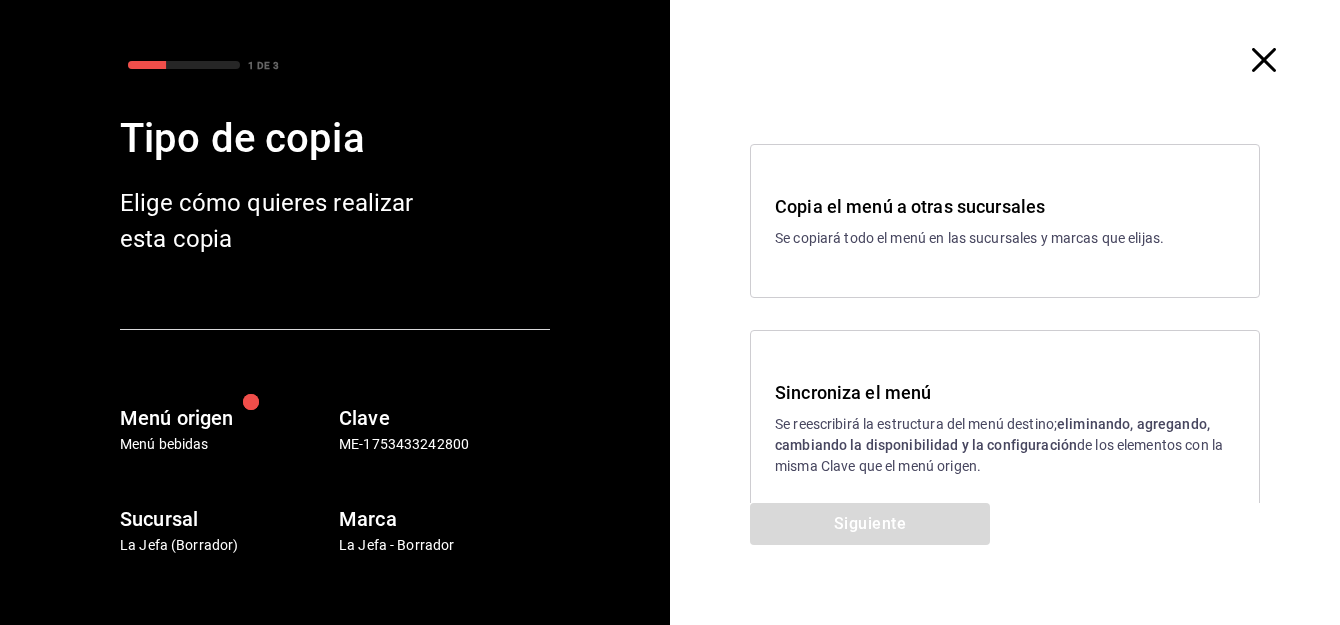 click on "Se reescribirá la estructura del menú destino;  eliminando, agregando, cambiando la disponibilidad y la configuración  de los elementos con la misma Clave que el menú origen." at bounding box center [1005, 445] 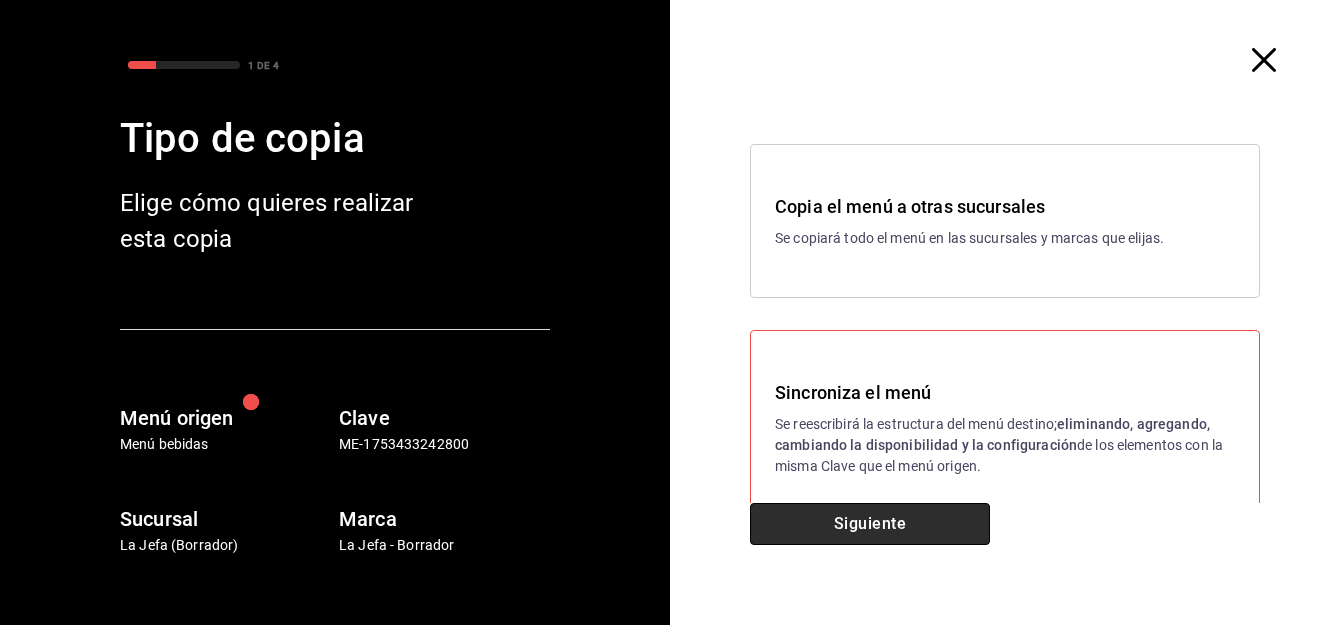 click on "Siguiente" at bounding box center (870, 524) 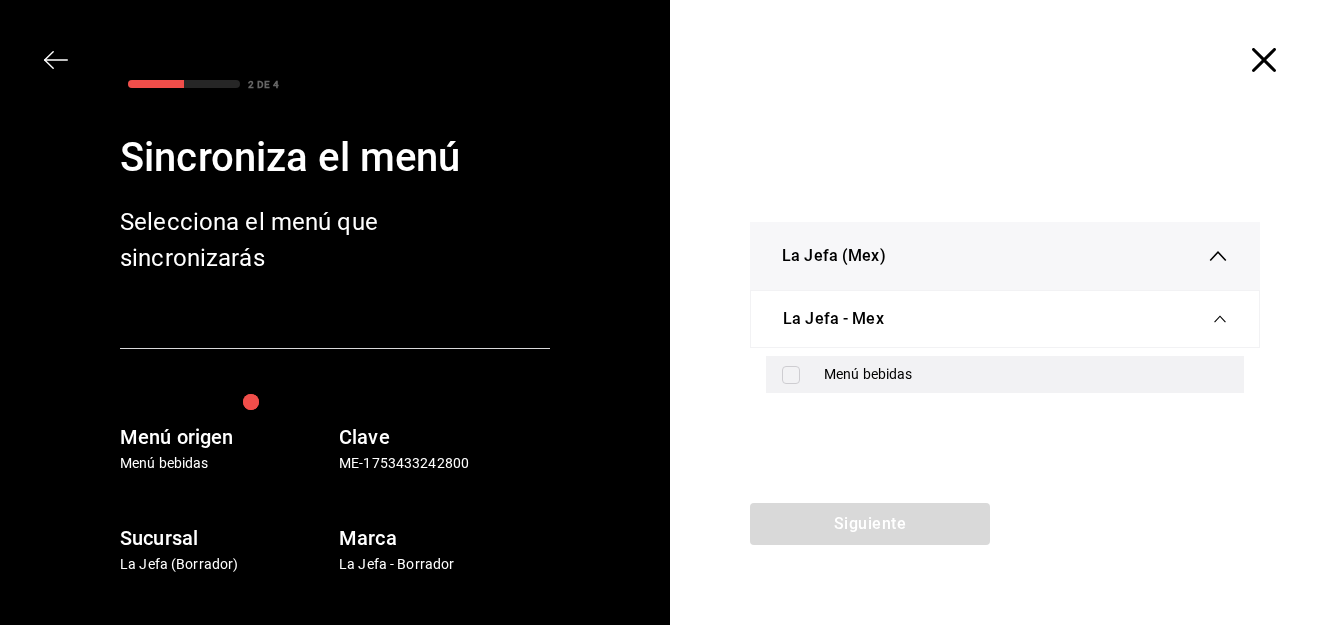 click on "Menú bebidas" at bounding box center [1005, 374] 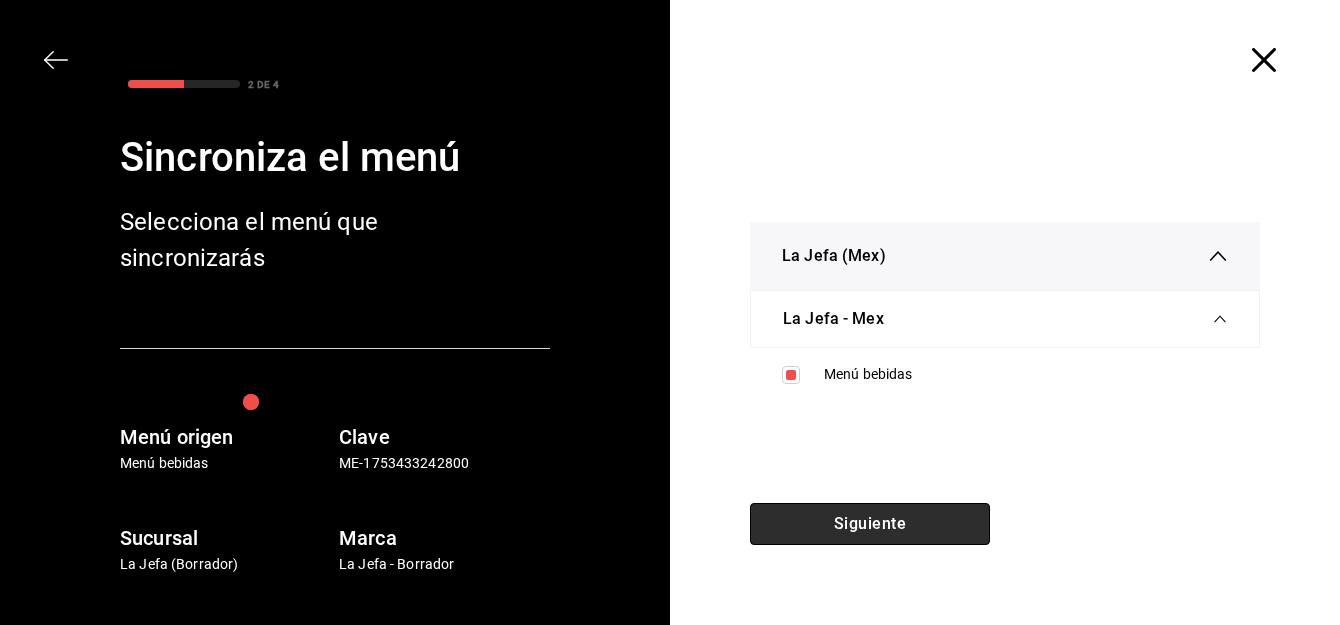 click on "Siguiente" at bounding box center (870, 524) 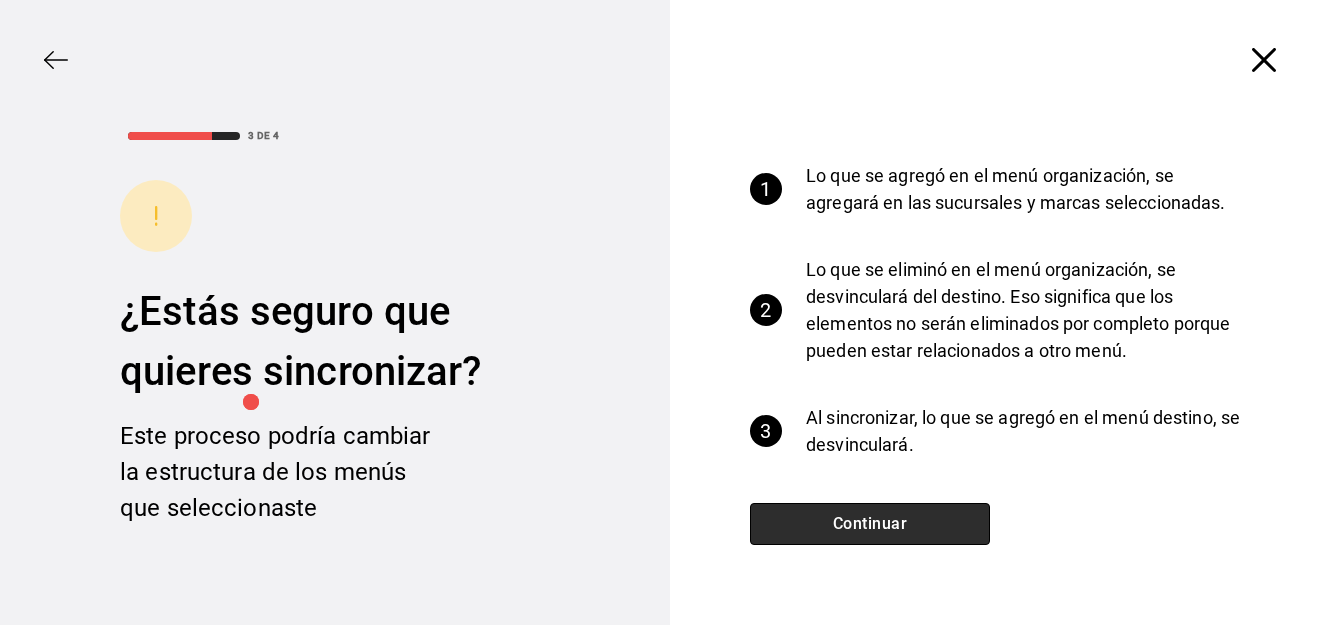 click on "Continuar" at bounding box center (870, 524) 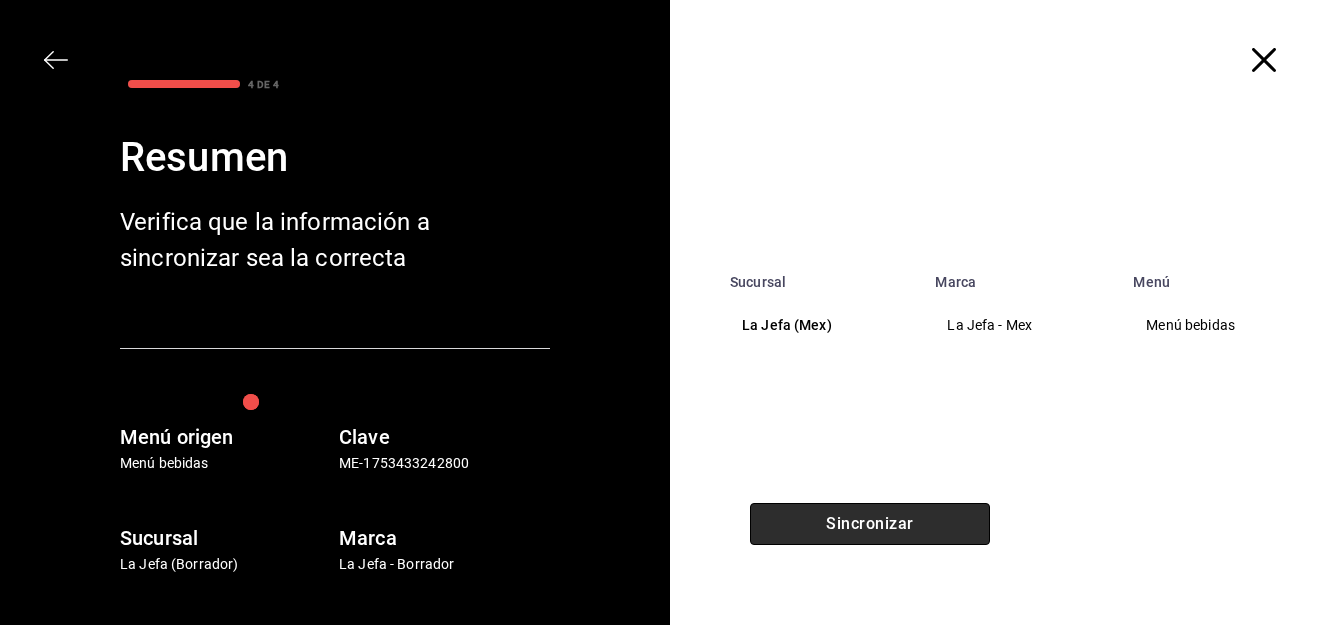 click on "Sincronizar" at bounding box center [870, 524] 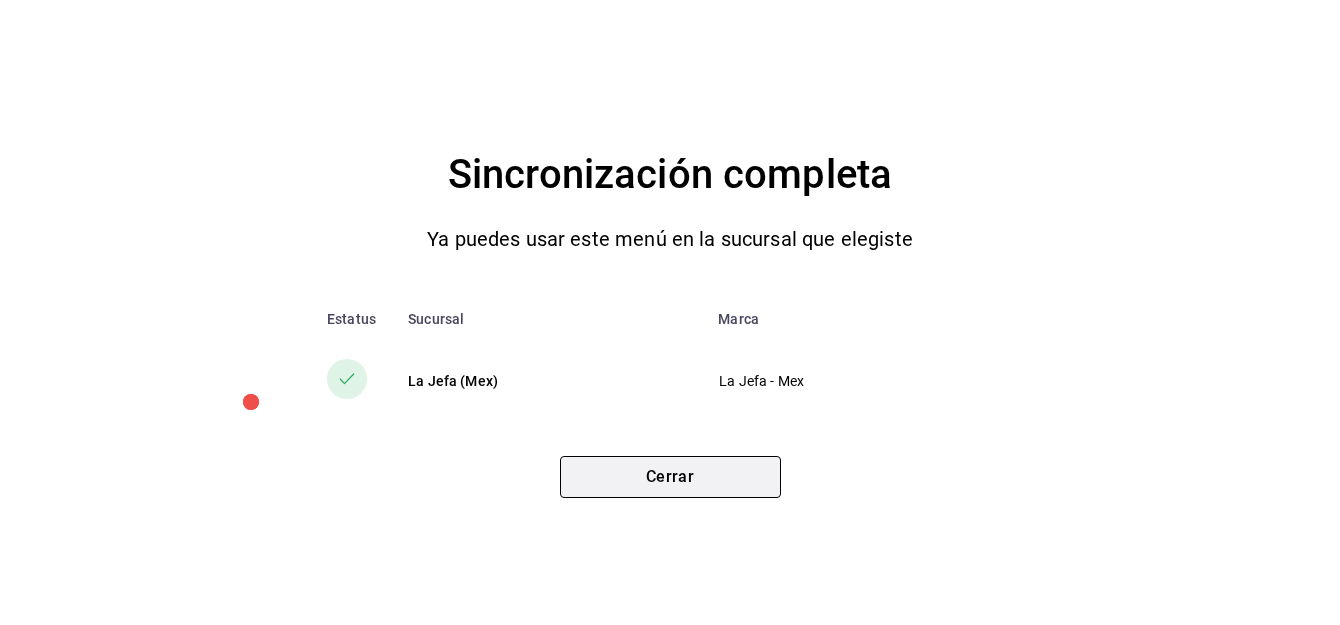 click on "Cerrar" at bounding box center [670, 477] 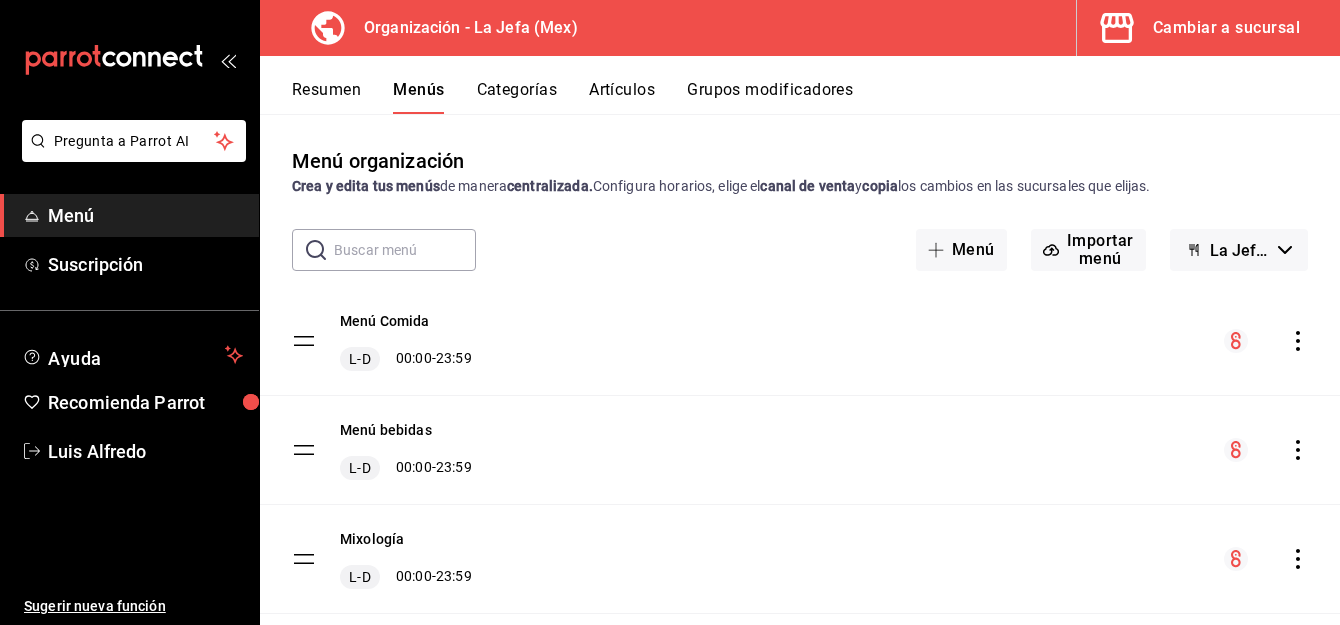 click on "Artículos" at bounding box center (622, 97) 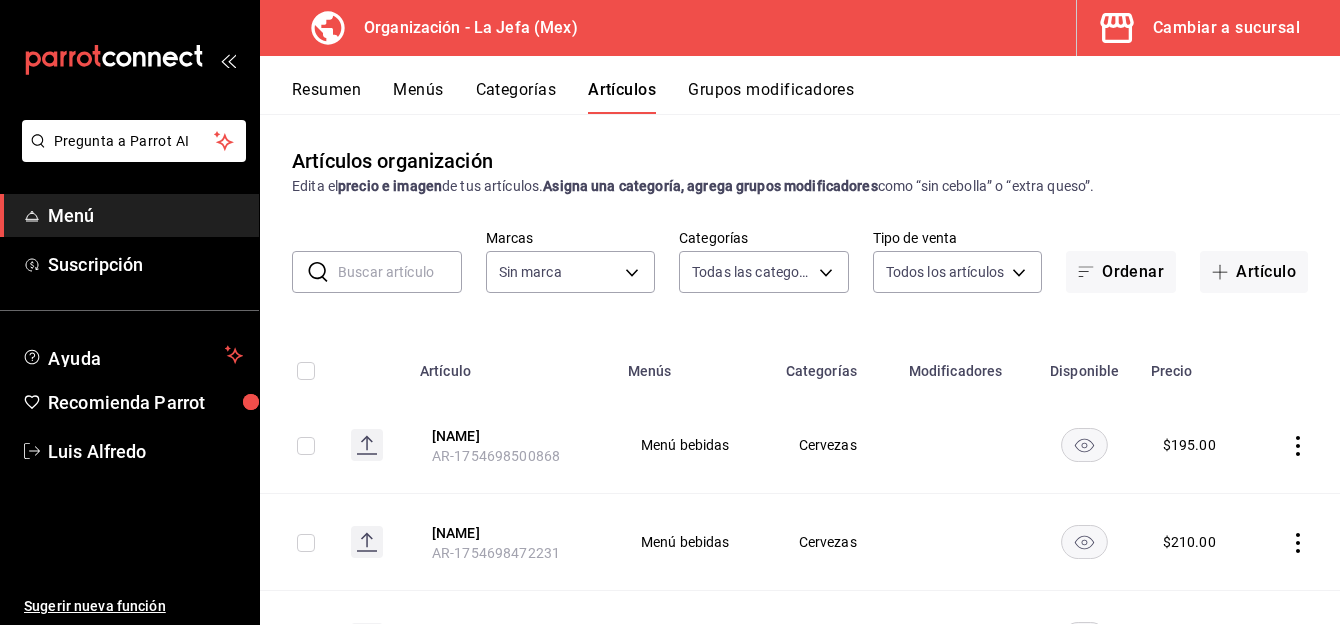 click at bounding box center [400, 272] 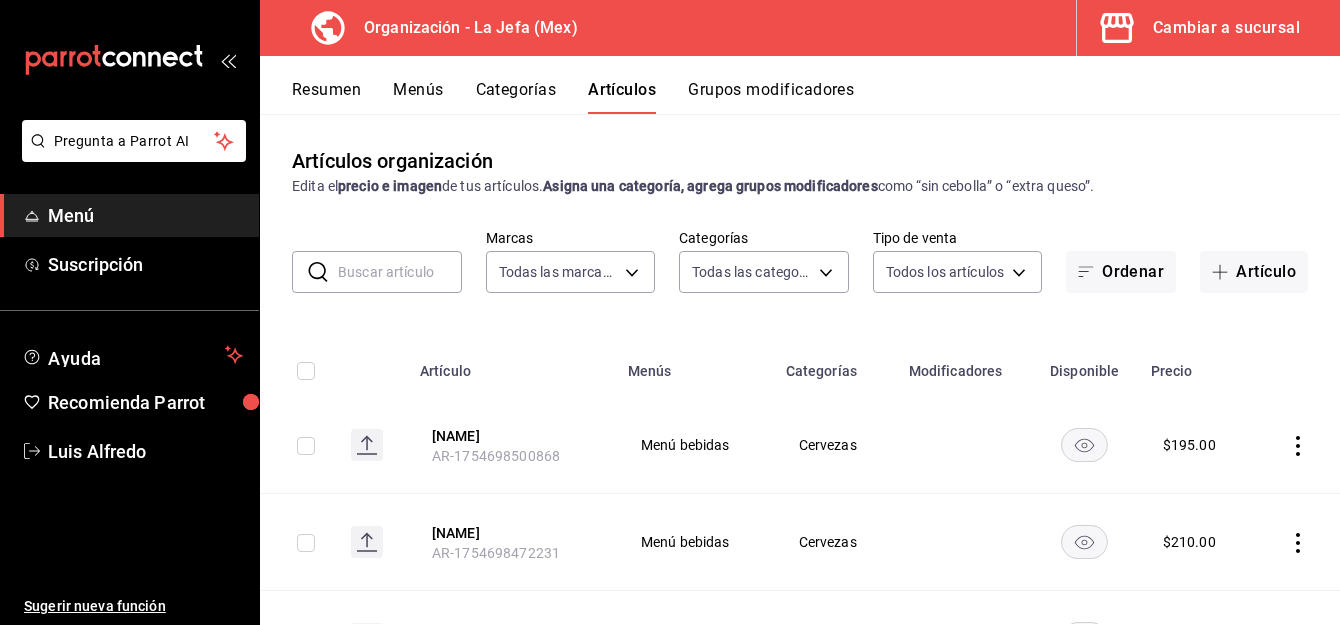 type on "[UUID]" 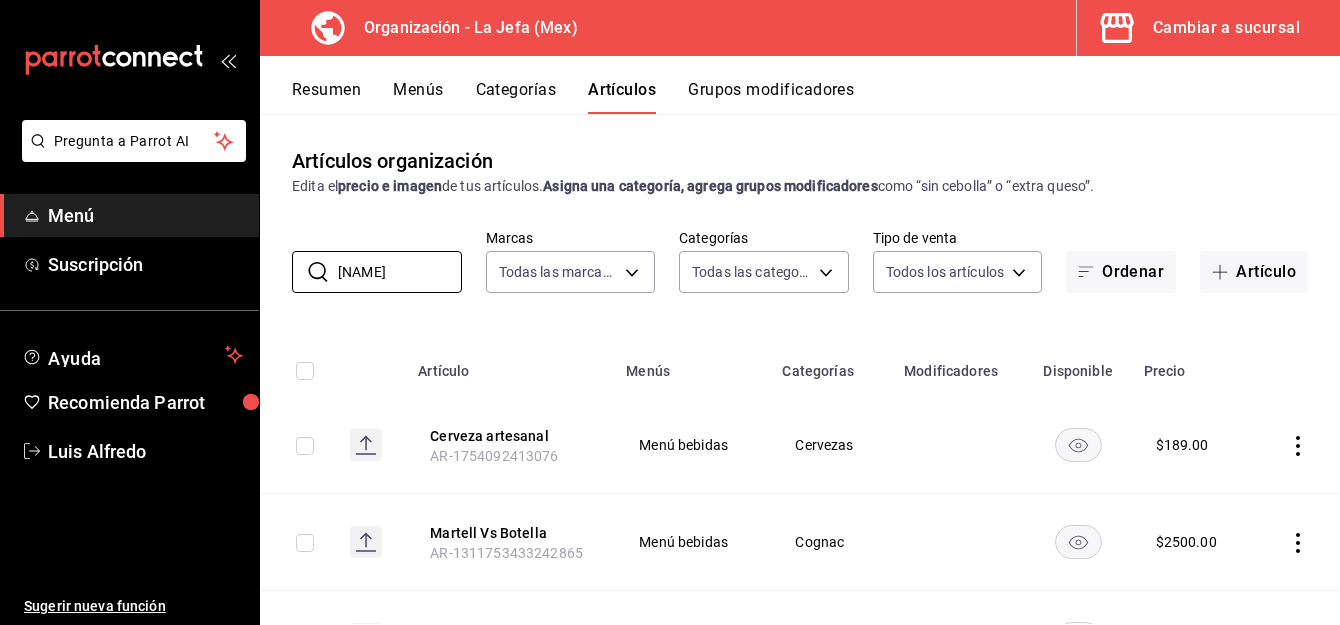 type on "[NAME]" 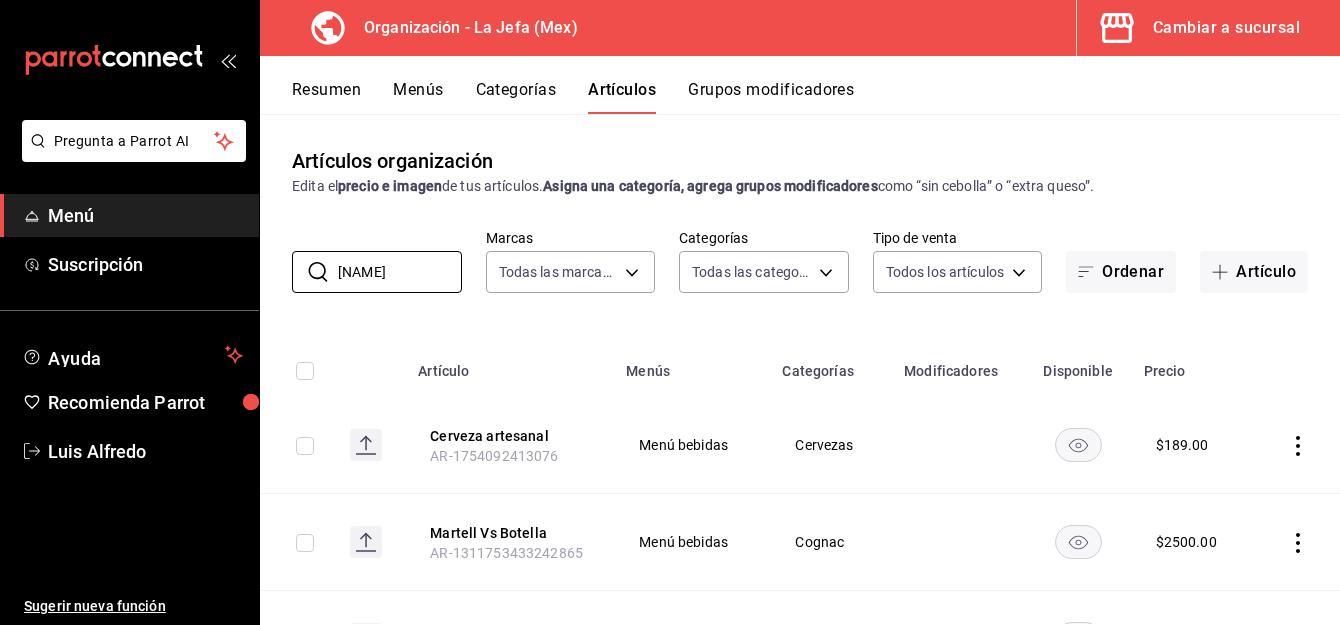 click 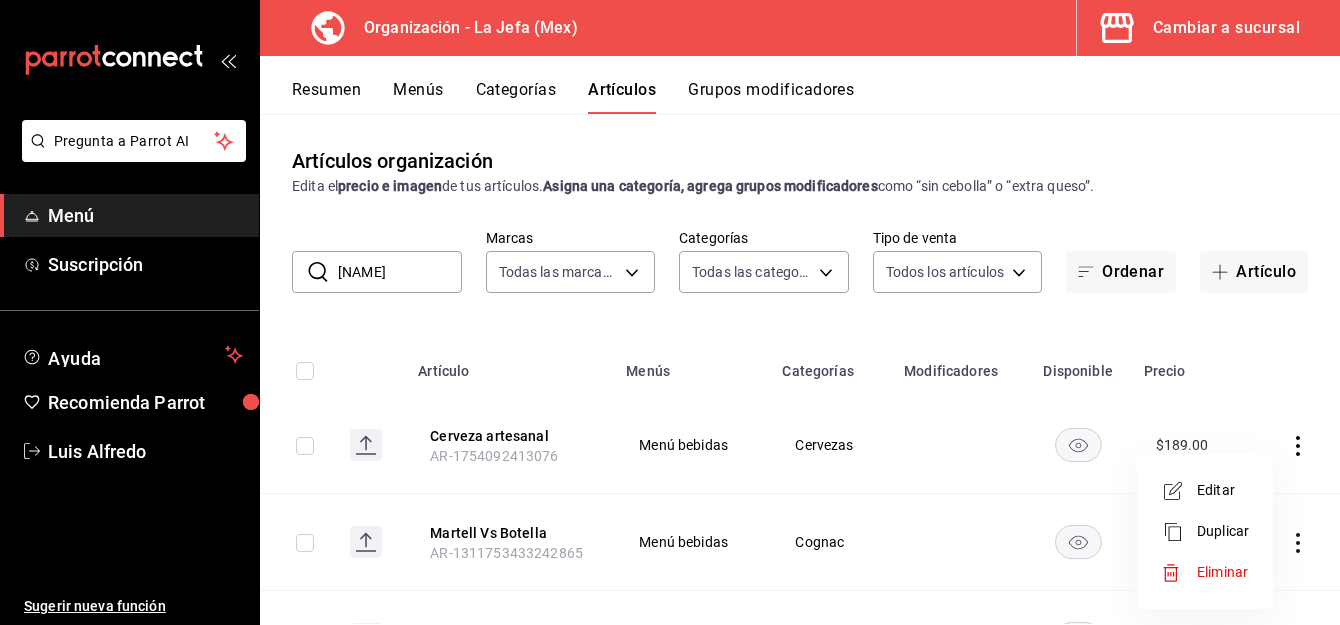 click on "Eliminar" at bounding box center [1222, 572] 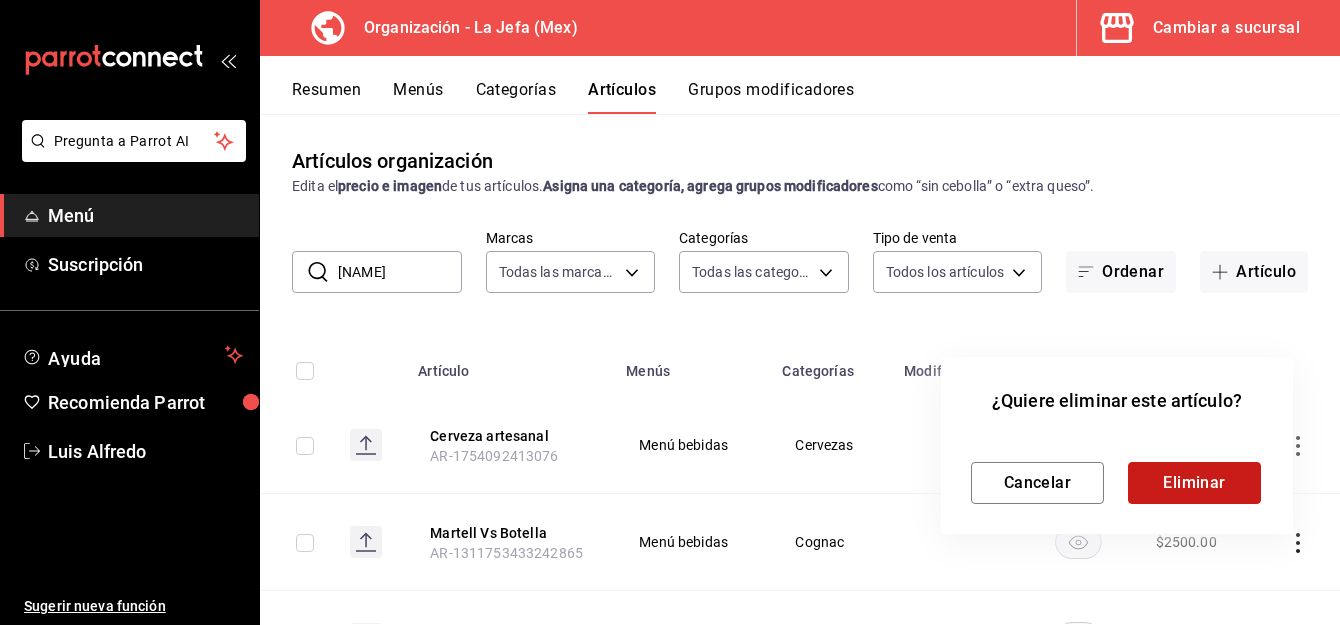 click on "Eliminar" at bounding box center [1194, 483] 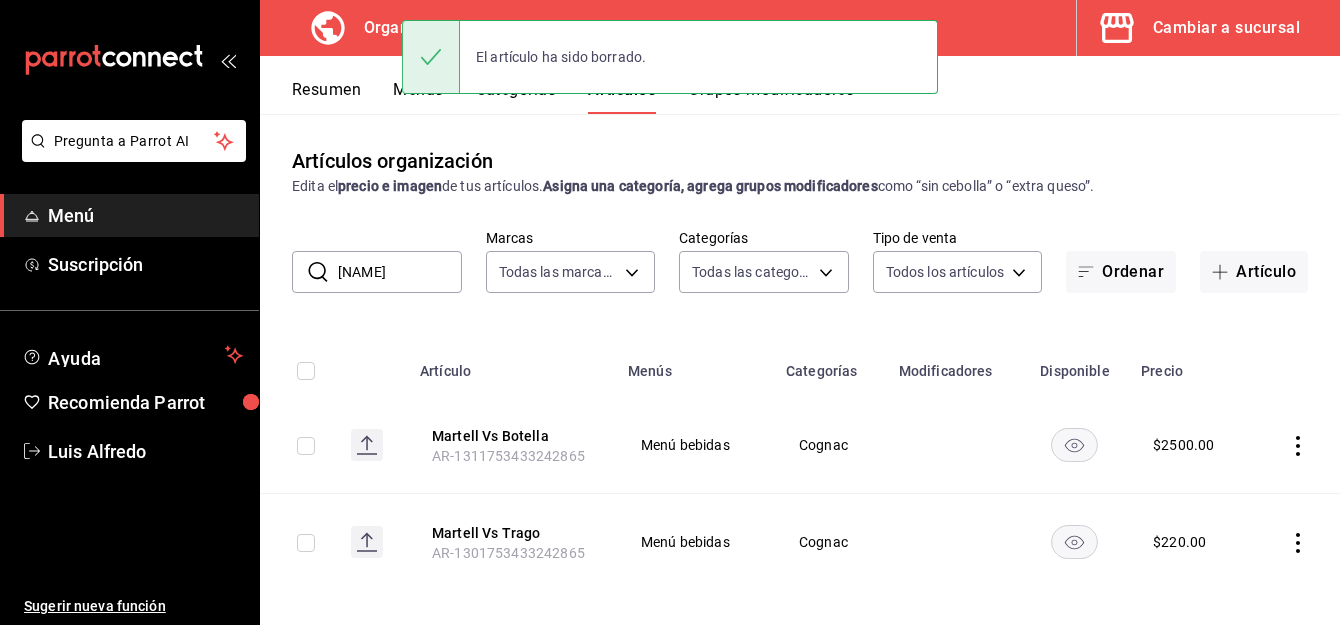 click on "Resumen Menús Categorías Artículos Grupos modificadores" at bounding box center (816, 97) 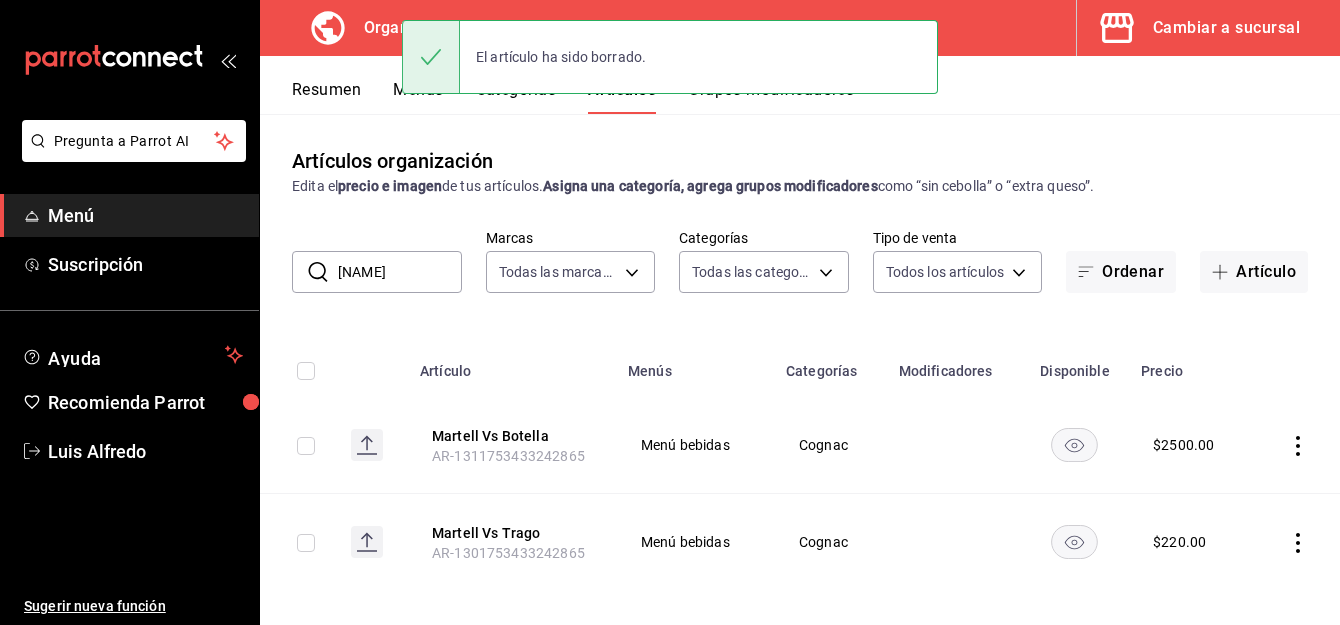 click on "Menús" at bounding box center [418, 97] 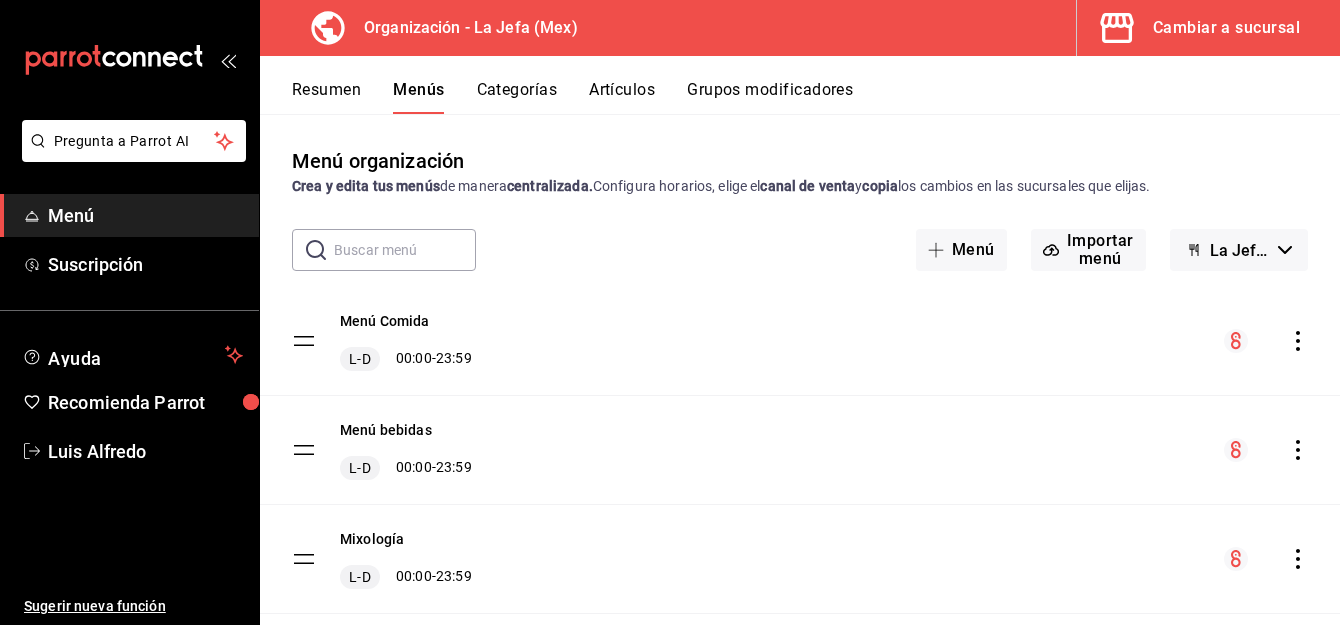click 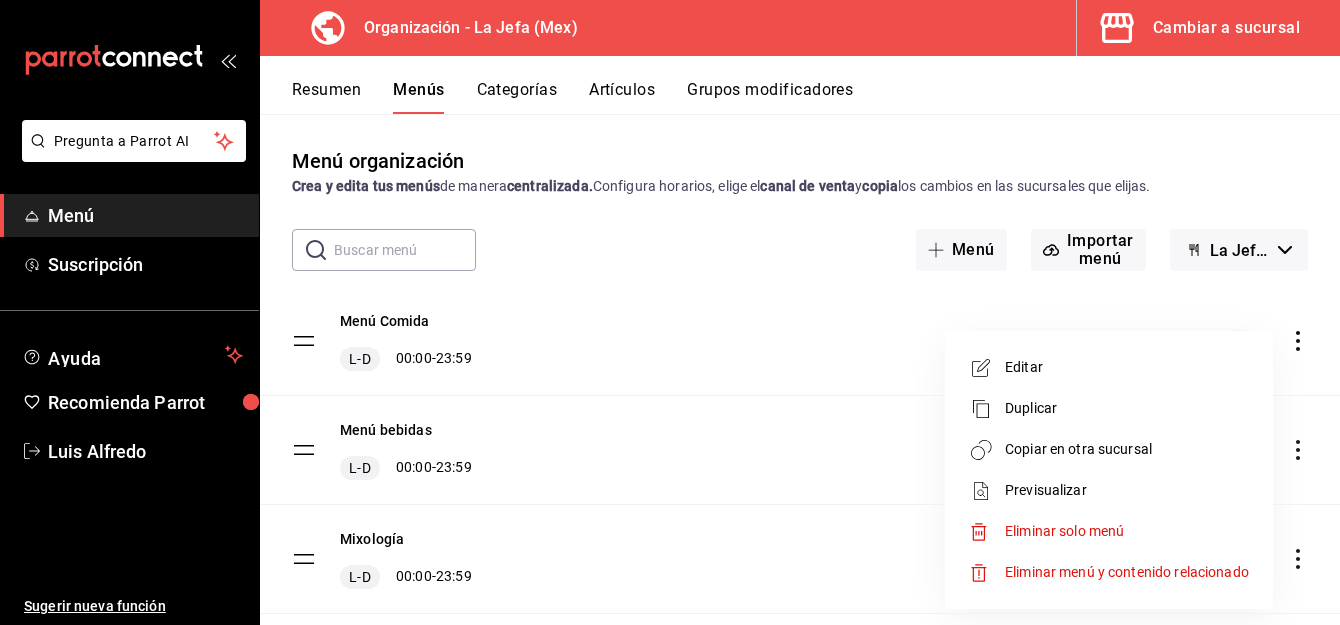 click on "Copiar en otra sucursal" at bounding box center (1127, 449) 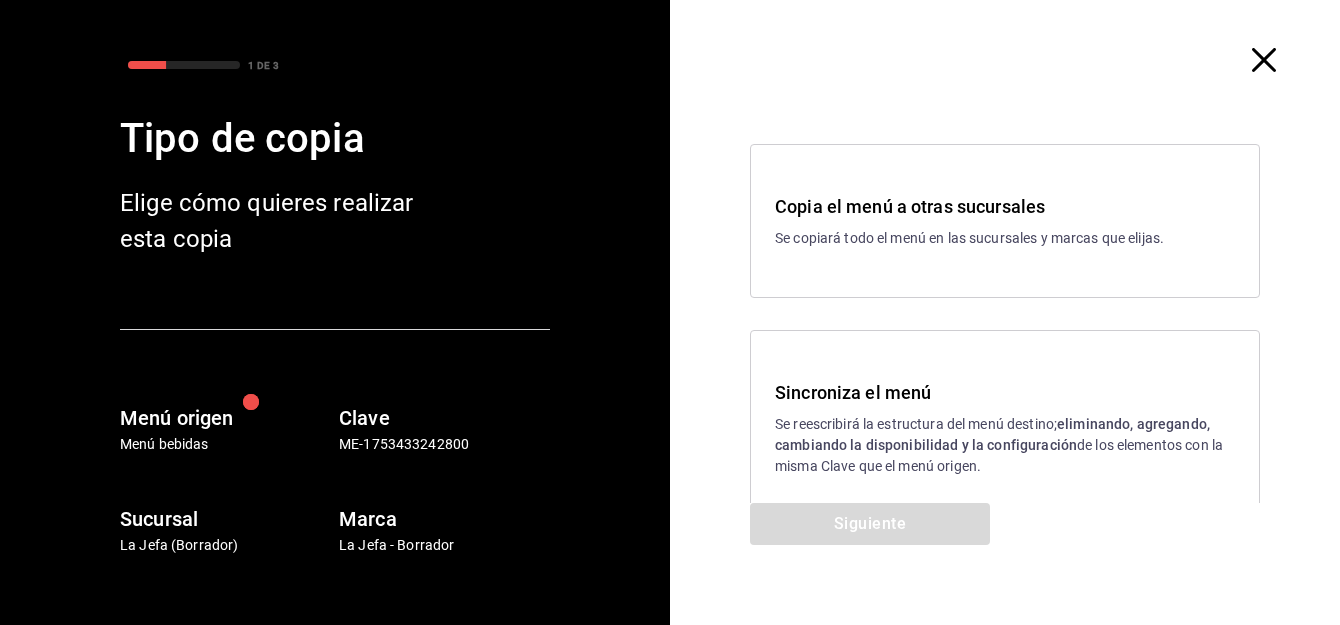 click on "Se reescribirá la estructura del menú destino;  eliminando, agregando, cambiando la disponibilidad y la configuración  de los elementos con la misma Clave que el menú origen." at bounding box center (1005, 445) 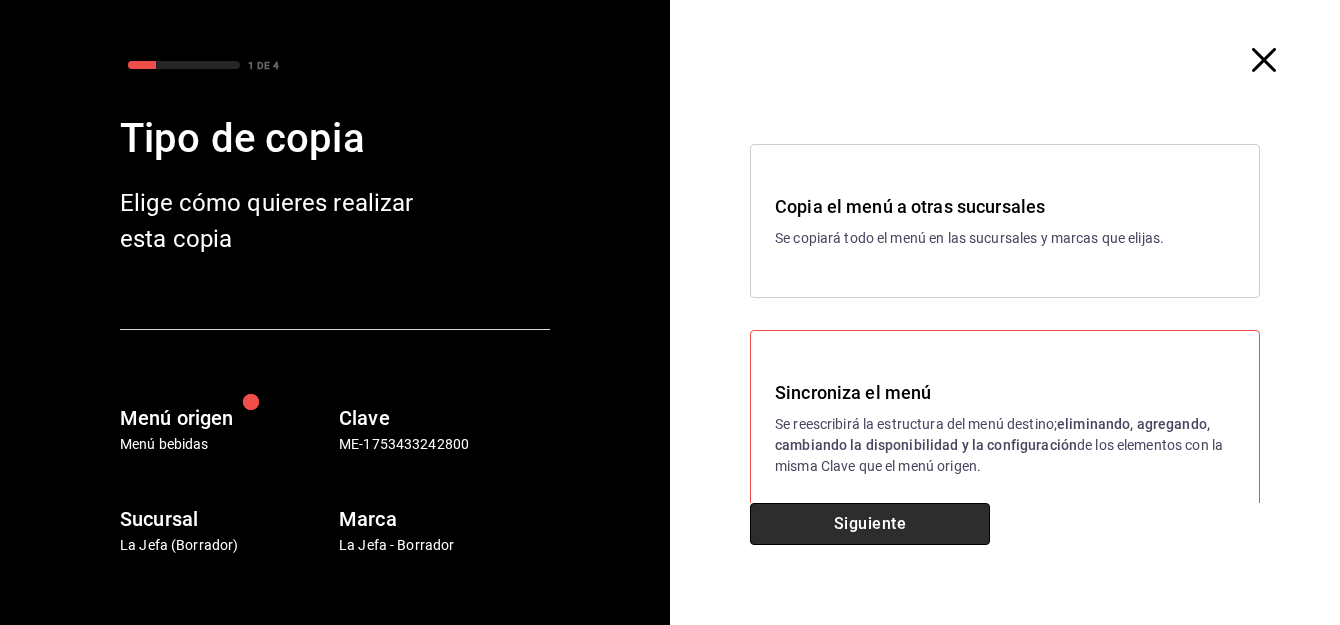 click on "Siguiente" at bounding box center (870, 524) 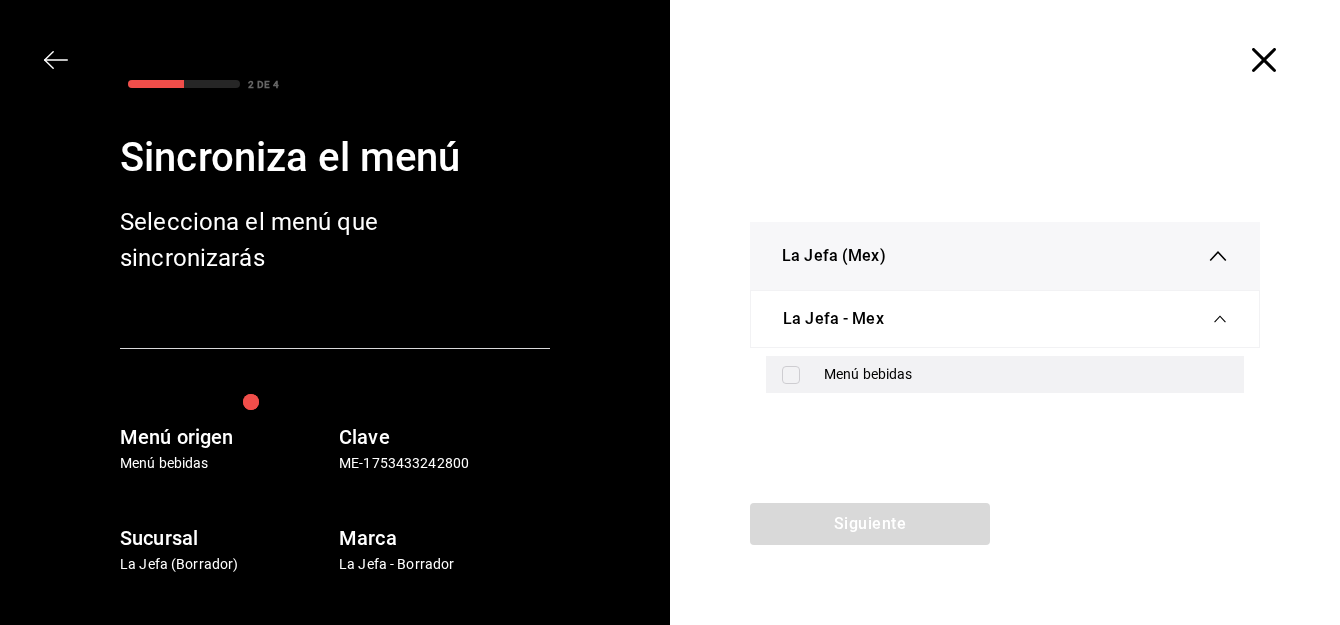 click on "Menú bebidas" at bounding box center [1005, 374] 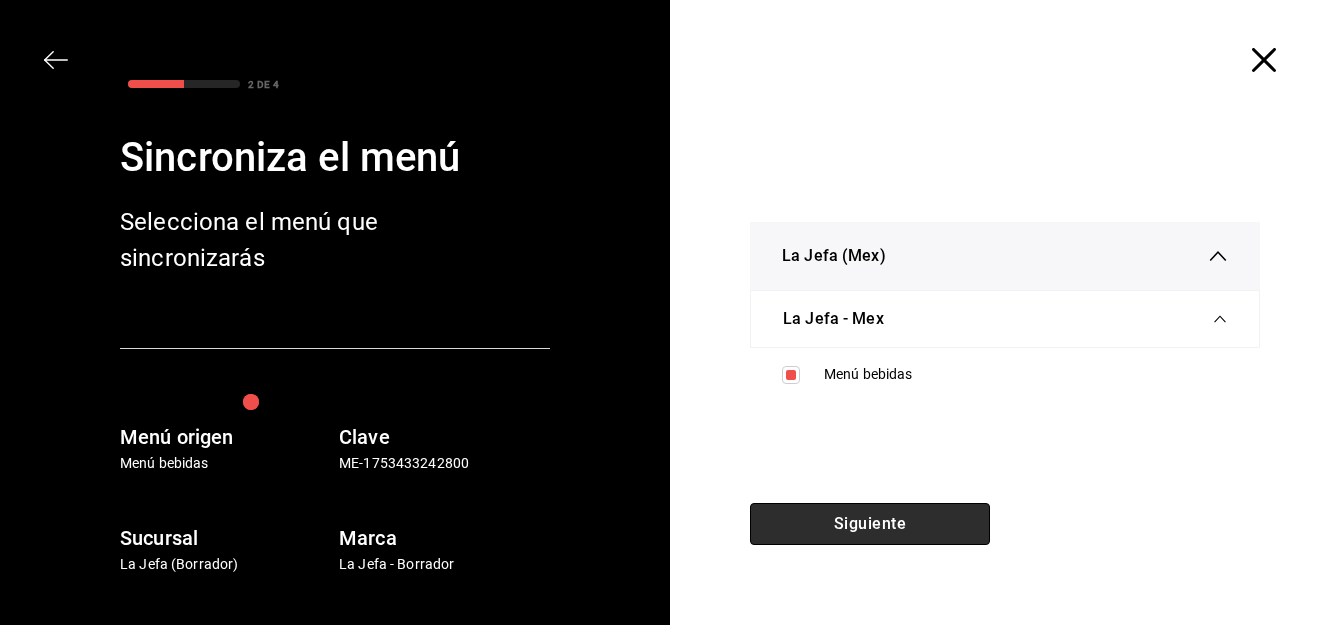 click on "Siguiente" at bounding box center (870, 524) 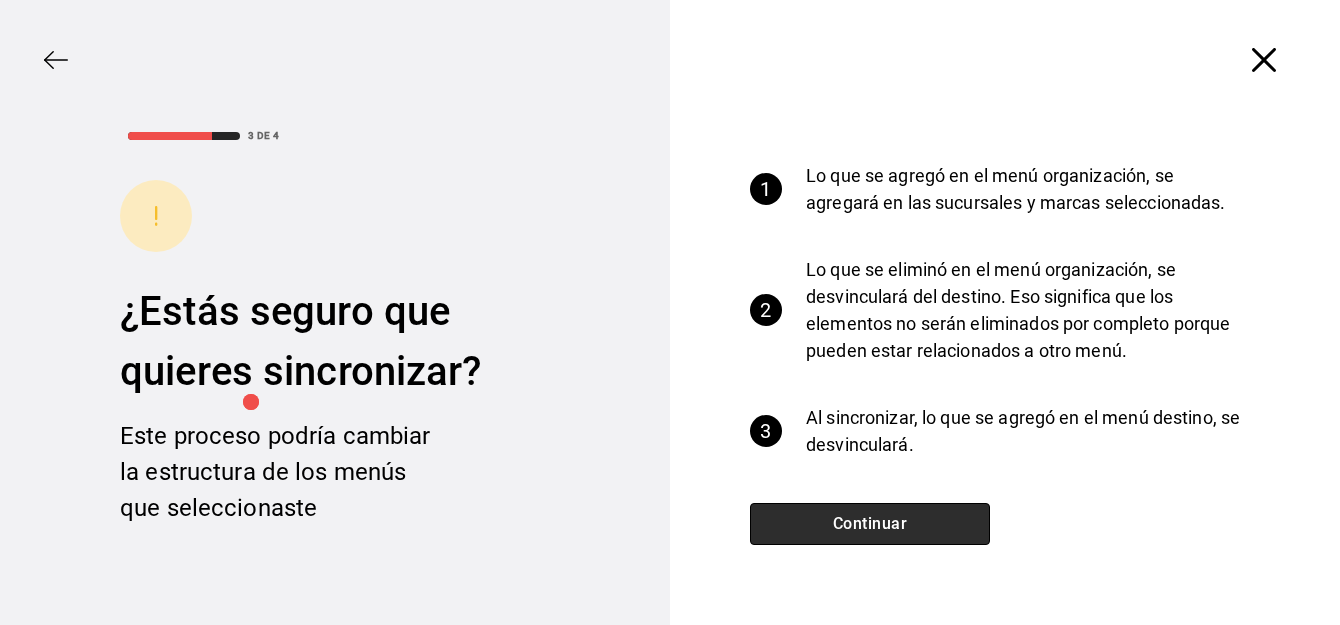 click on "Continuar" at bounding box center [870, 524] 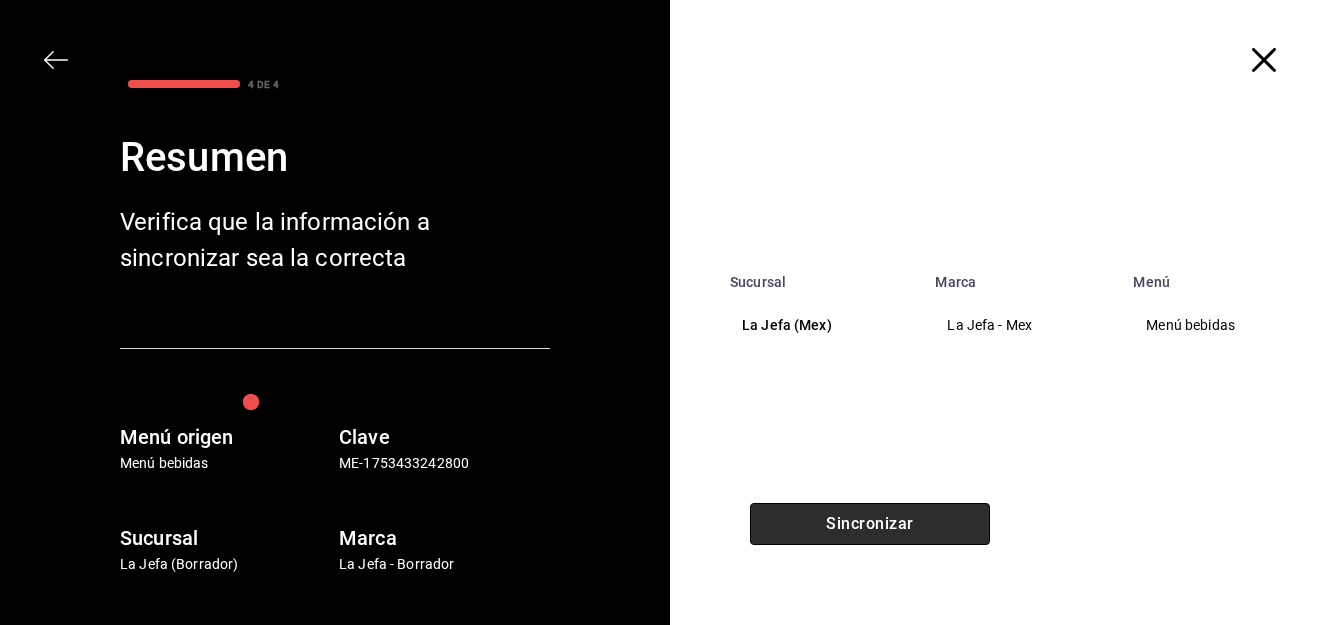 click on "Sincronizar" at bounding box center [870, 524] 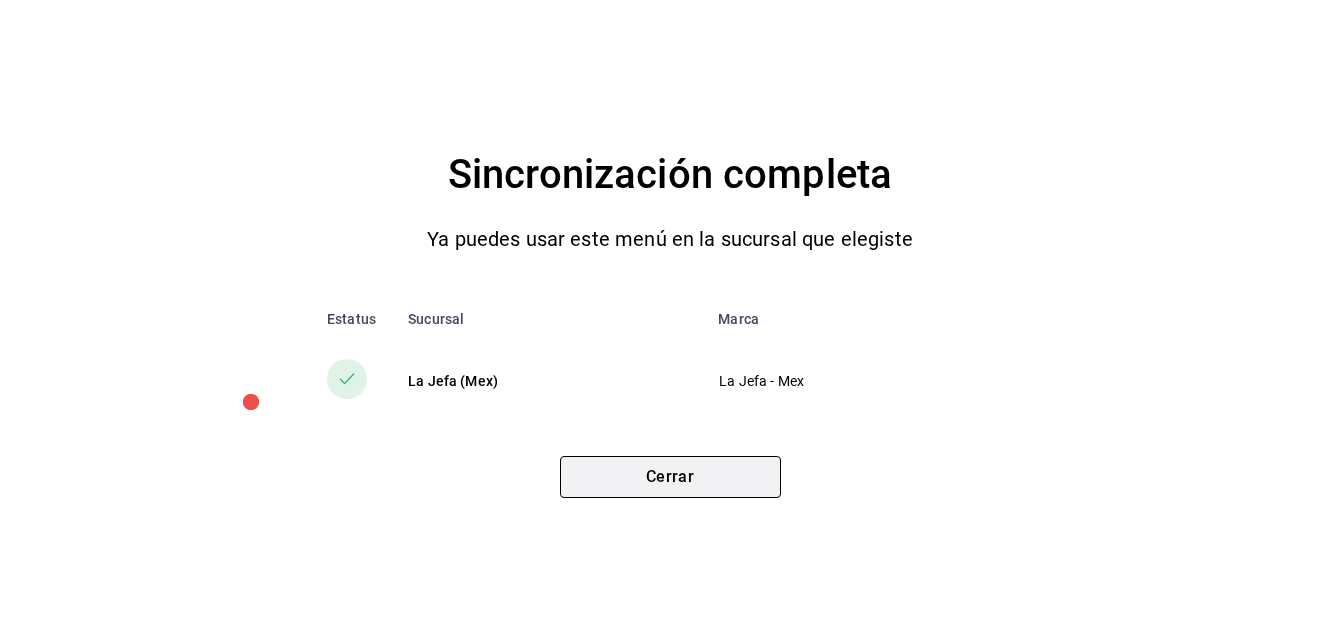 click on "Cerrar" at bounding box center (670, 477) 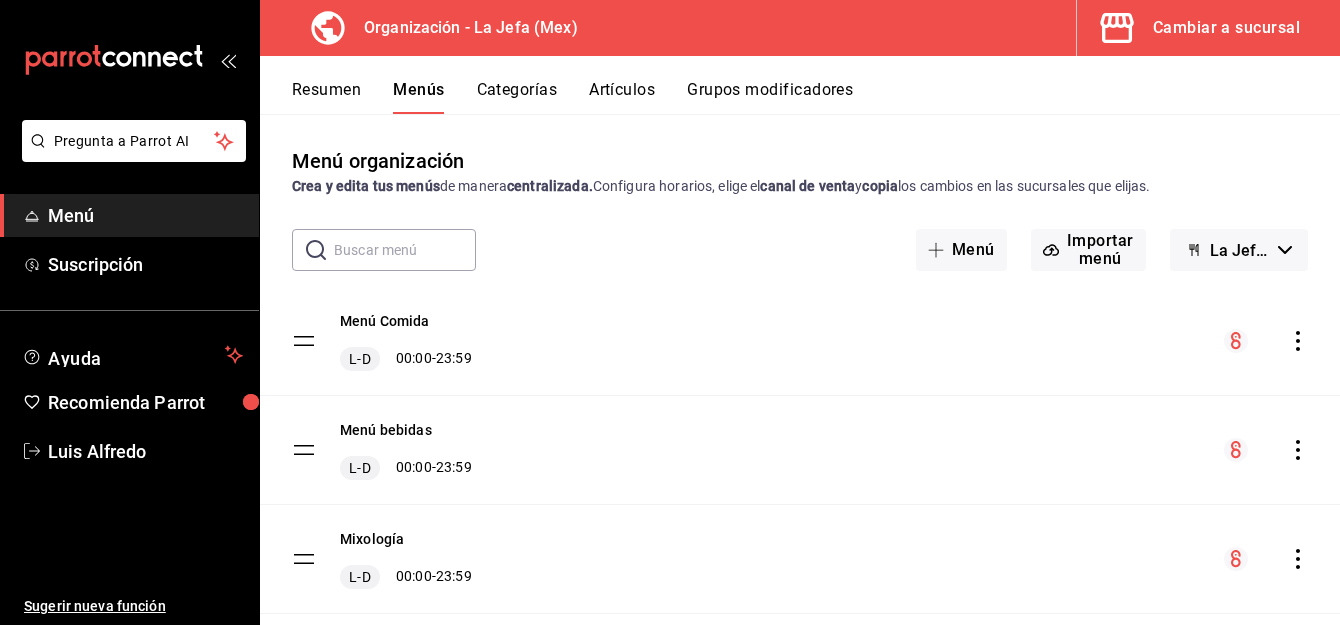 click on "Cambiar a sucursal" at bounding box center (1226, 28) 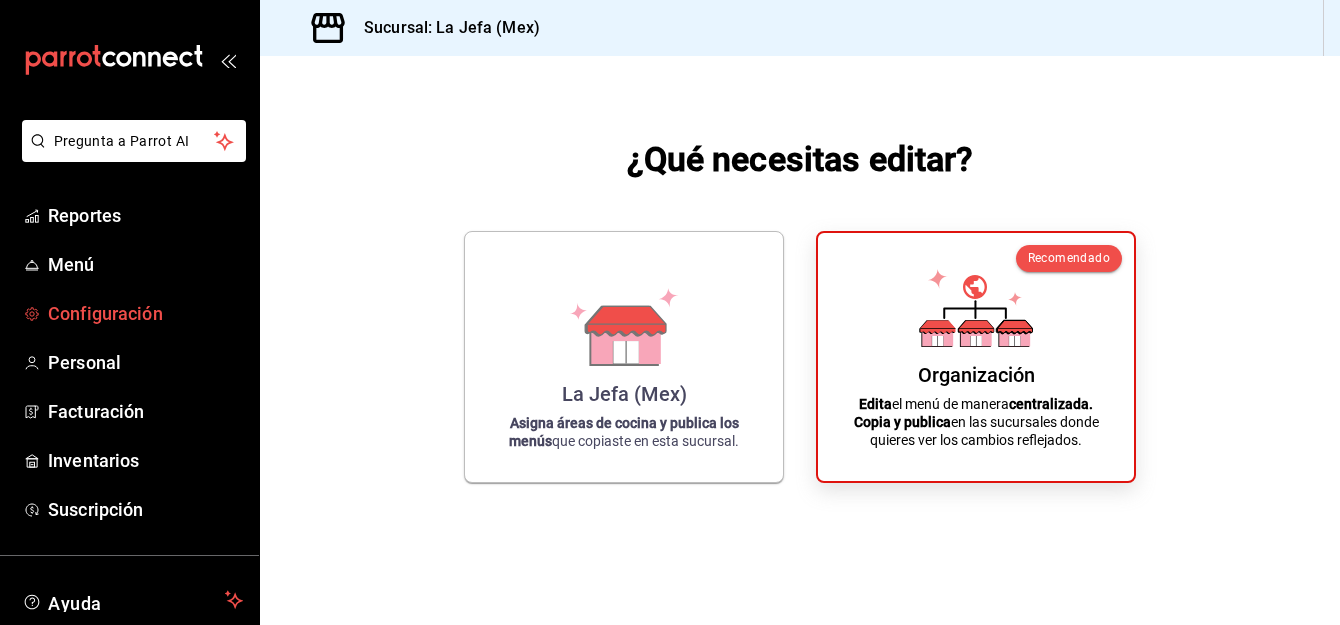click on "Configuración" at bounding box center (145, 313) 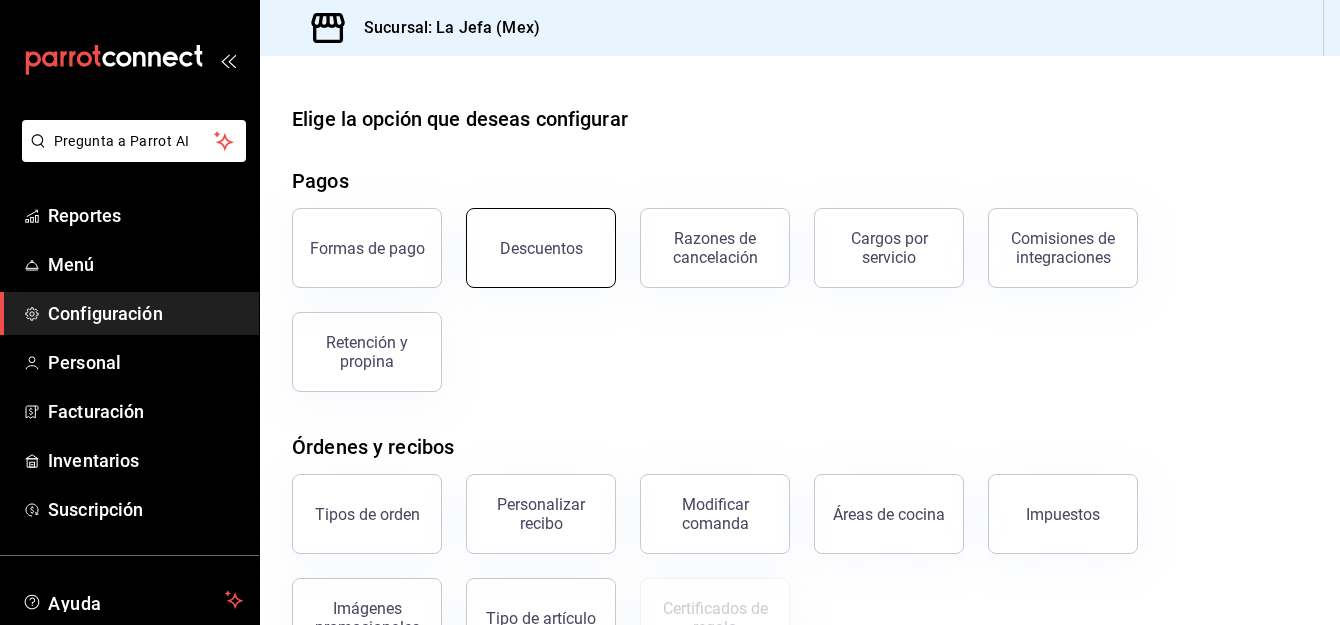 click on "Descuentos" at bounding box center (541, 248) 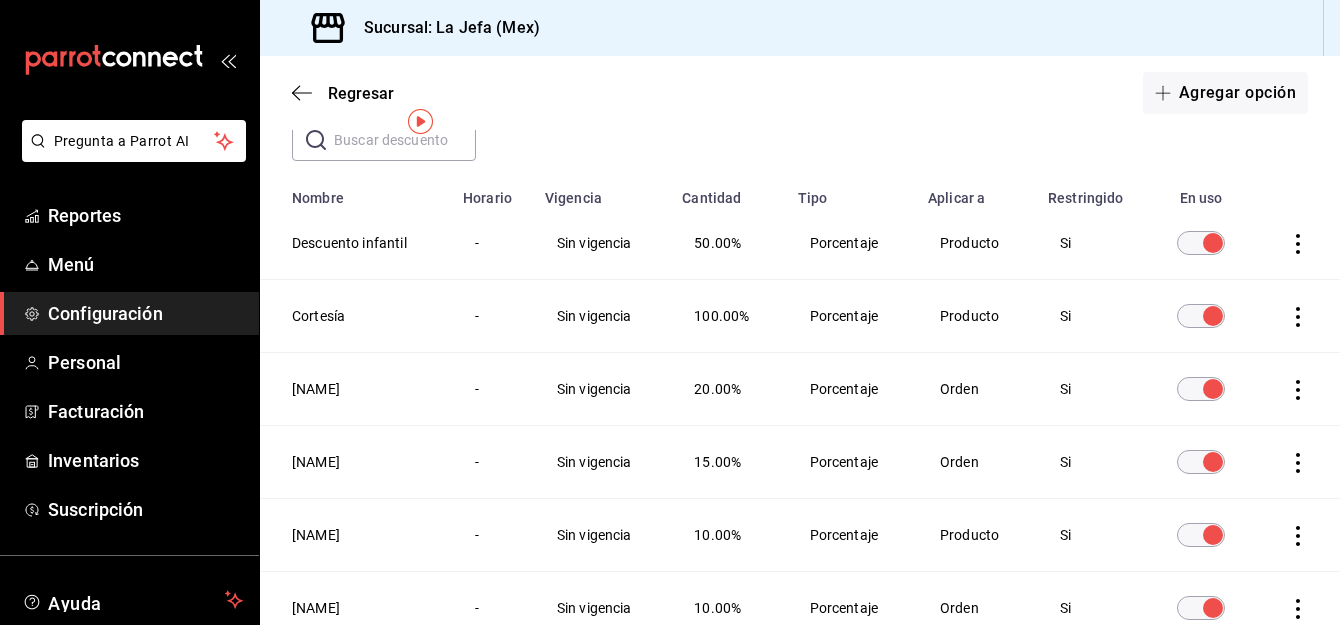 scroll, scrollTop: 38, scrollLeft: 0, axis: vertical 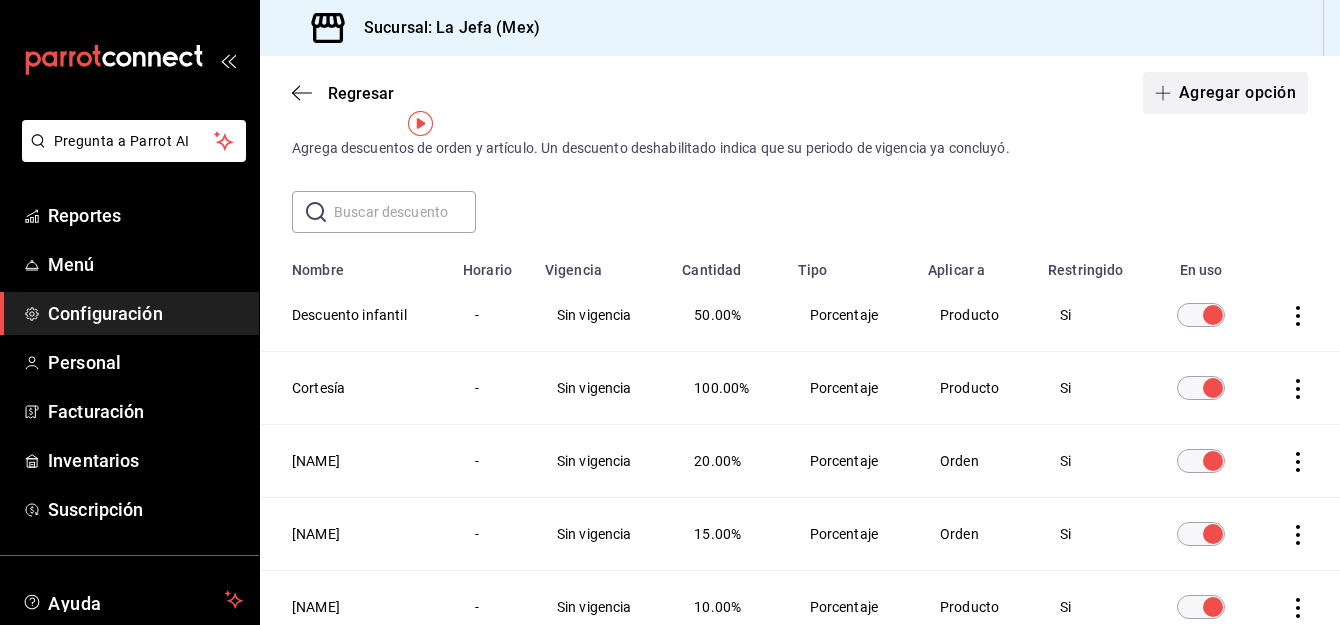 click on "Agregar opción" at bounding box center [1225, 93] 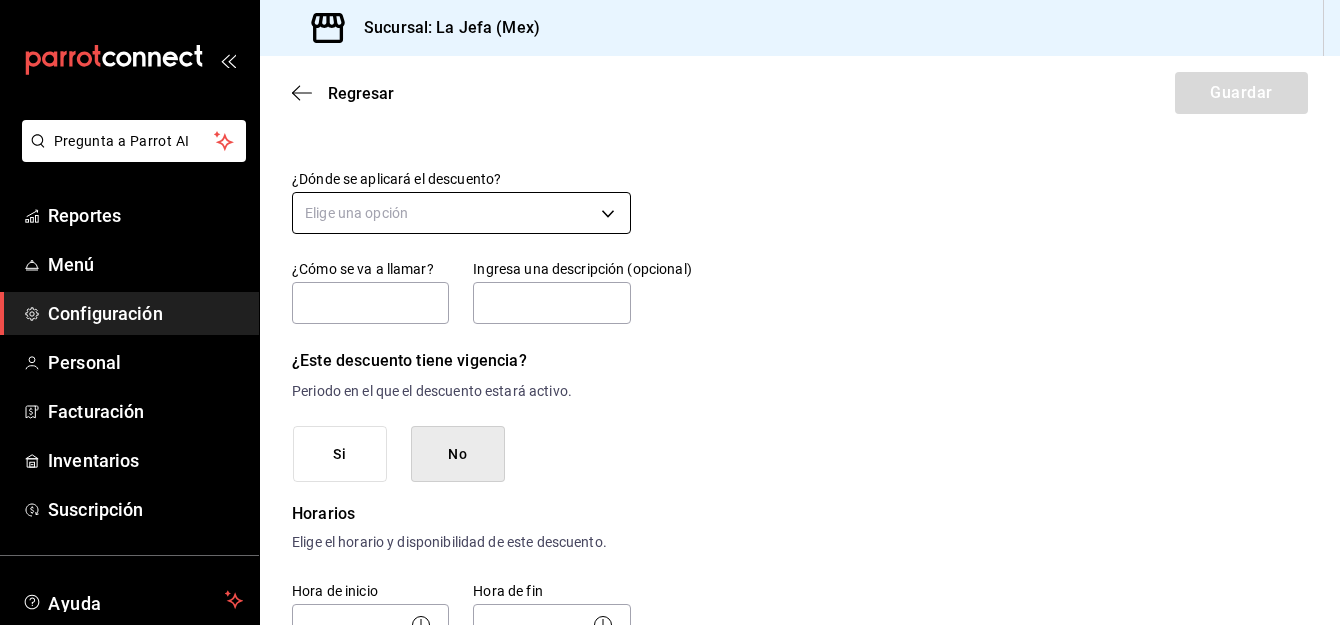 click on "Pregunta a Parrot AI Reportes   Menú   Configuración   Personal   Facturación   Inventarios   Suscripción   Ayuda Recomienda Parrot   [NAME]   Sugerir nueva función   Sucursal: La Jefa ([LOCATION]) Regresar Guardar Nuevo descuento ¿Dónde se aplicará el descuento? Elige una opción ¿Cómo se va a llamar? Ingresa una descripción (opcional) ¿Este descuento tiene vigencia? Periodo en el que el descuento estará activo. Si No Horarios Elige el horario y disponibilidad de este descuento. Hora de inicio ​​ Entre Semana Lunes Martes Miércoles Jueves Viernes Hora de fin ​​ Fin de semana Sábado Domingo Agregar horario 1 de 5 horarios ¿Este descuento requiere un permiso especial para aplicarse? Solo los usuarios con el permiso de "Aplicar descuento" podrán usar este descuento en el Punto de Venta. Si No ¿Quieres que el usuario defina el valor del descuento en el Punto de Venta? Si No ¿Cómo se aplicará el descuento? Elige si el descuento será un porcentaje sobre el total o una cantidad fija. Cantidad" at bounding box center [670, 312] 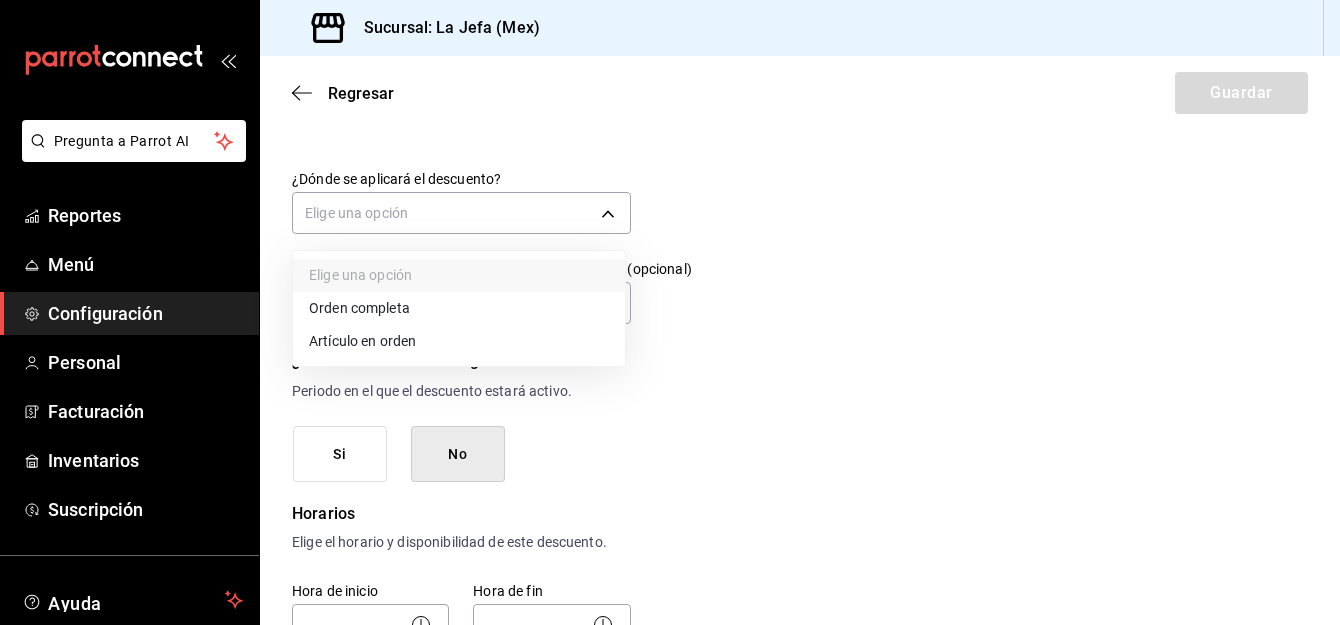 click on "Orden completa" at bounding box center [459, 308] 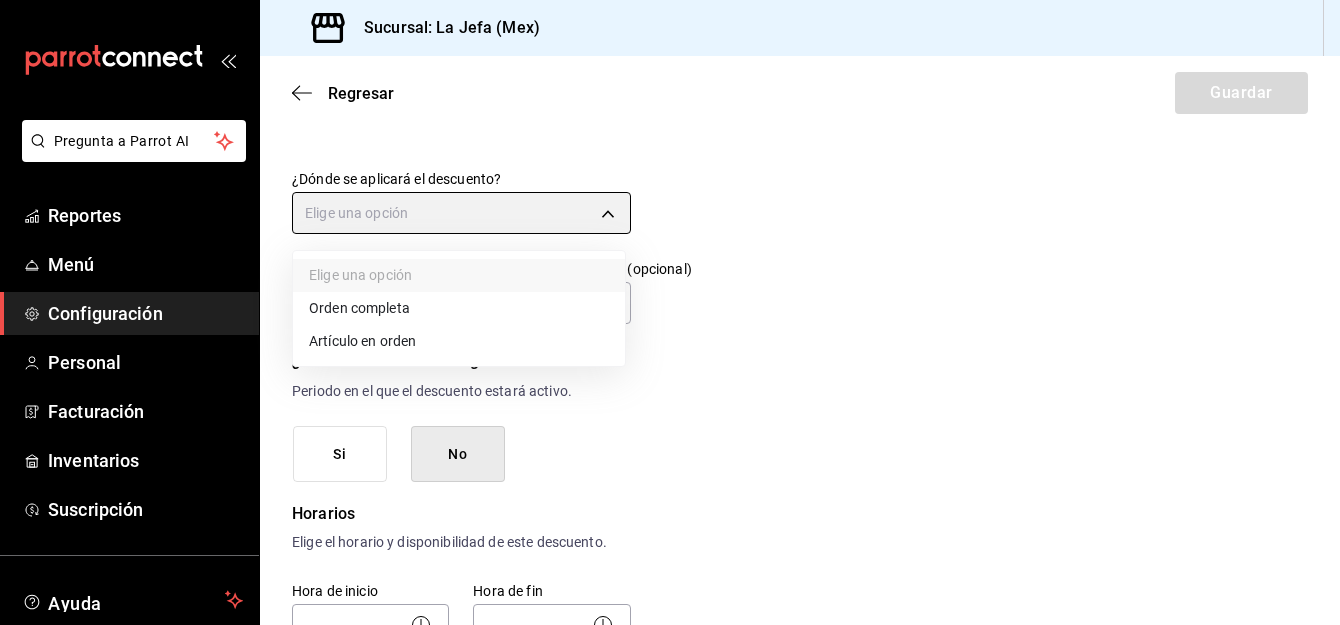 type on "ORDER" 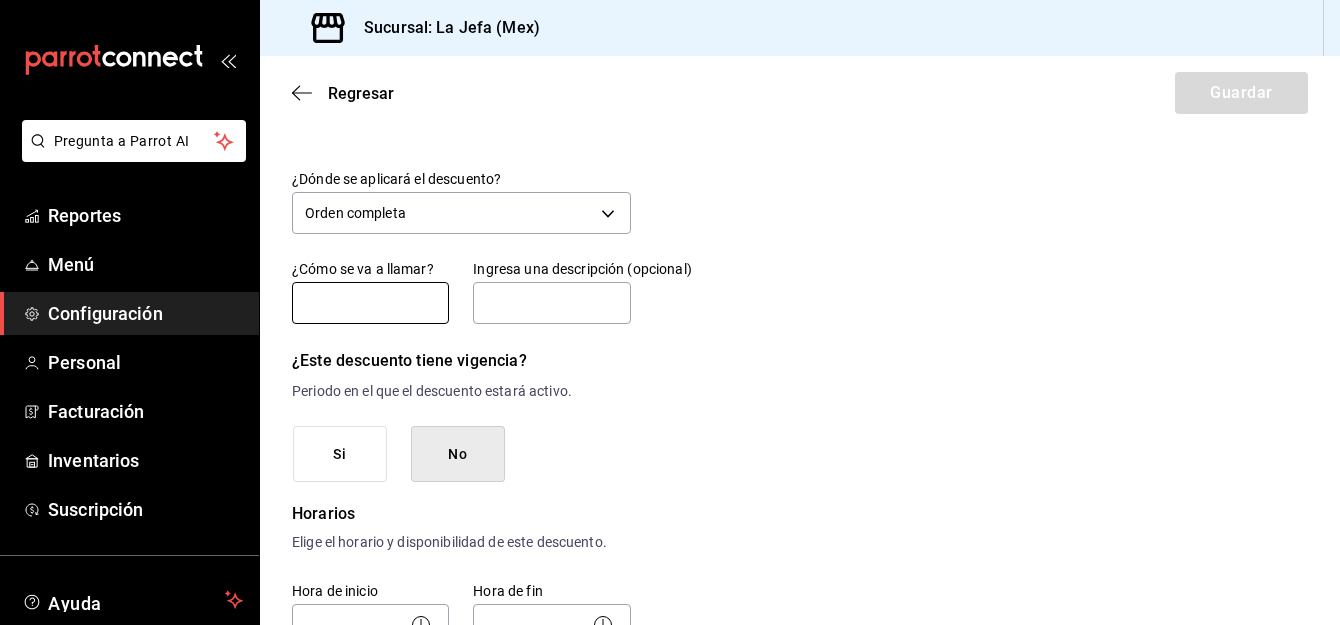 click at bounding box center (370, 303) 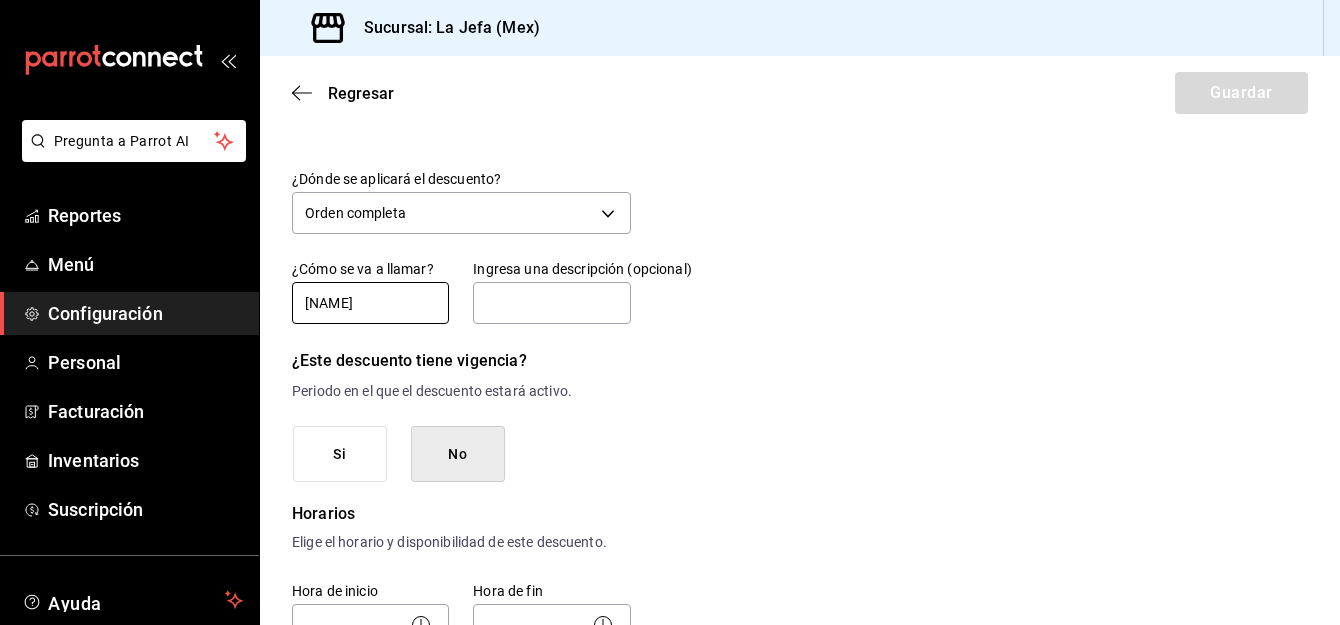 type on "[NAME]" 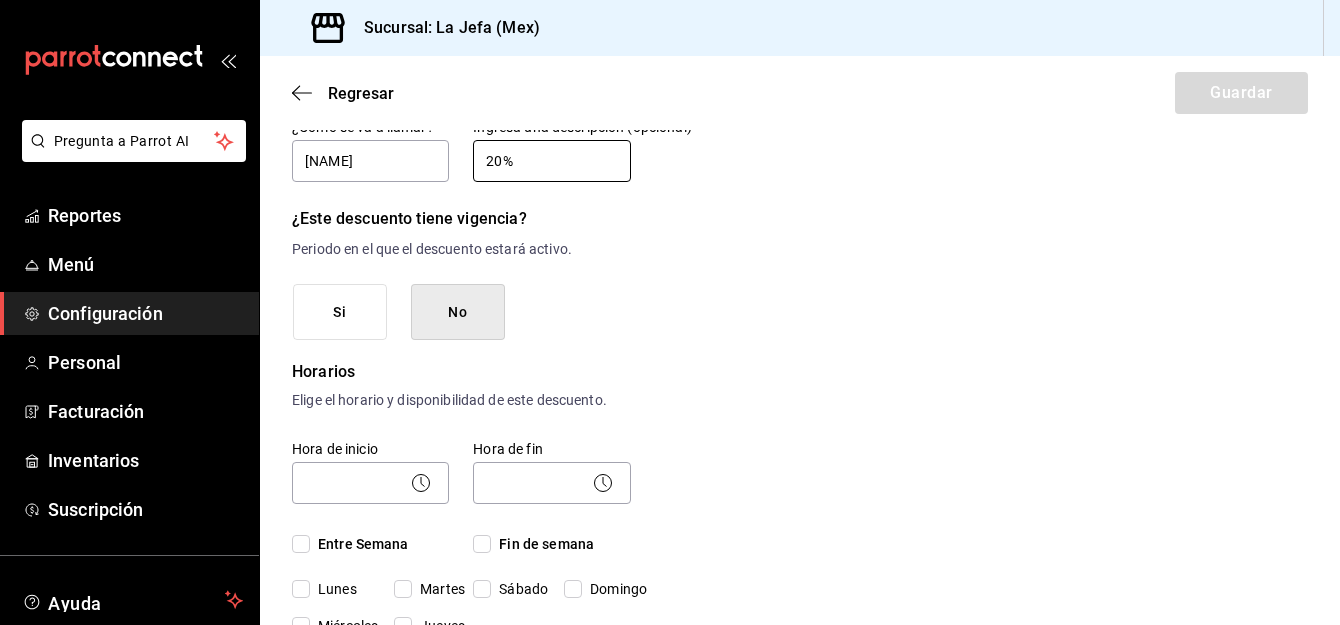 scroll, scrollTop: 184, scrollLeft: 0, axis: vertical 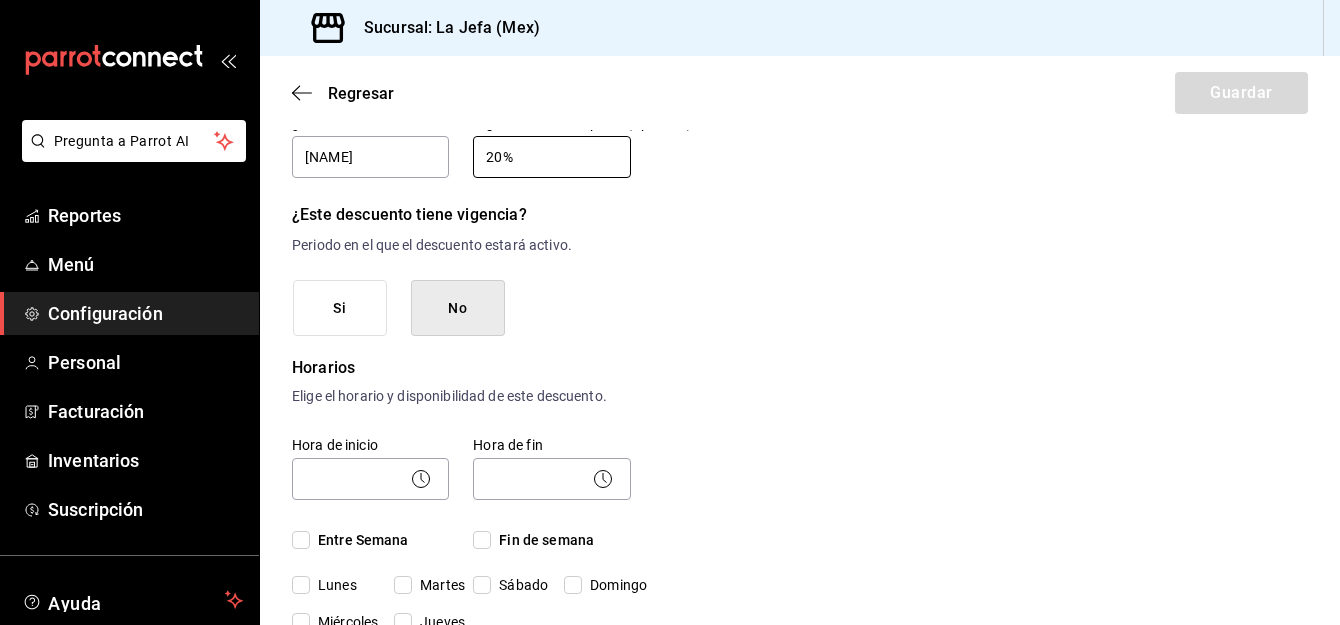 type on "20%" 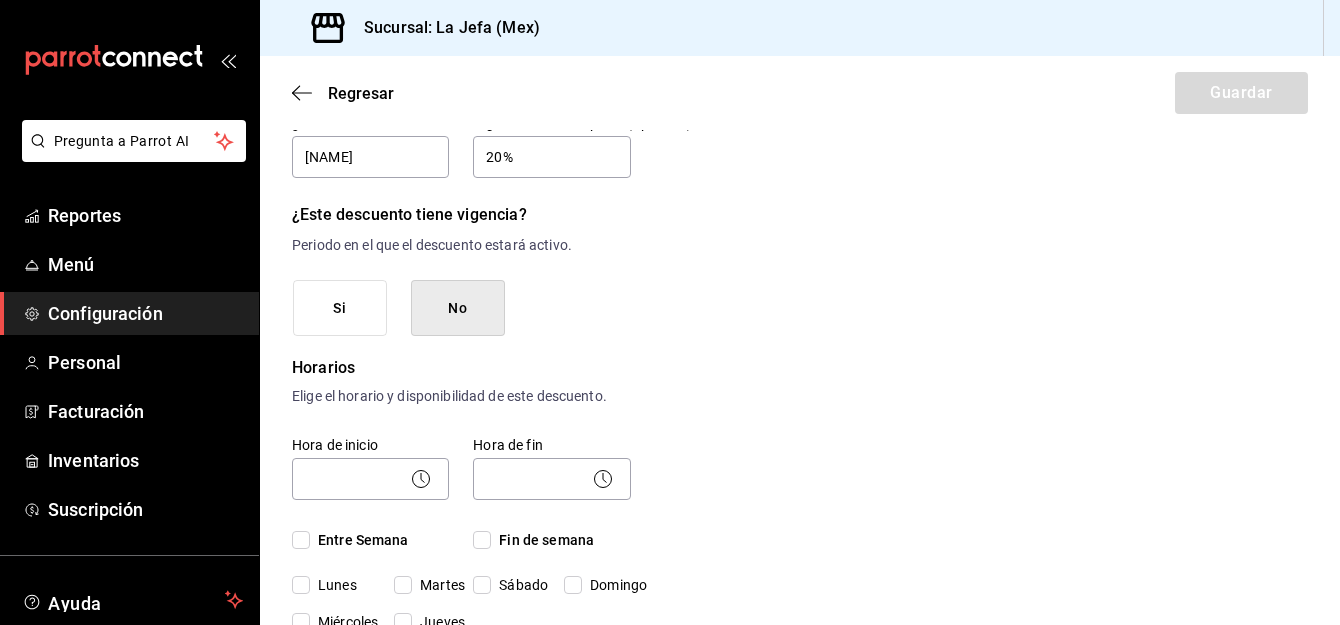 click on "No" at bounding box center (458, 308) 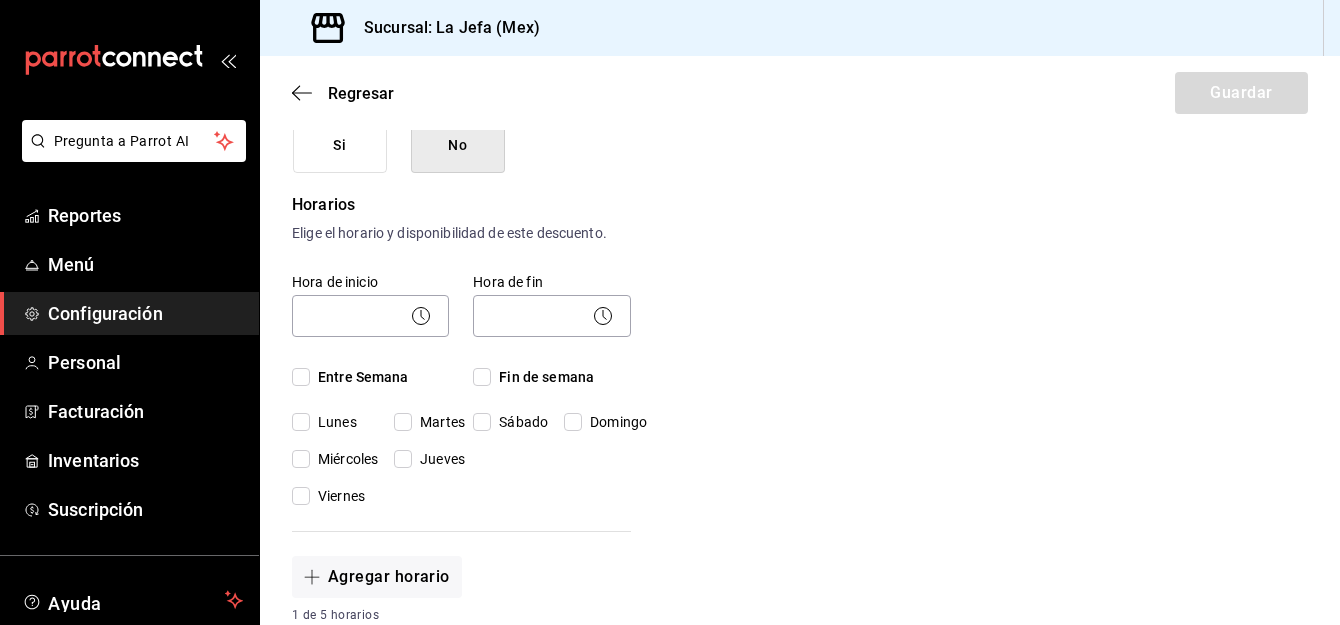scroll, scrollTop: 370, scrollLeft: 0, axis: vertical 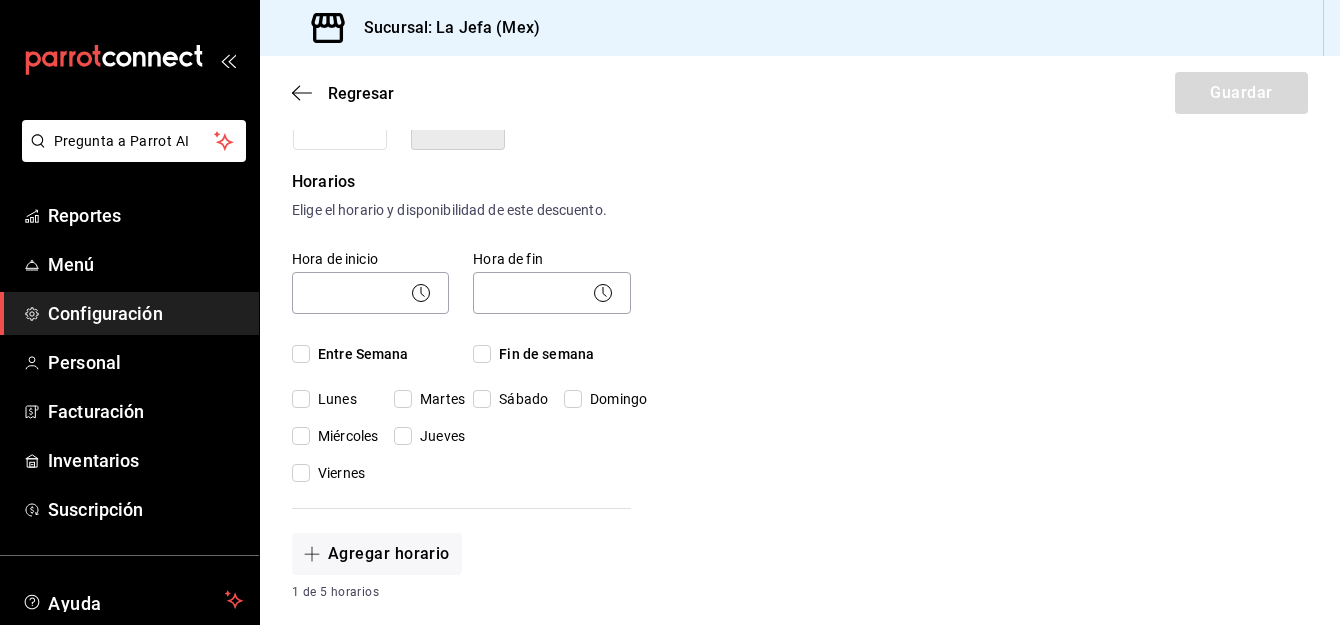 click on "Fin de semana" at bounding box center (482, 354) 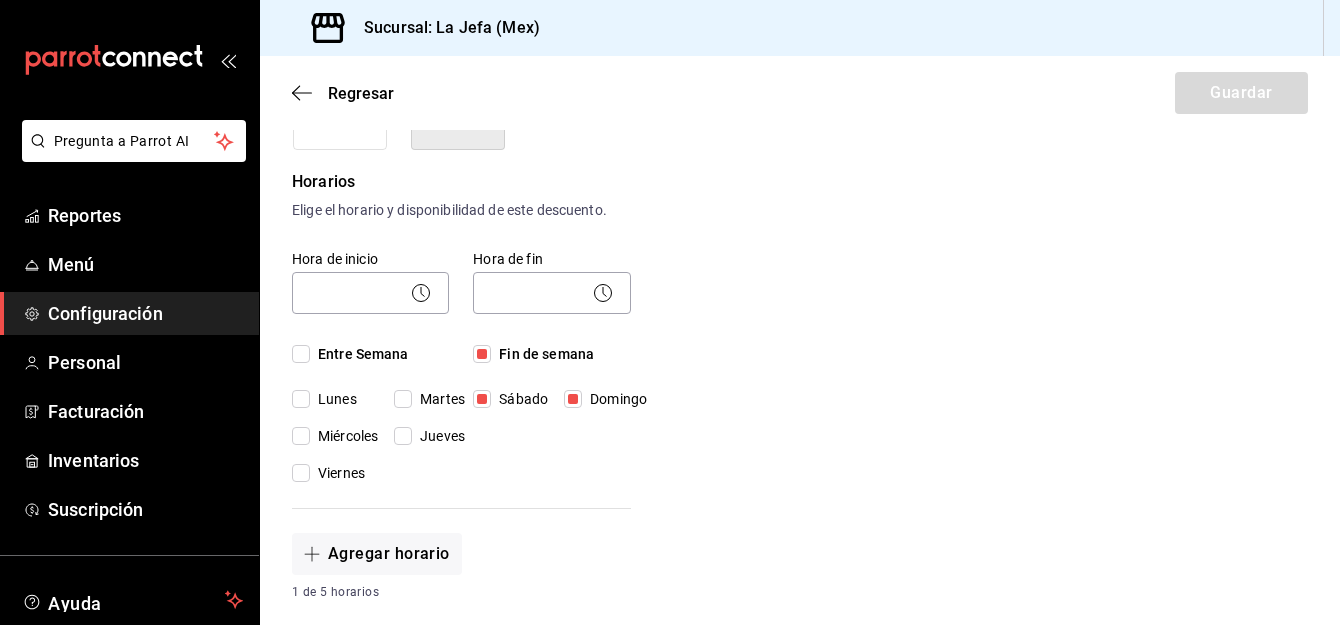 click on "Entre Semana" at bounding box center [301, 354] 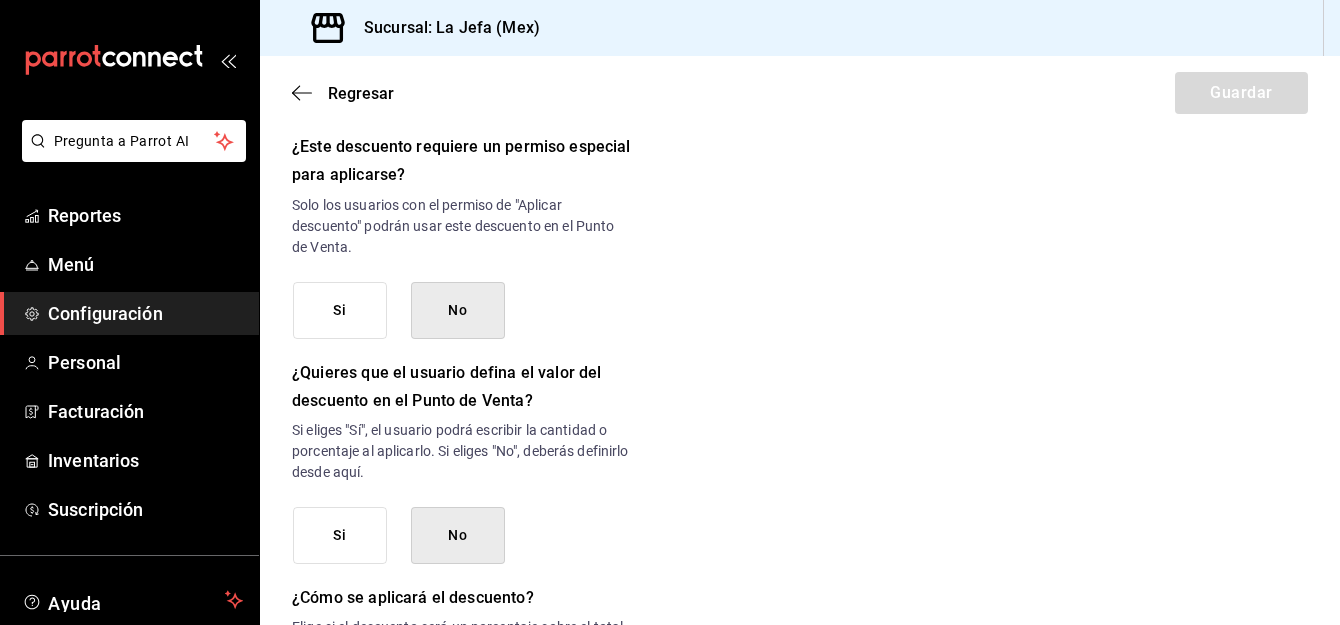 scroll, scrollTop: 861, scrollLeft: 0, axis: vertical 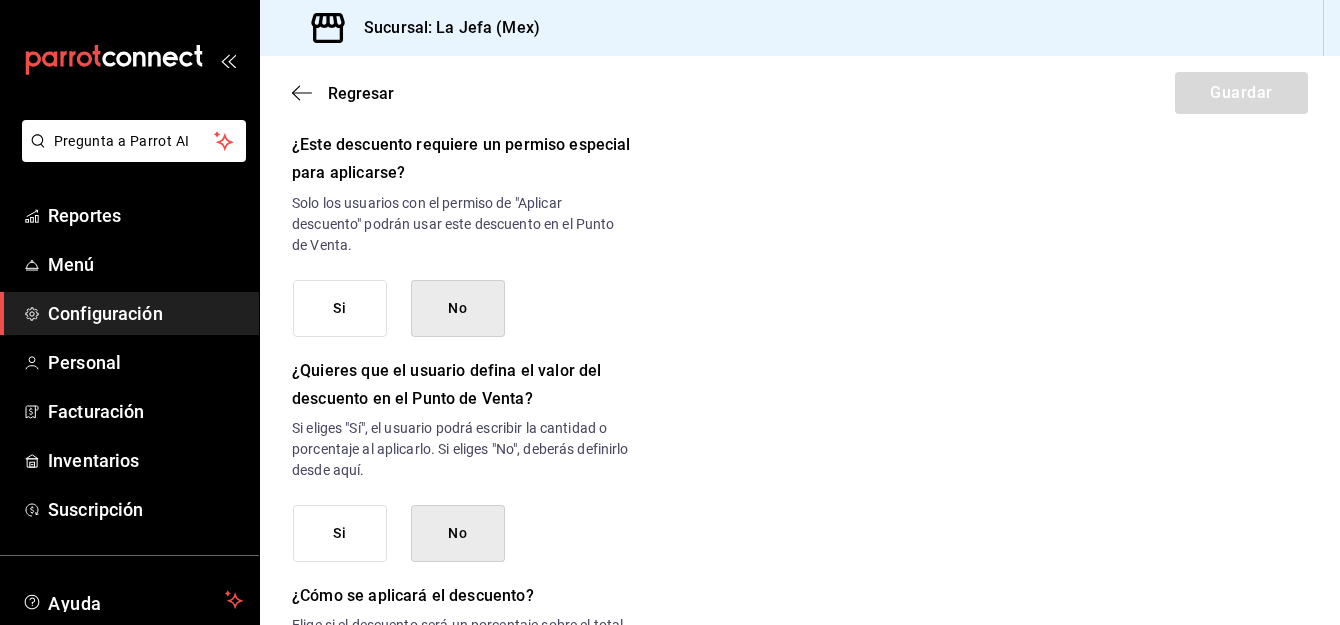 click on "Si" at bounding box center (340, 308) 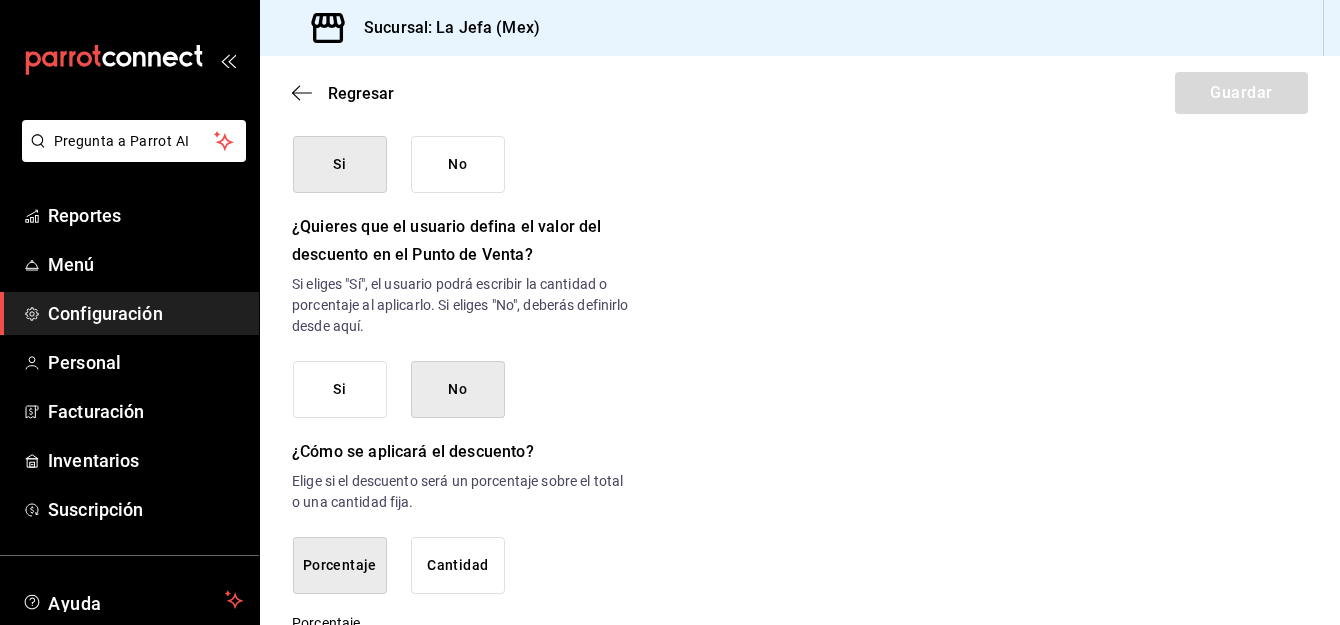 scroll, scrollTop: 1012, scrollLeft: 0, axis: vertical 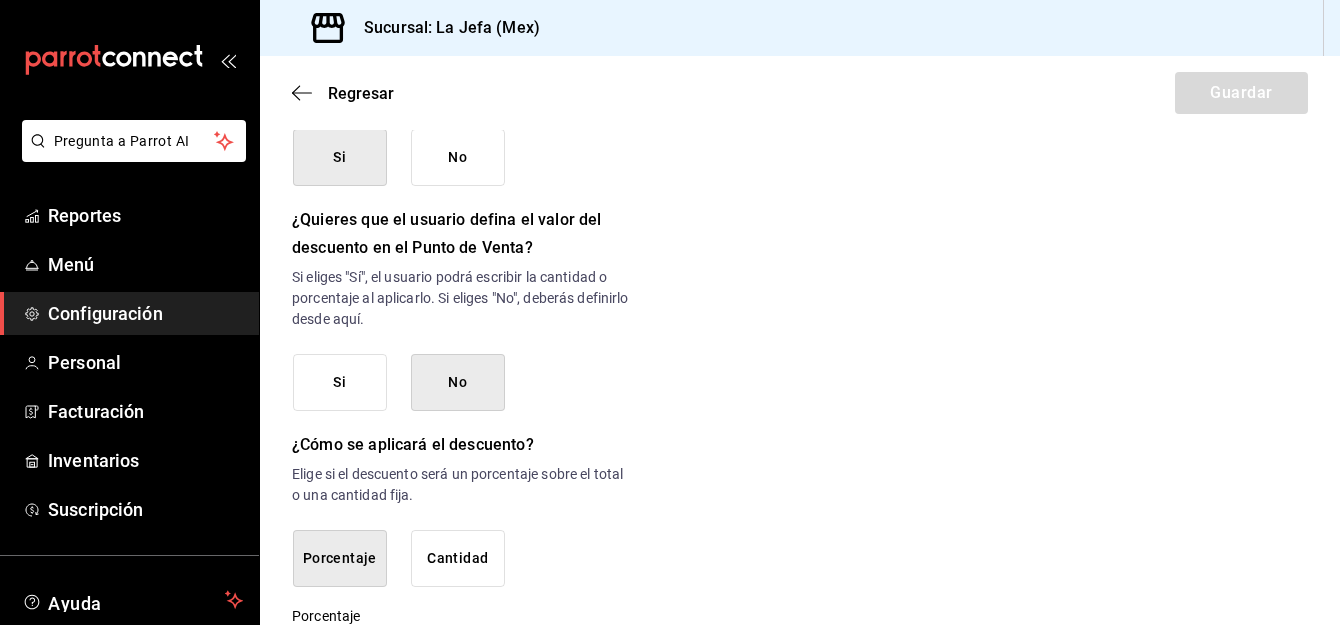 click on "No" at bounding box center (458, 382) 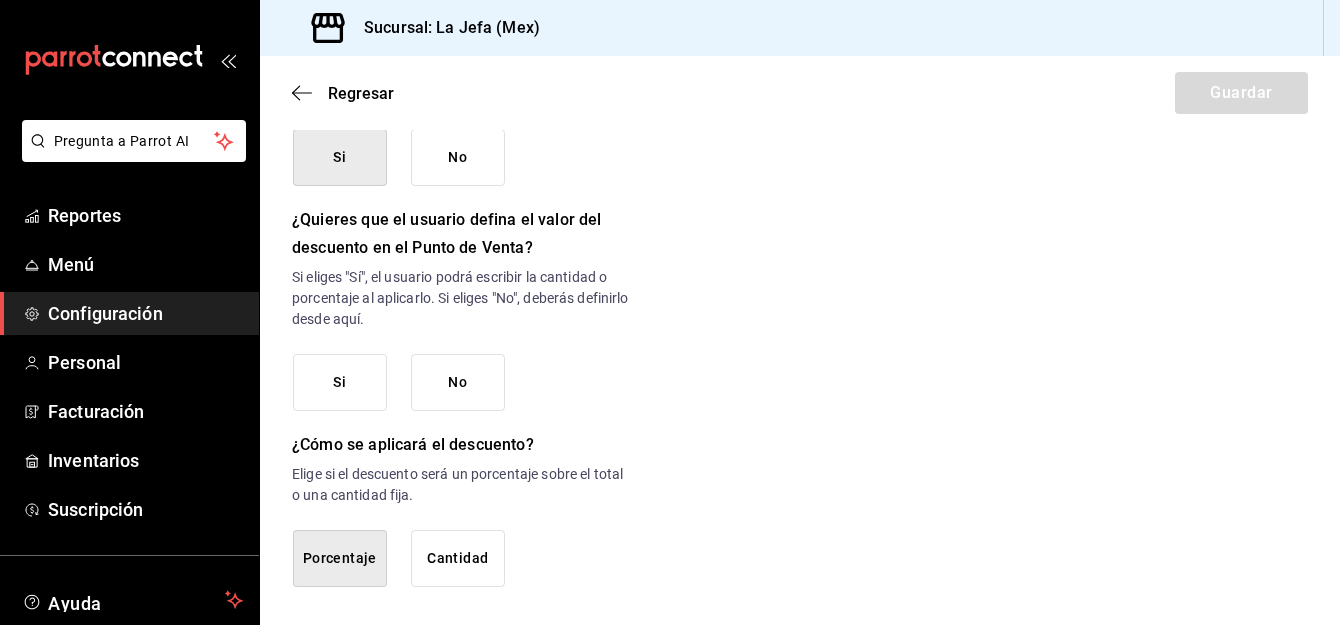 scroll, scrollTop: 1026, scrollLeft: 0, axis: vertical 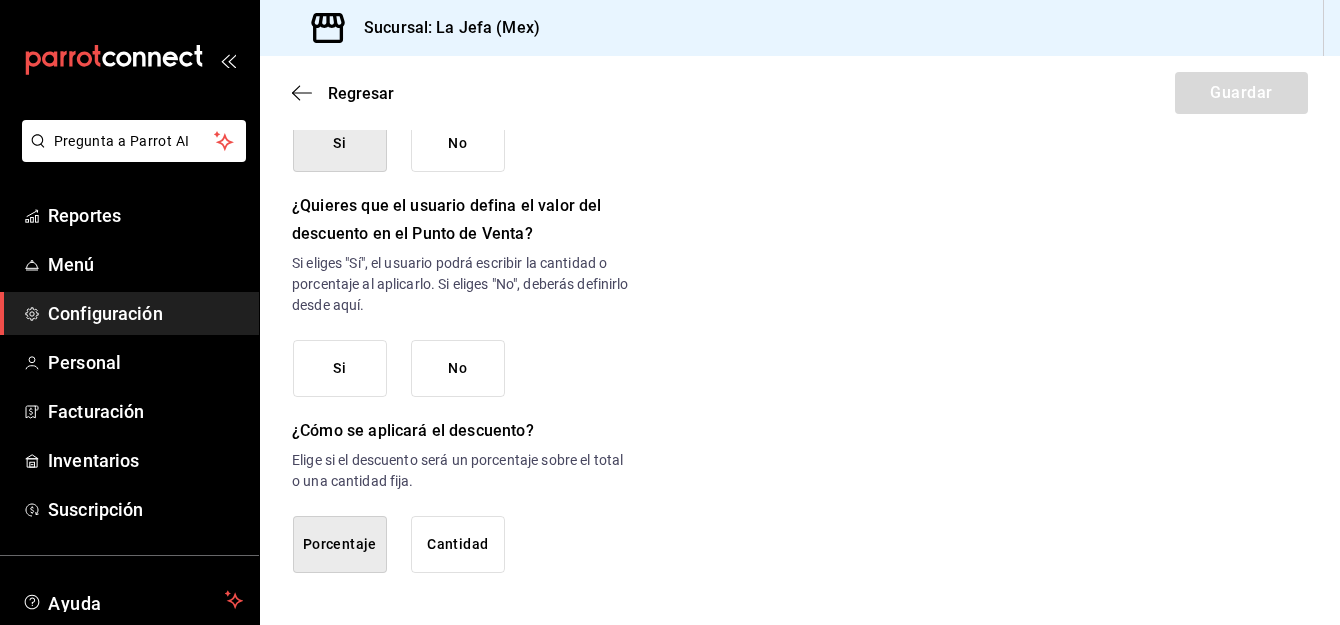 click on "Porcentaje" at bounding box center (340, 544) 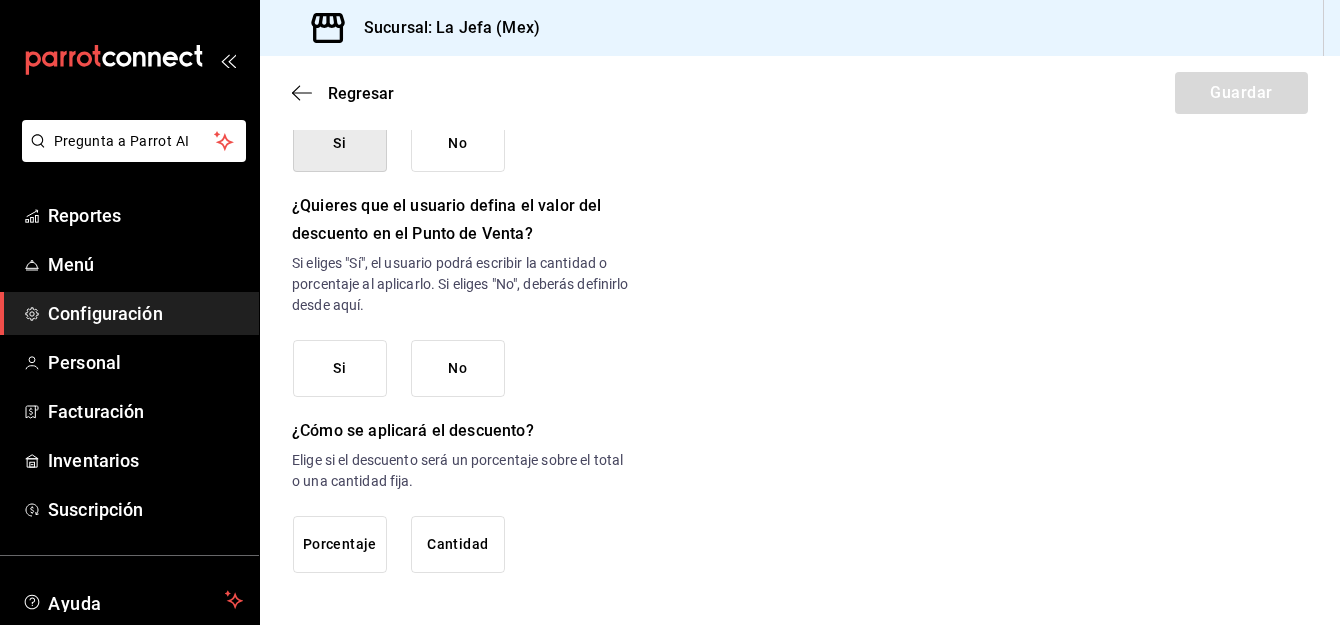 click on "Porcentaje" at bounding box center [340, 544] 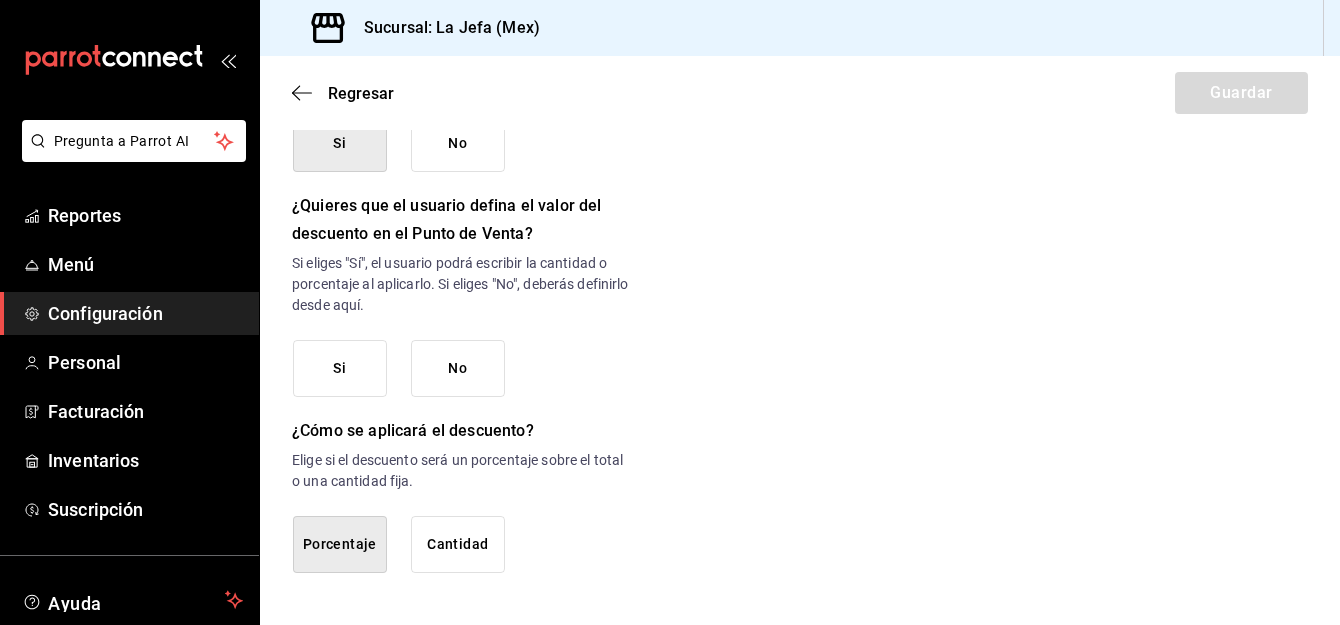 click on "Cantidad" at bounding box center (458, 544) 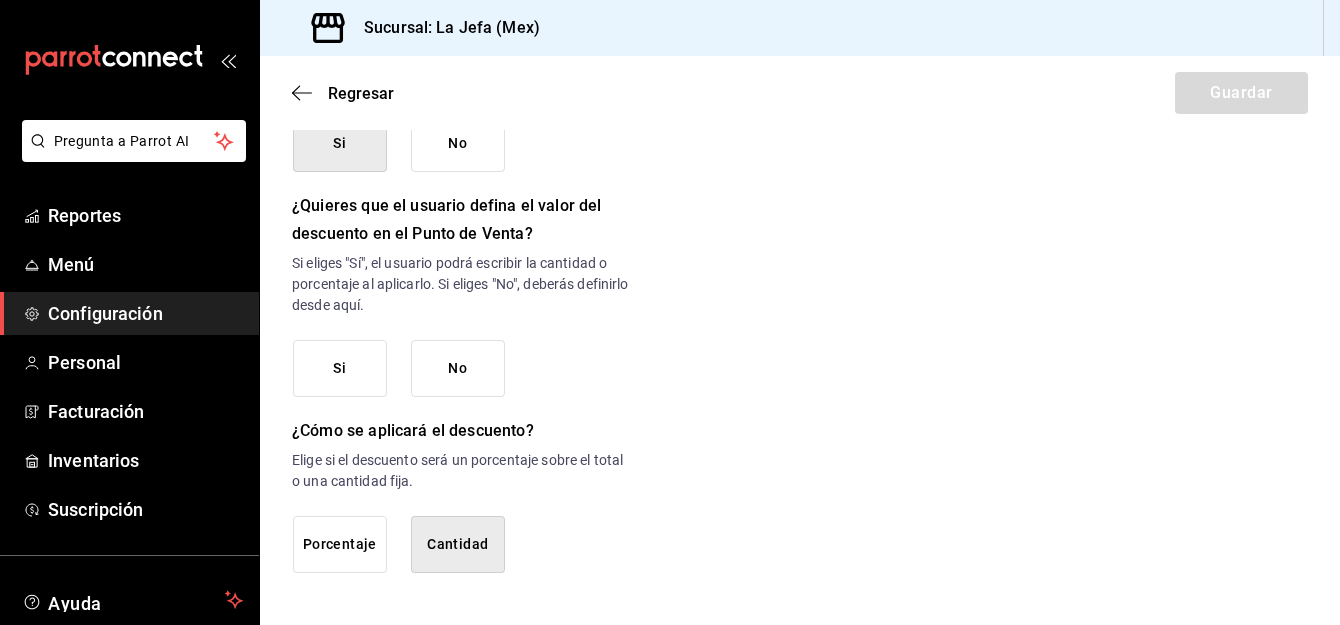click on "Porcentaje" at bounding box center [340, 544] 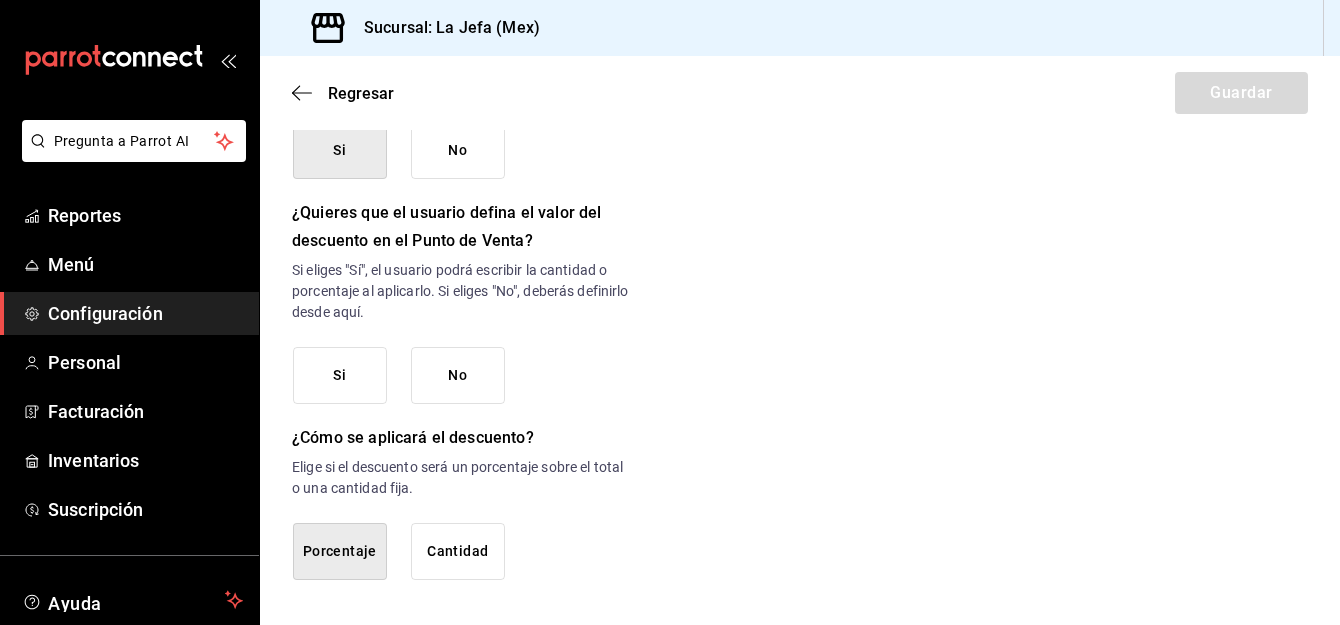 scroll, scrollTop: 1026, scrollLeft: 0, axis: vertical 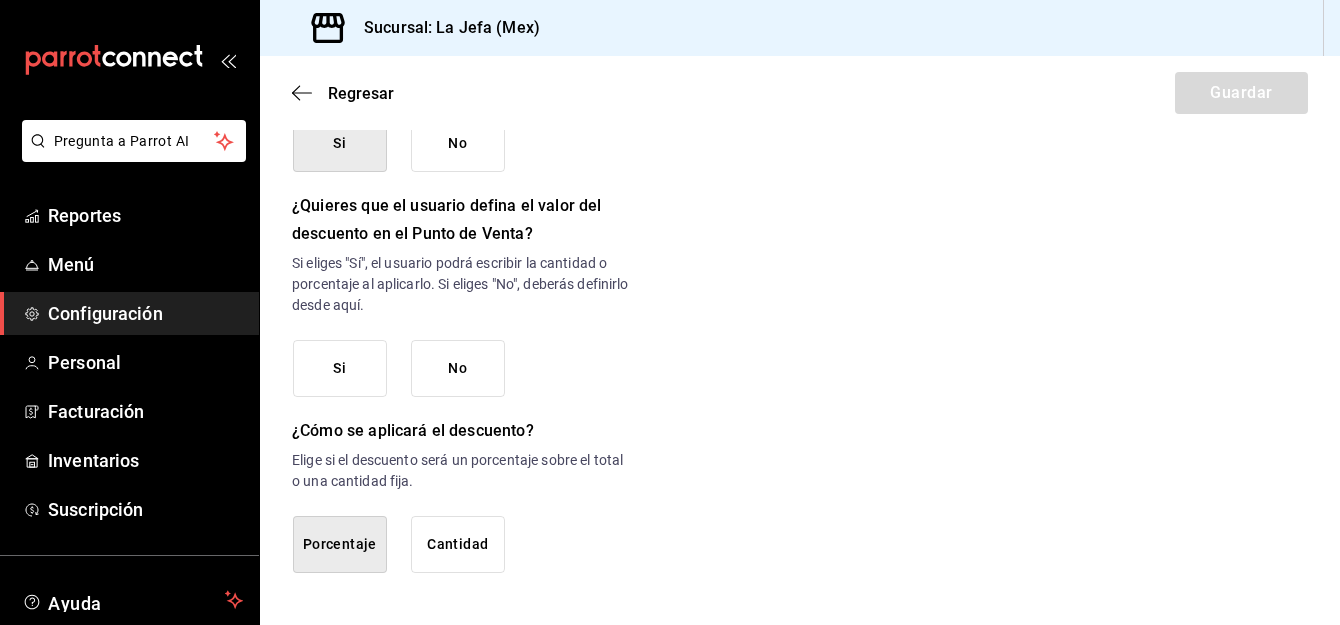 click on "Porcentaje" at bounding box center (340, 544) 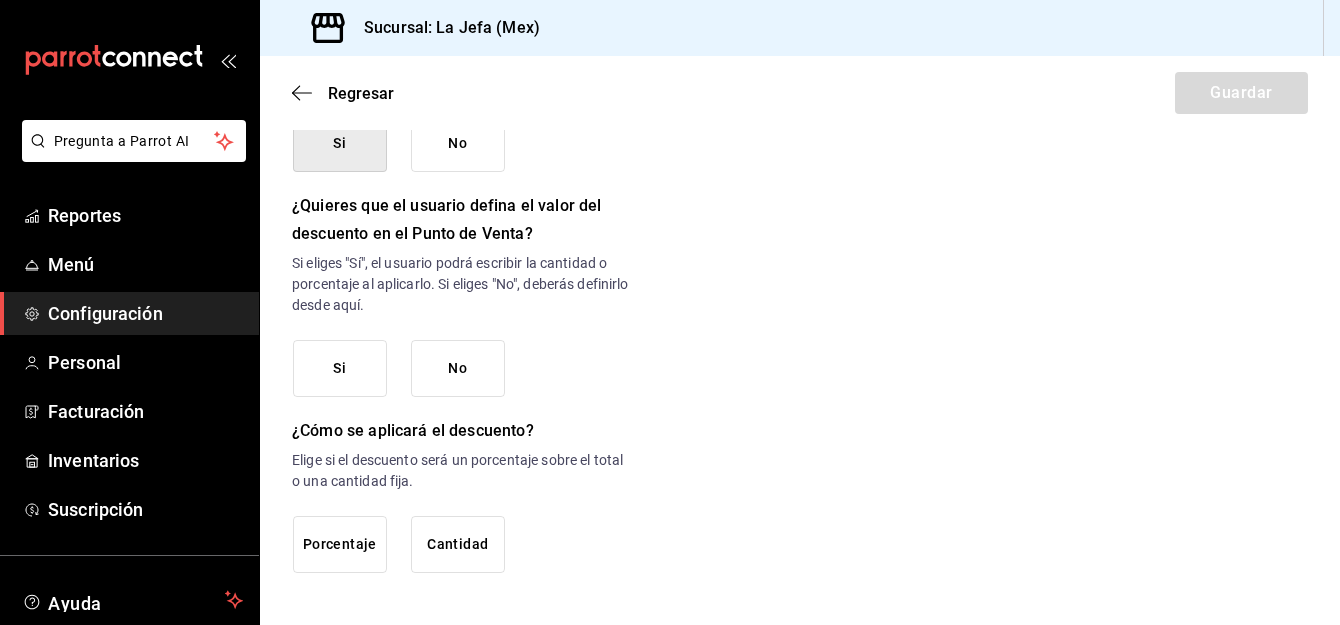 click on "Porcentaje" at bounding box center [340, 544] 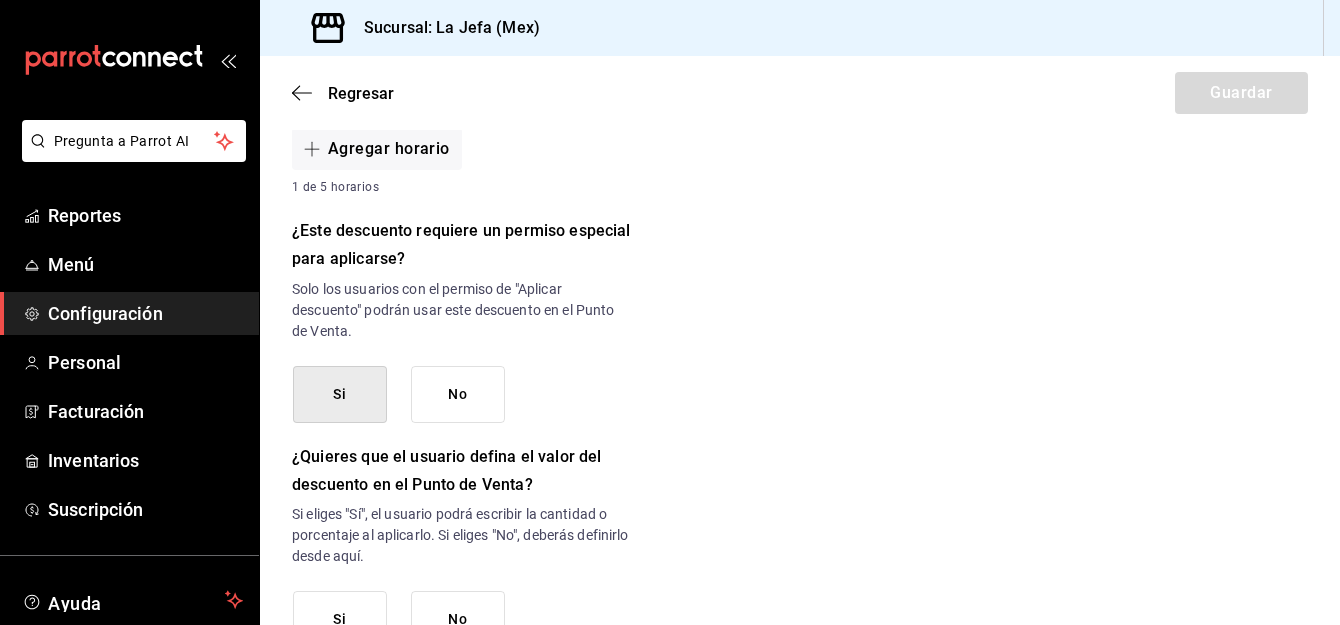 scroll, scrollTop: 757, scrollLeft: 0, axis: vertical 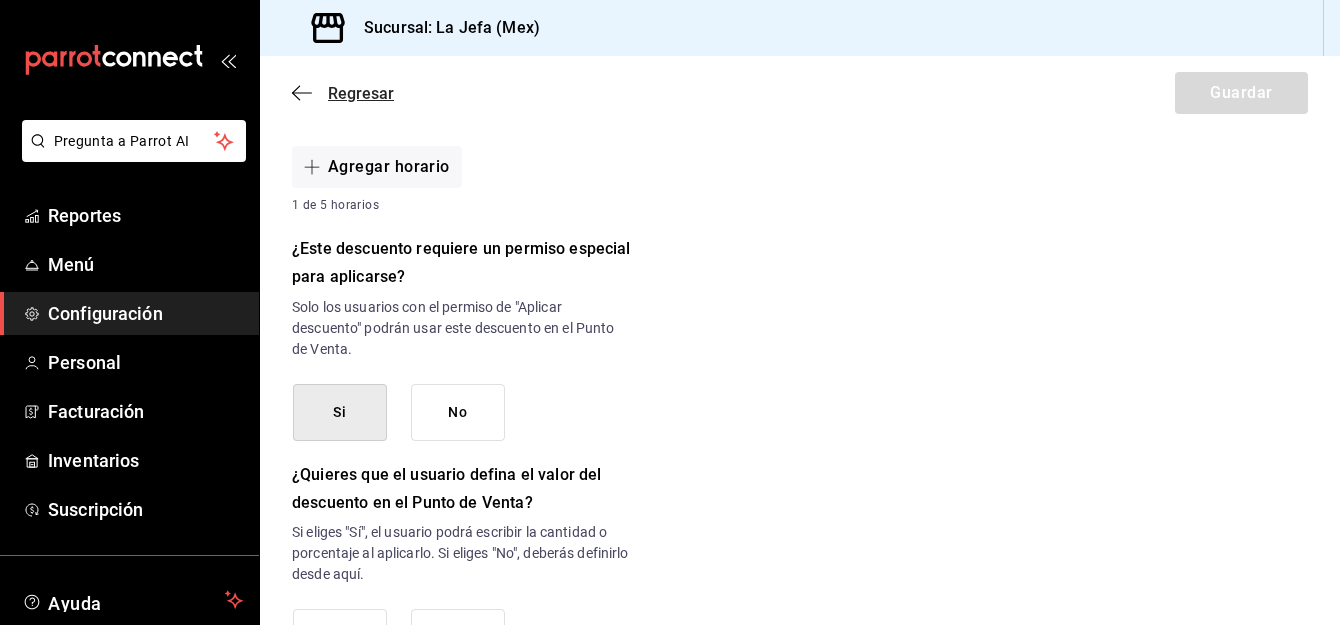 click 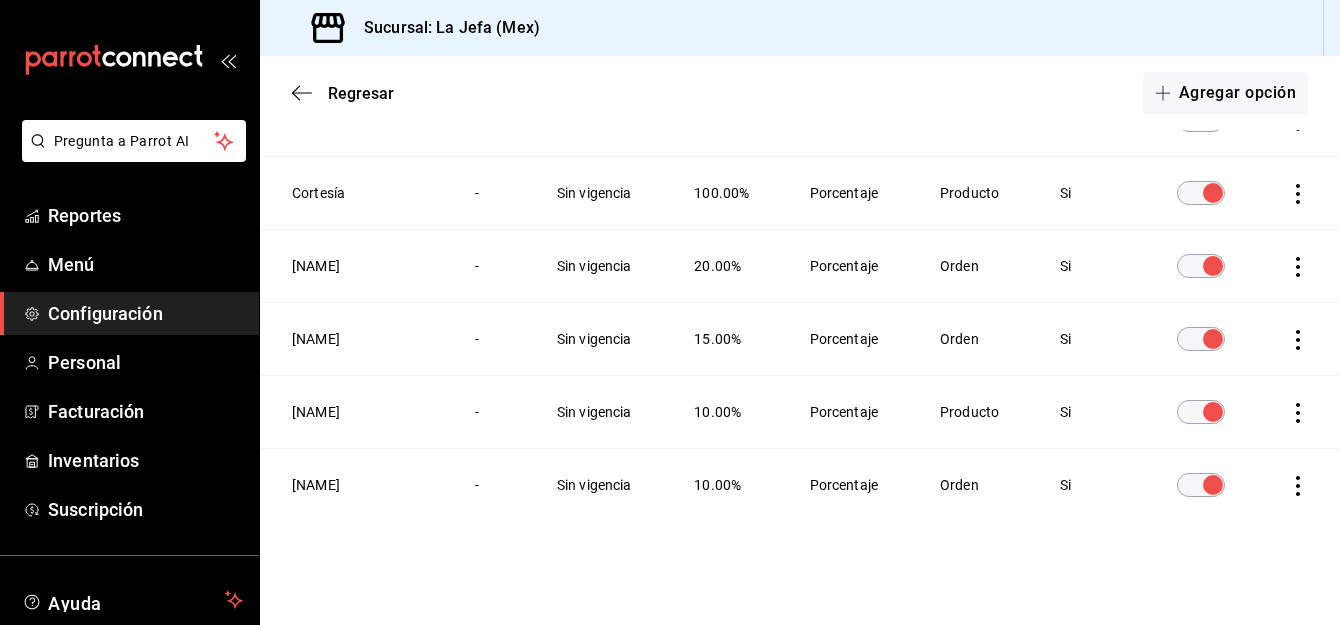 scroll, scrollTop: 234, scrollLeft: 0, axis: vertical 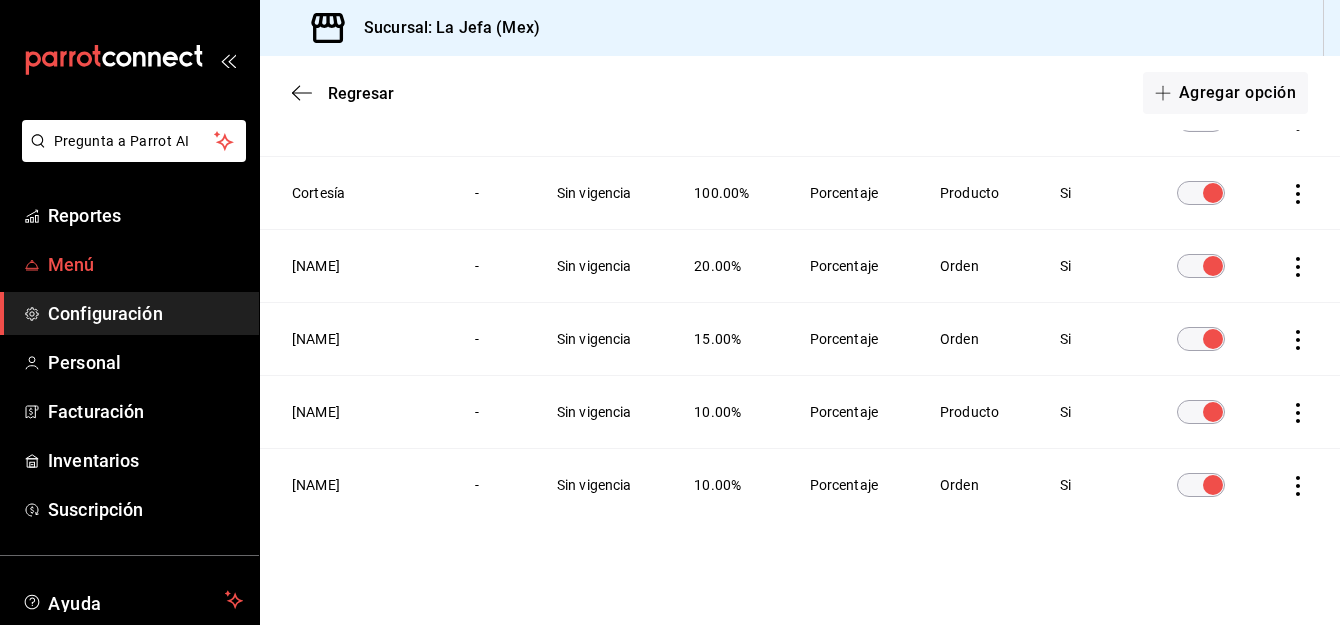 click on "Menú" at bounding box center (145, 264) 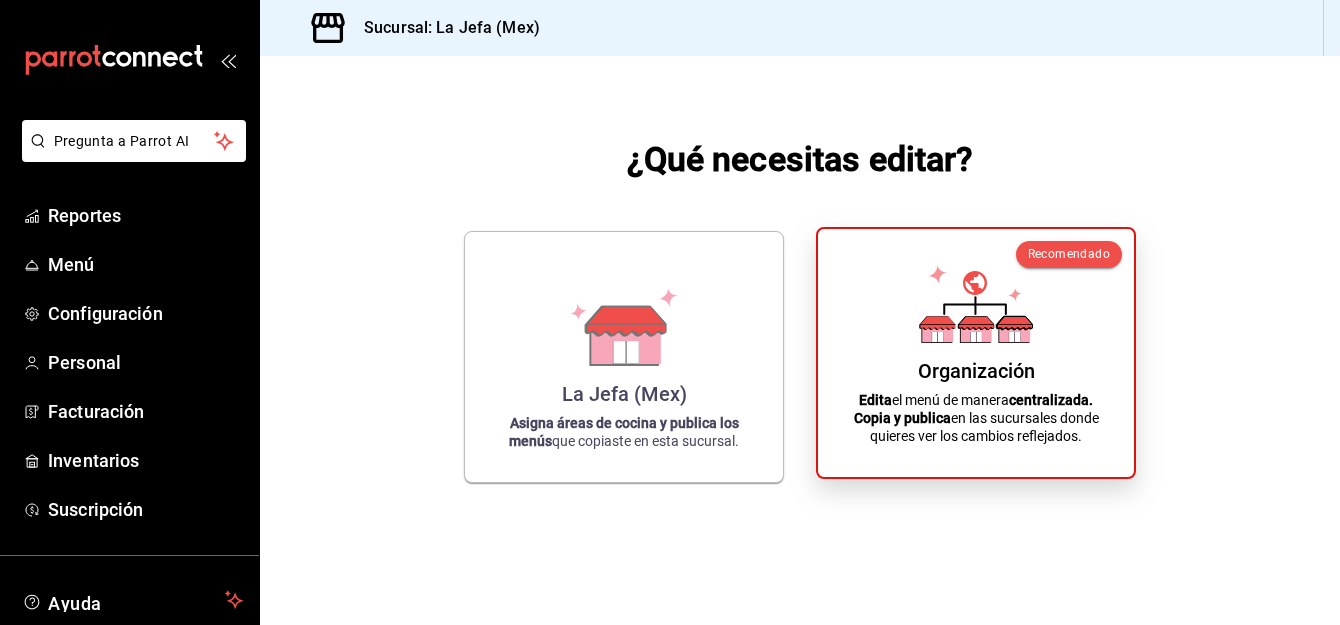 click on "Edita  el menú de manera  centralizada.     Copia y publica  en las sucursales donde quieres ver los cambios reflejados." at bounding box center (976, 418) 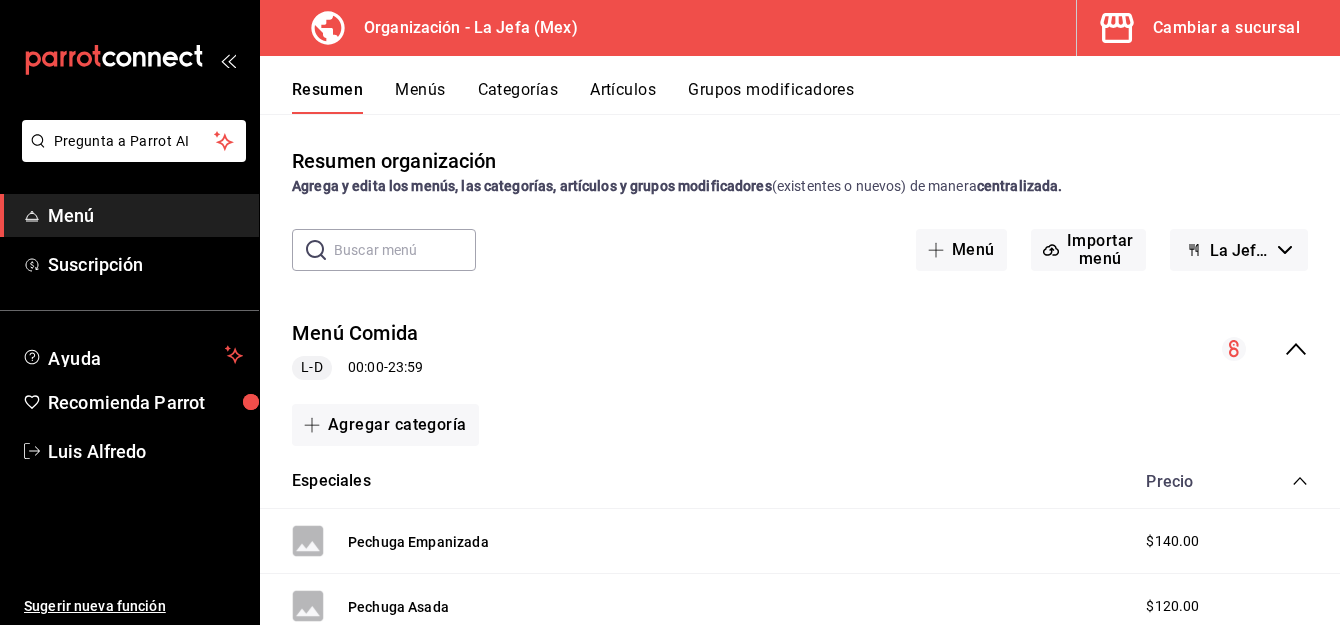 click on "Artículos" at bounding box center (623, 97) 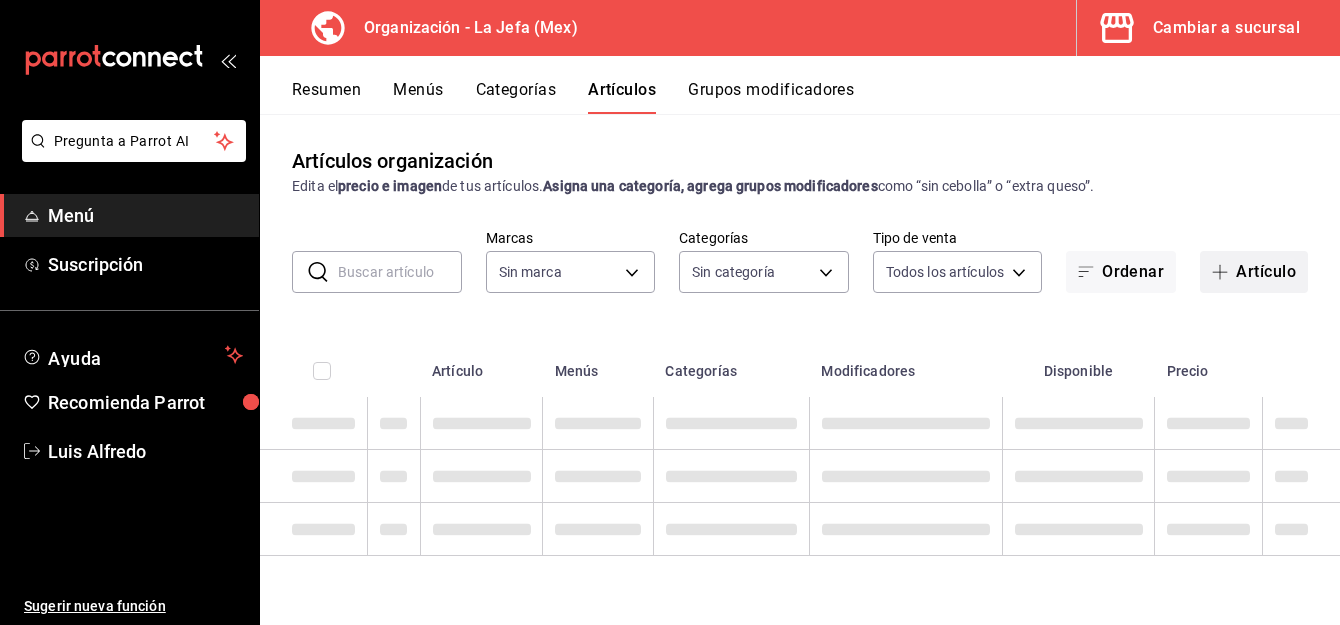 click on "Artículo" at bounding box center [1254, 272] 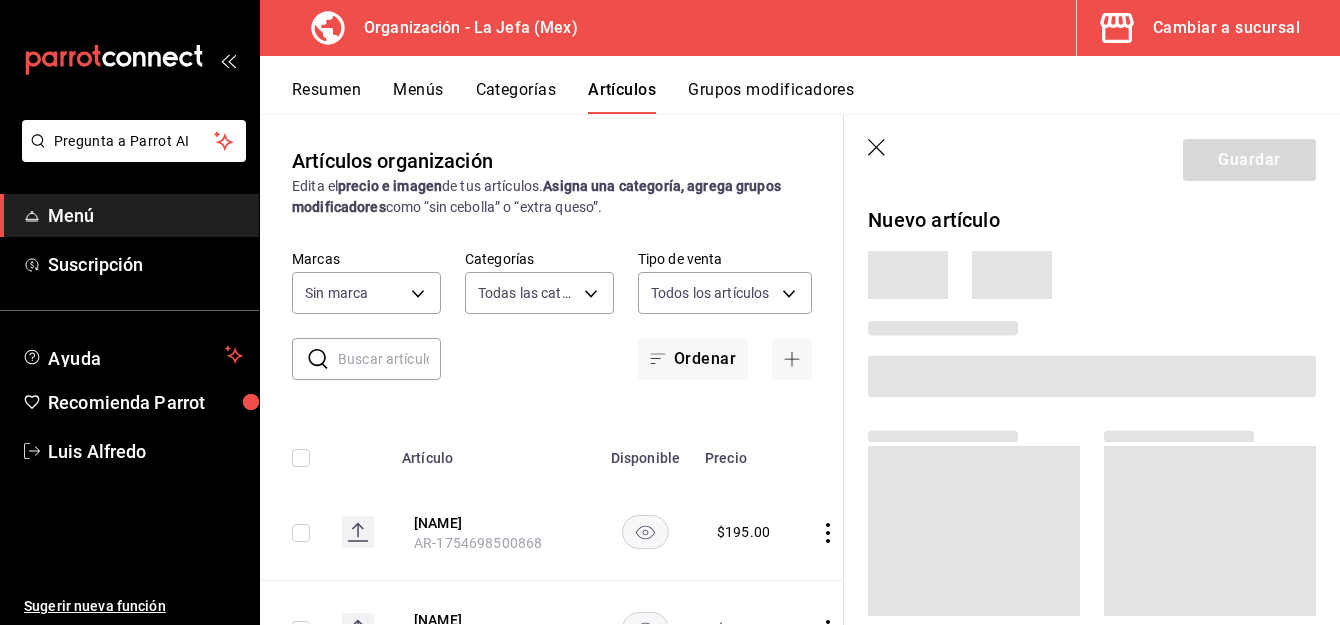 type on "[UUID]" 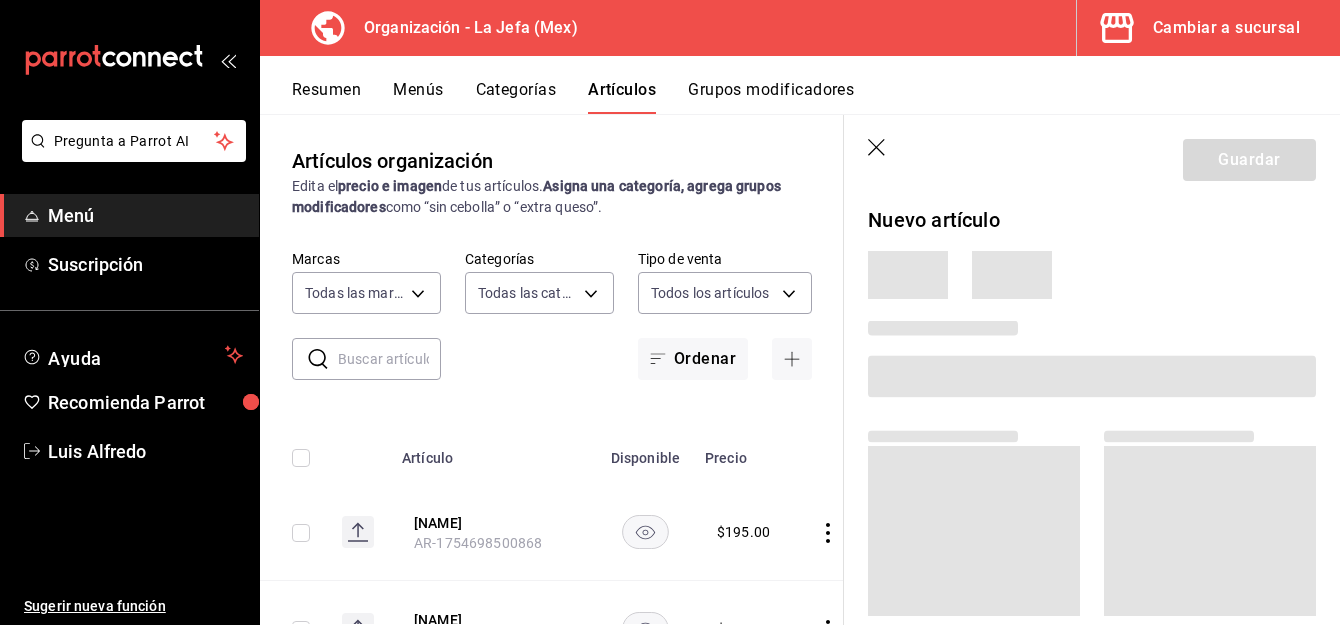 type on "[UUID]" 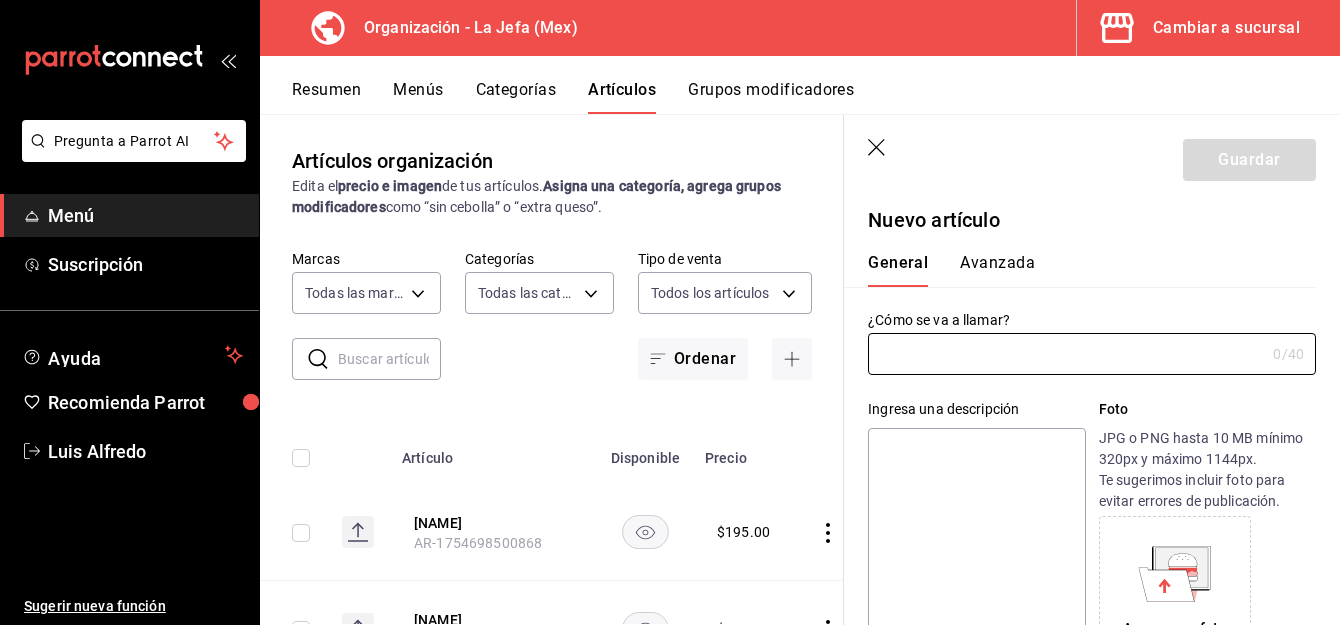 type on "AR-1754700915115" 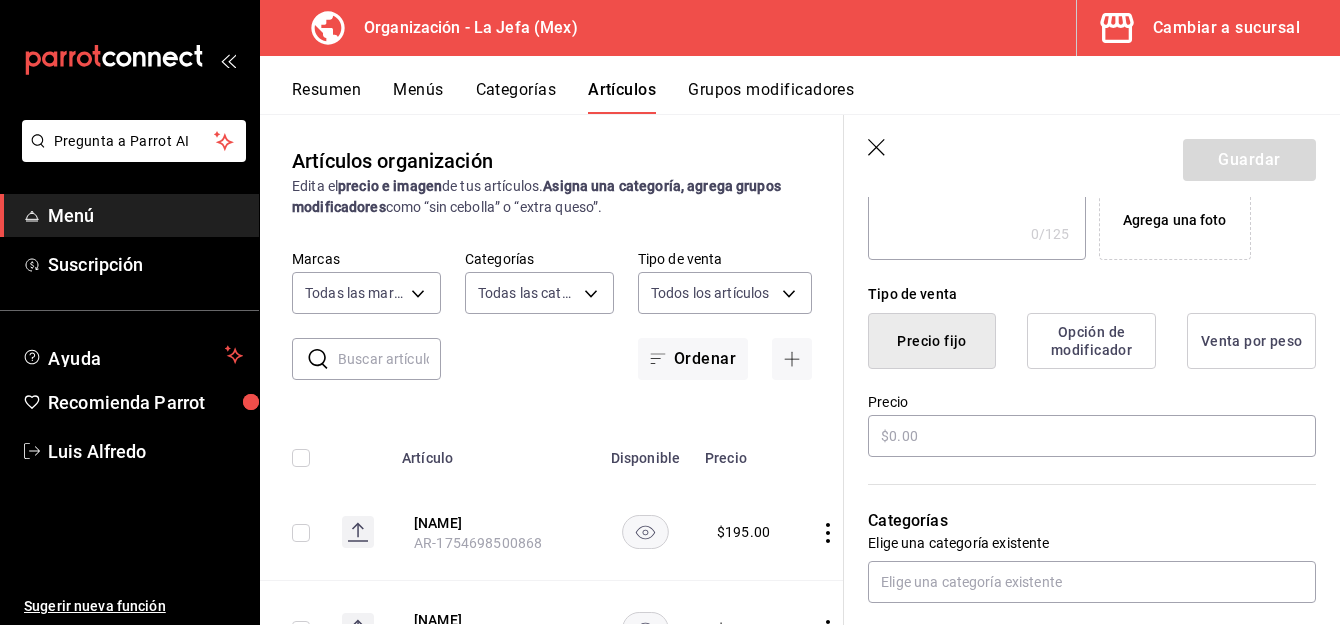 scroll, scrollTop: 409, scrollLeft: 0, axis: vertical 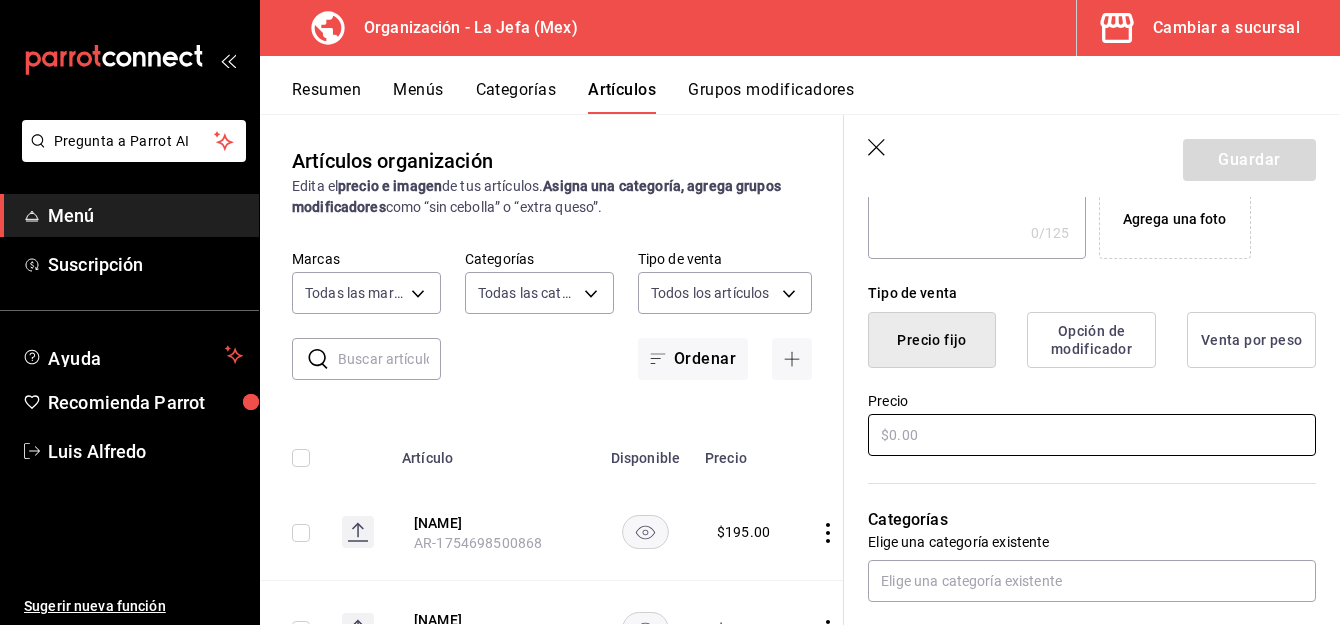 type on "[NAME]" 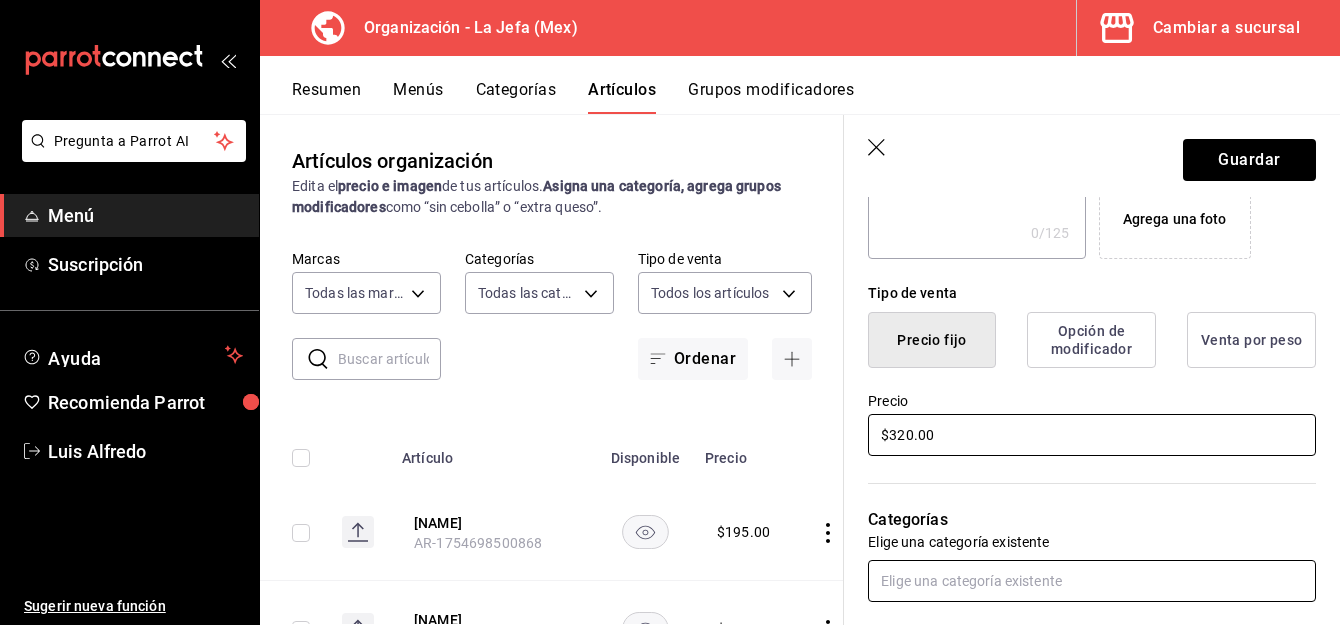type on "$320.00" 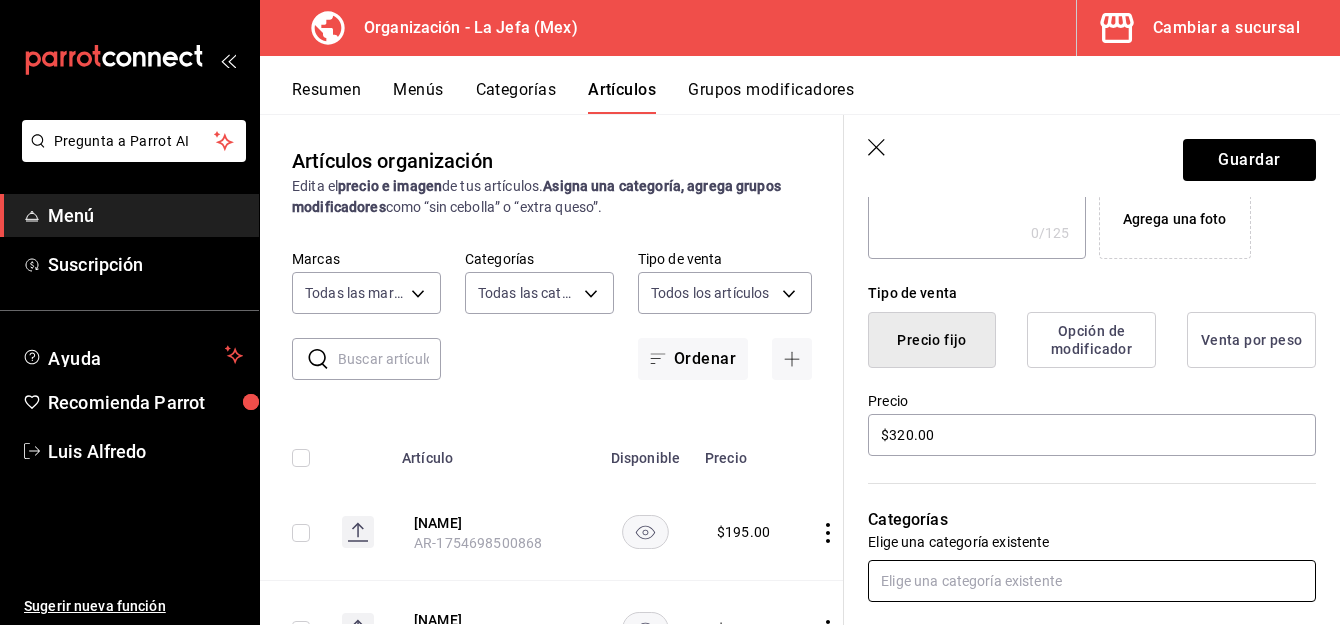 click at bounding box center (1092, 581) 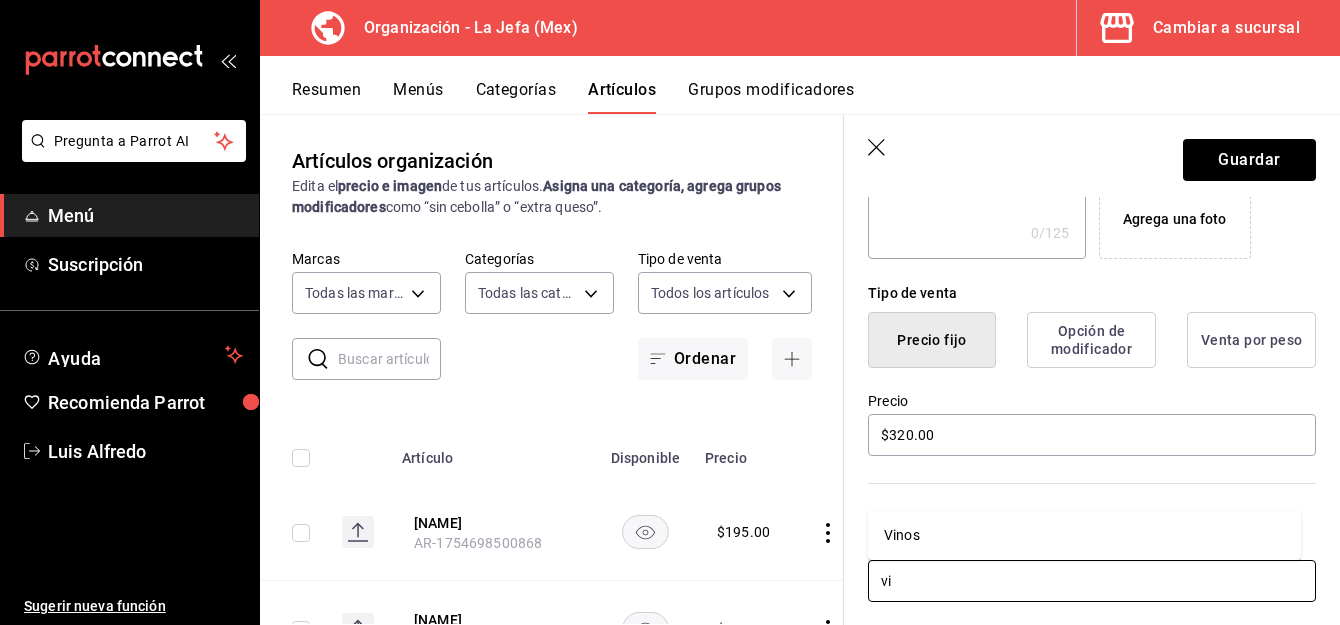 type on "vin" 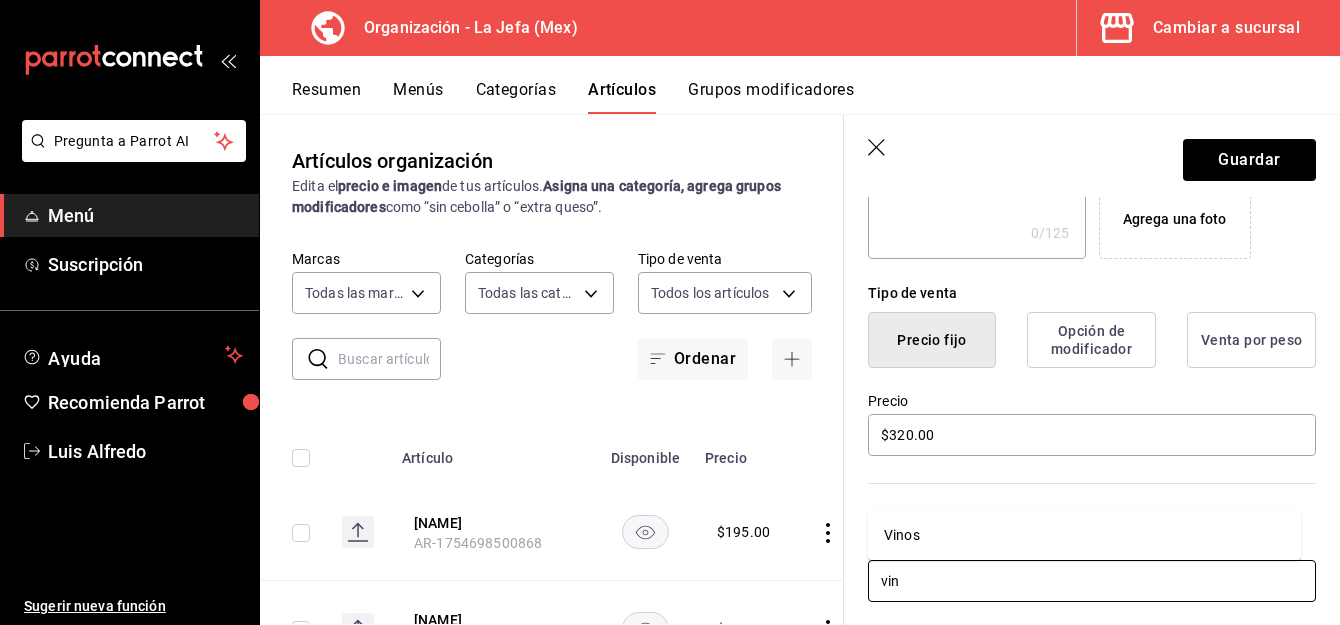 click on "Vinos" at bounding box center [1084, 535] 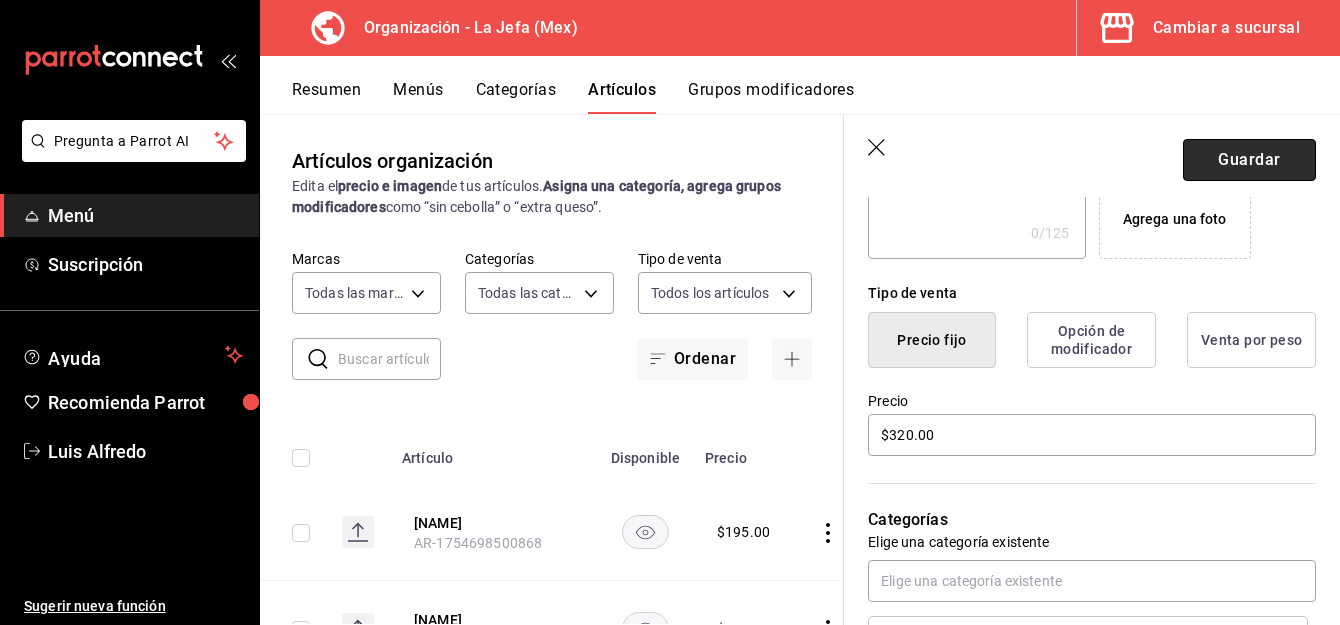 click on "Guardar" at bounding box center [1249, 160] 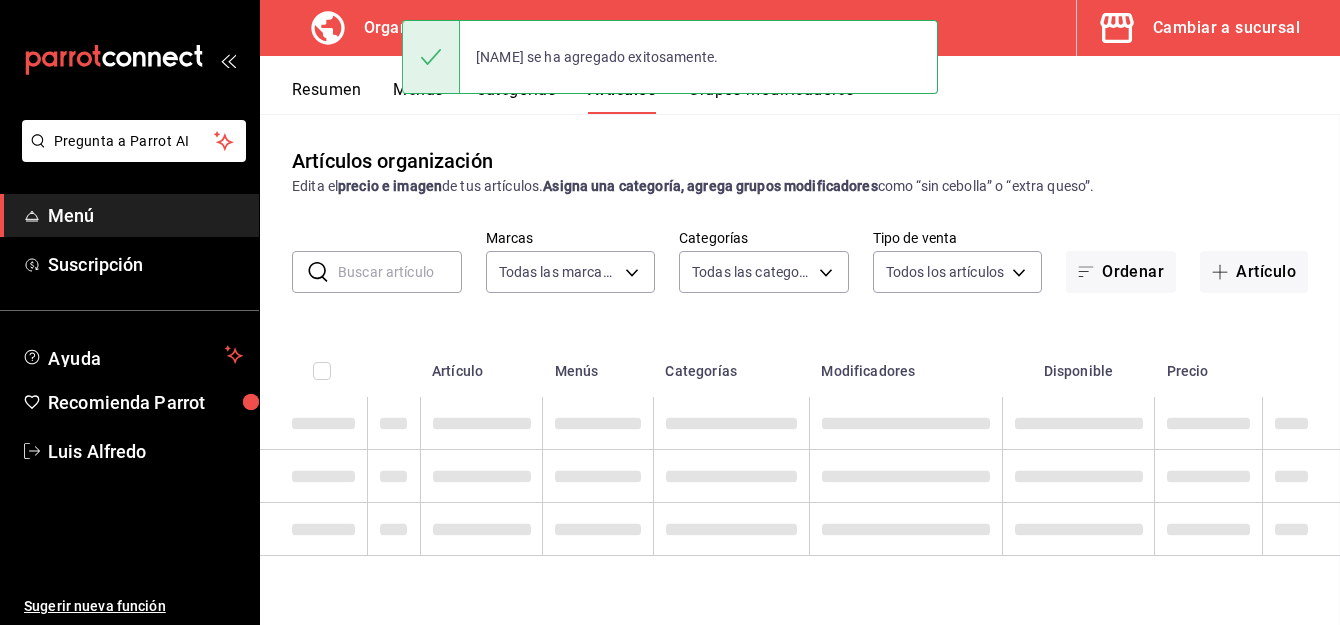 scroll, scrollTop: 0, scrollLeft: 0, axis: both 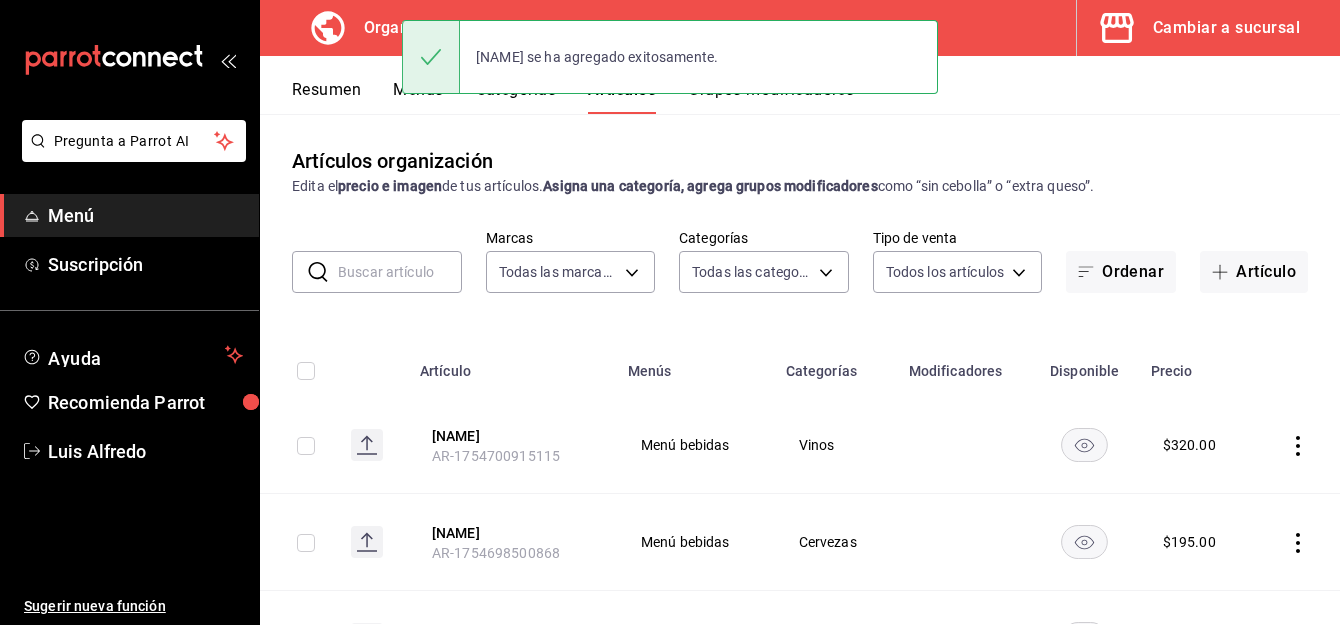 click on "Menús" at bounding box center (418, 97) 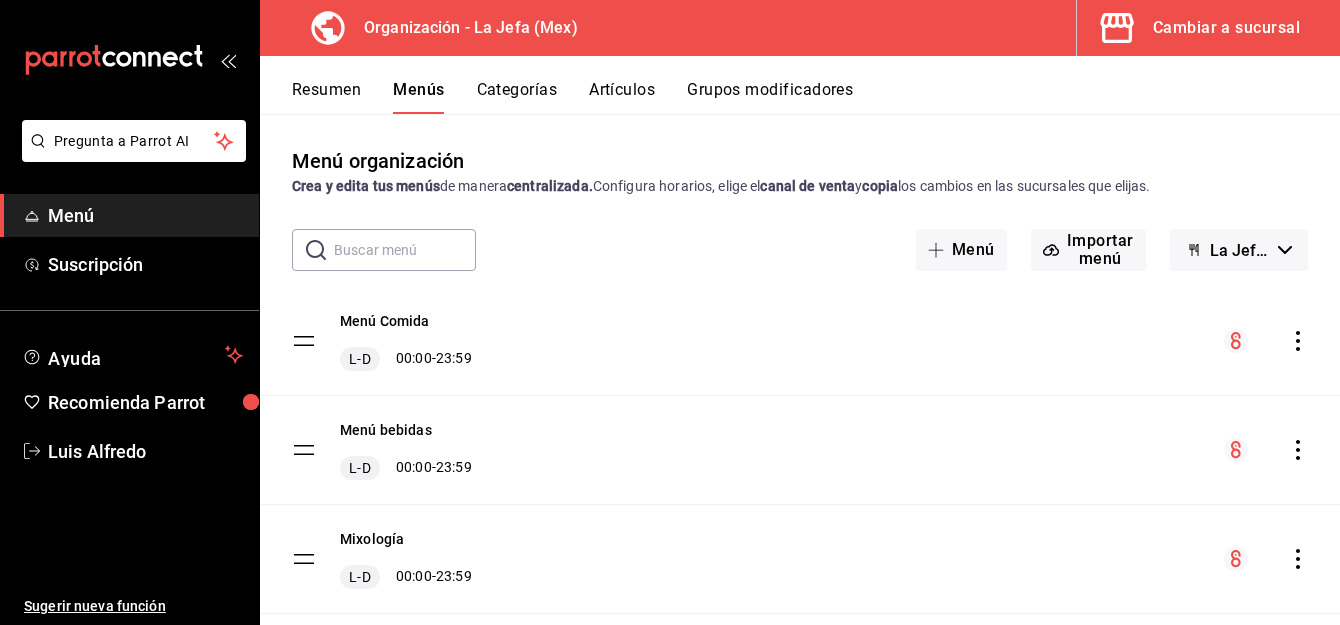 click 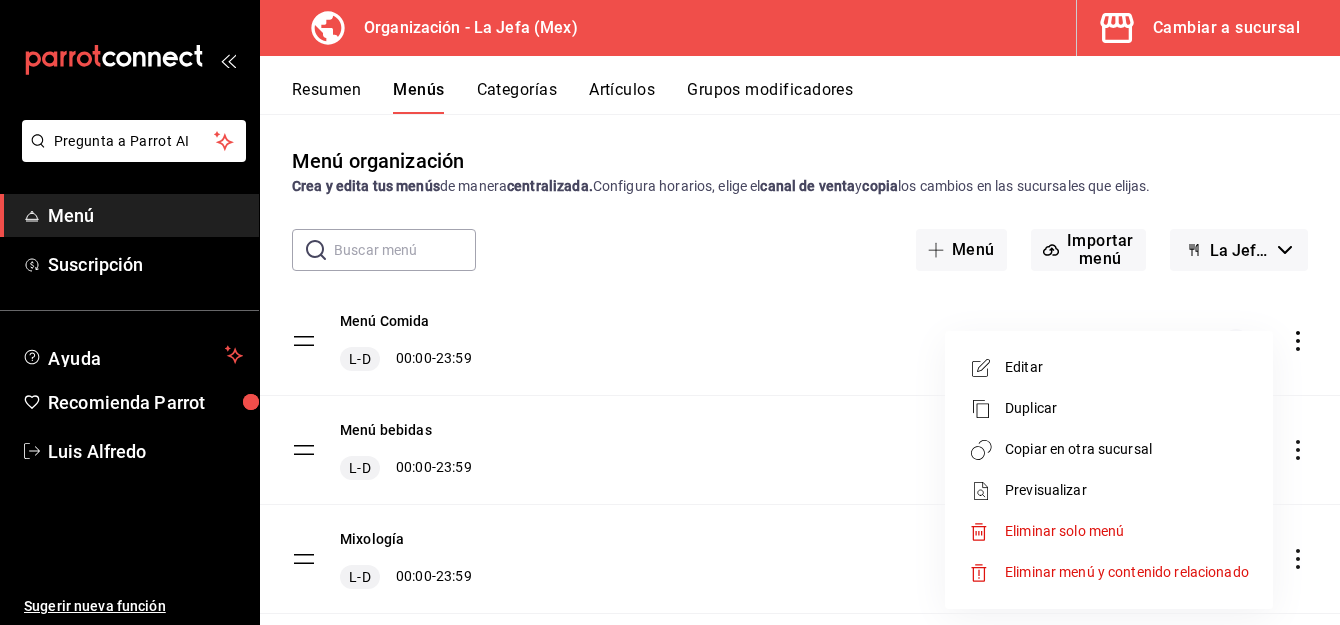 click on "Copiar en otra sucursal" at bounding box center [1127, 449] 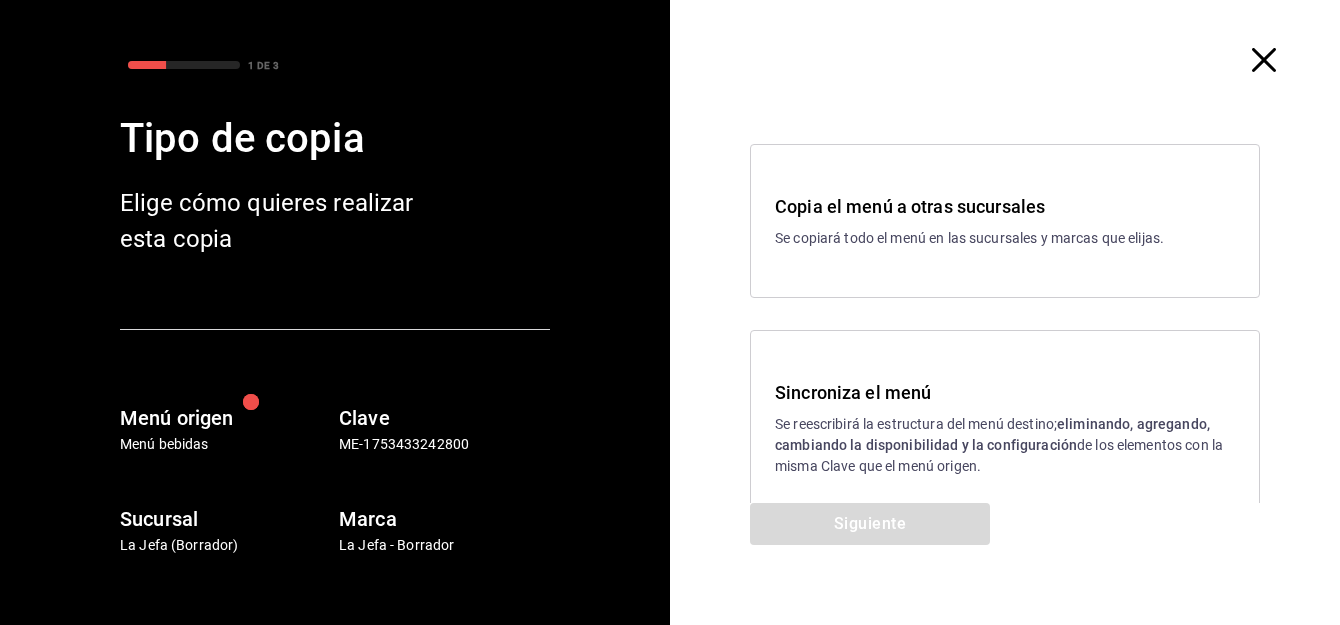 click on "Sincroniza el menú" at bounding box center (1005, 392) 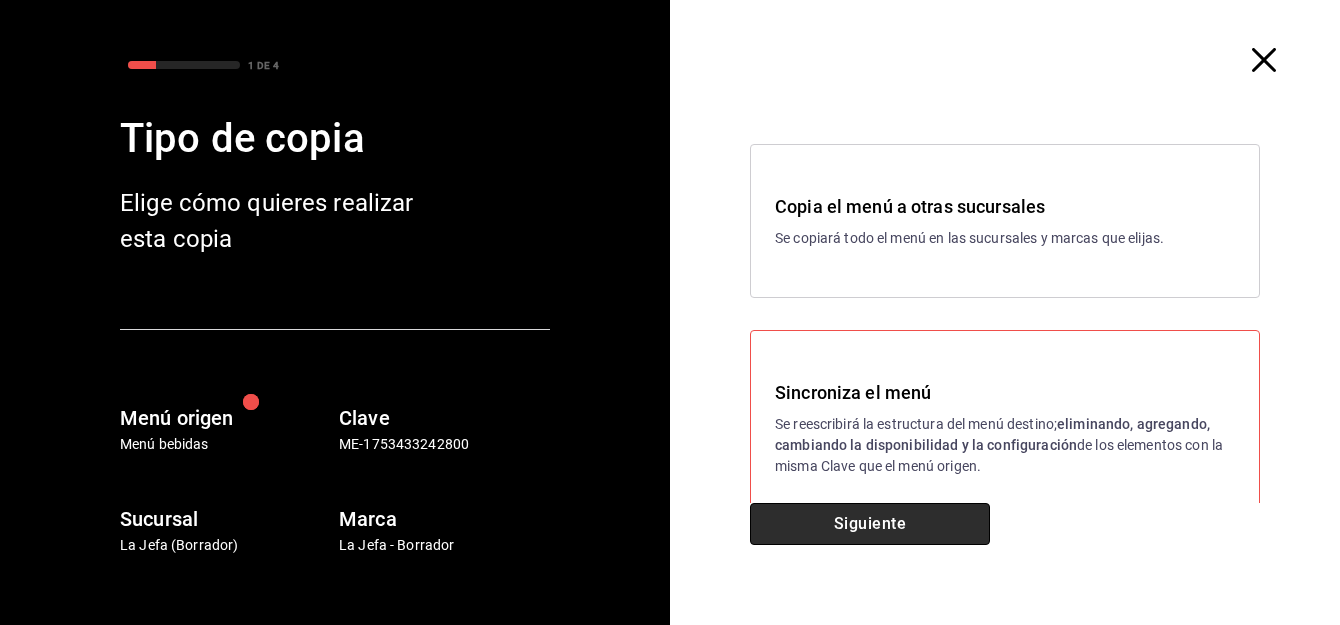 click on "Siguiente" at bounding box center [870, 524] 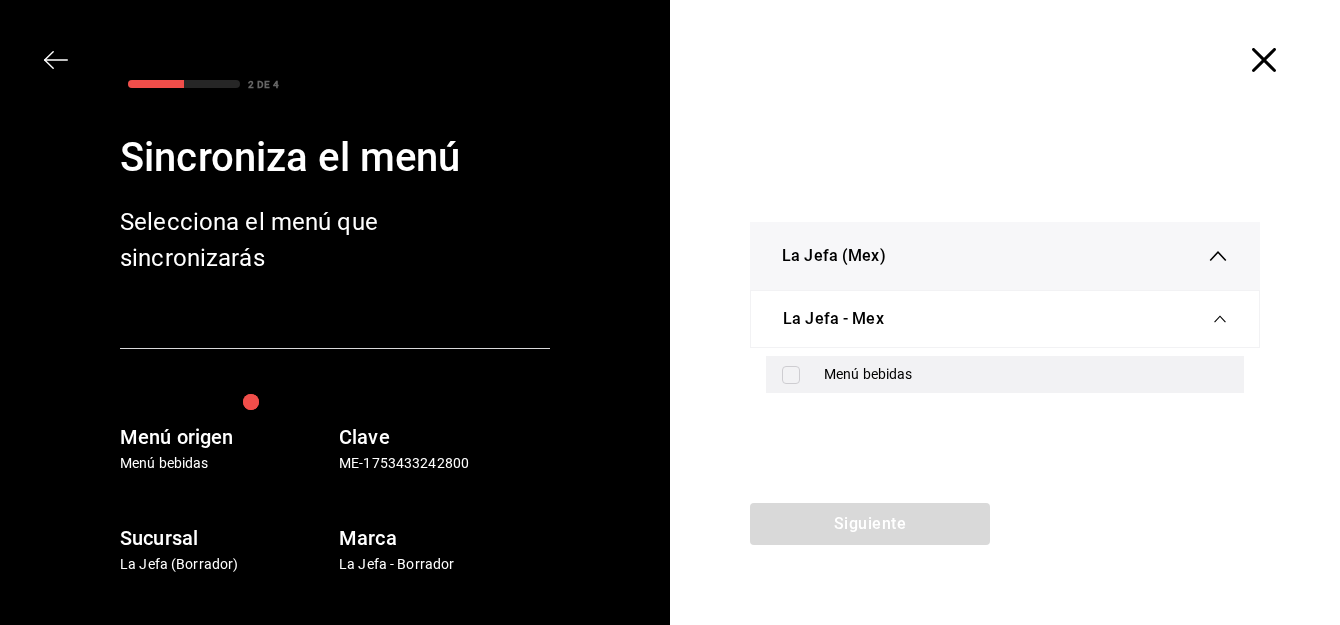 click at bounding box center [791, 375] 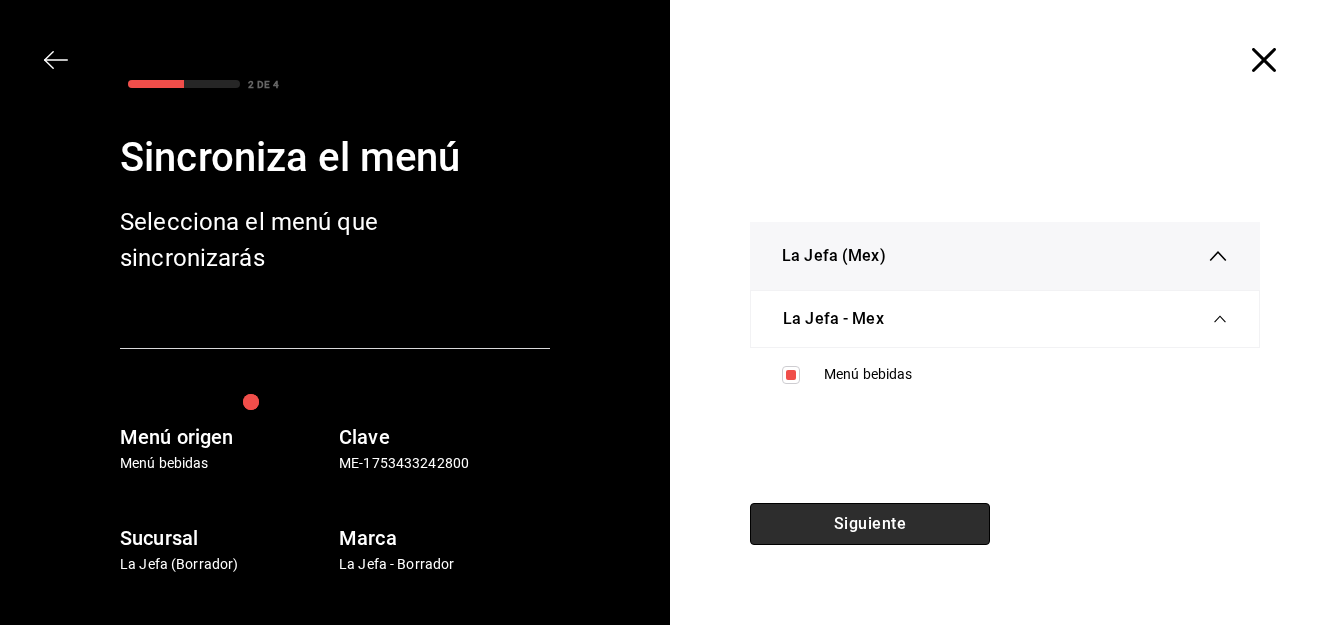 click on "Siguiente" at bounding box center [870, 524] 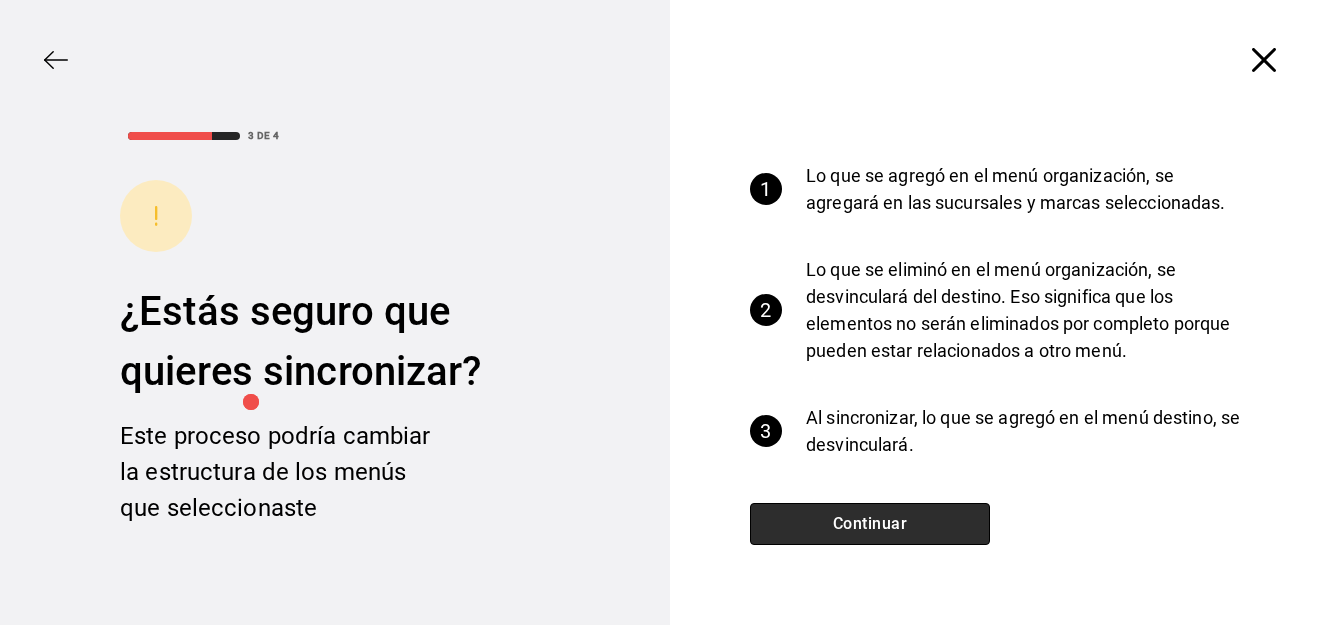 click on "Continuar" at bounding box center [870, 524] 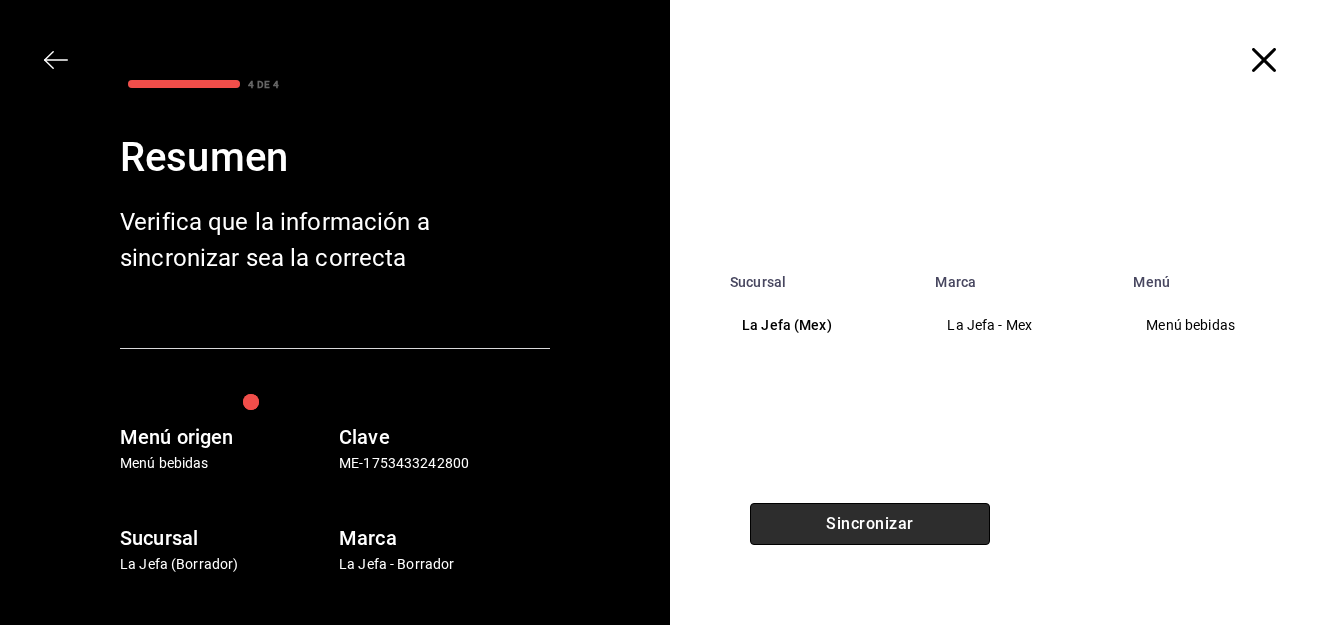 click on "Sincronizar" at bounding box center (870, 524) 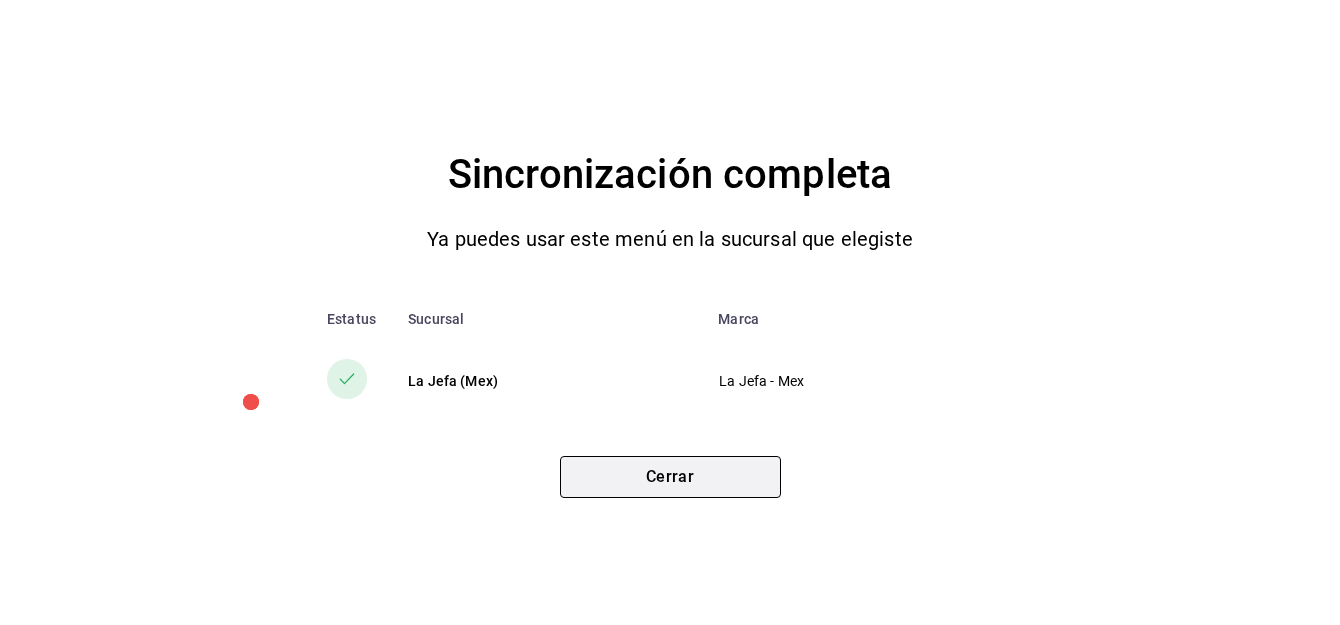 click on "Cerrar" at bounding box center [670, 477] 